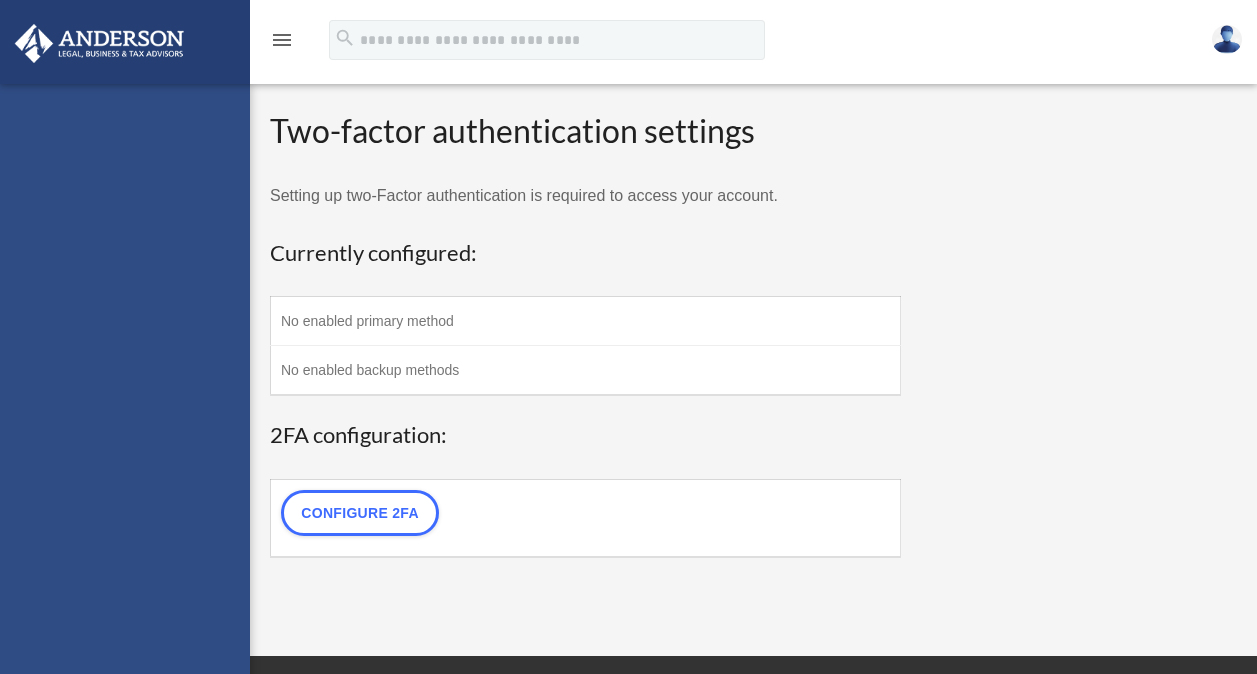 scroll, scrollTop: 0, scrollLeft: 0, axis: both 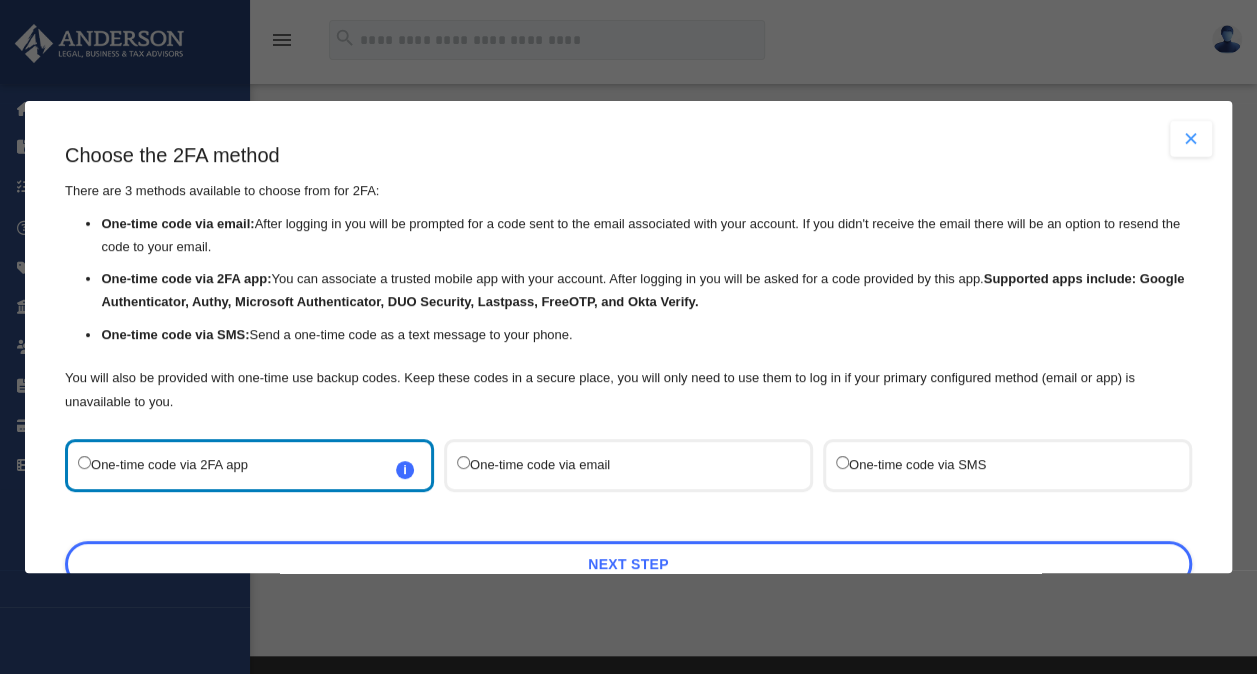 click on "One-time code via SMS" at bounding box center [997, 465] 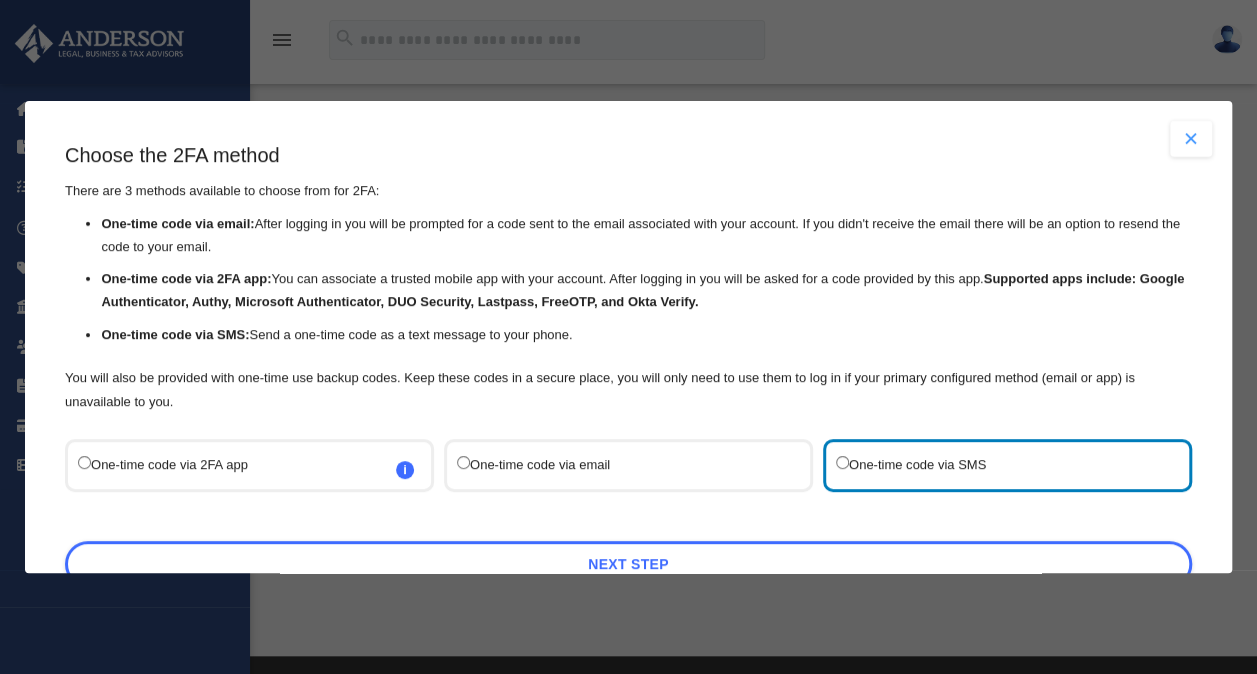 click on "You will also be provided with one-time use backup codes. Keep these codes in a secure place, you will only need to use them to log in if your primary configured method (email or app) is unavailable to you." at bounding box center (628, 390) 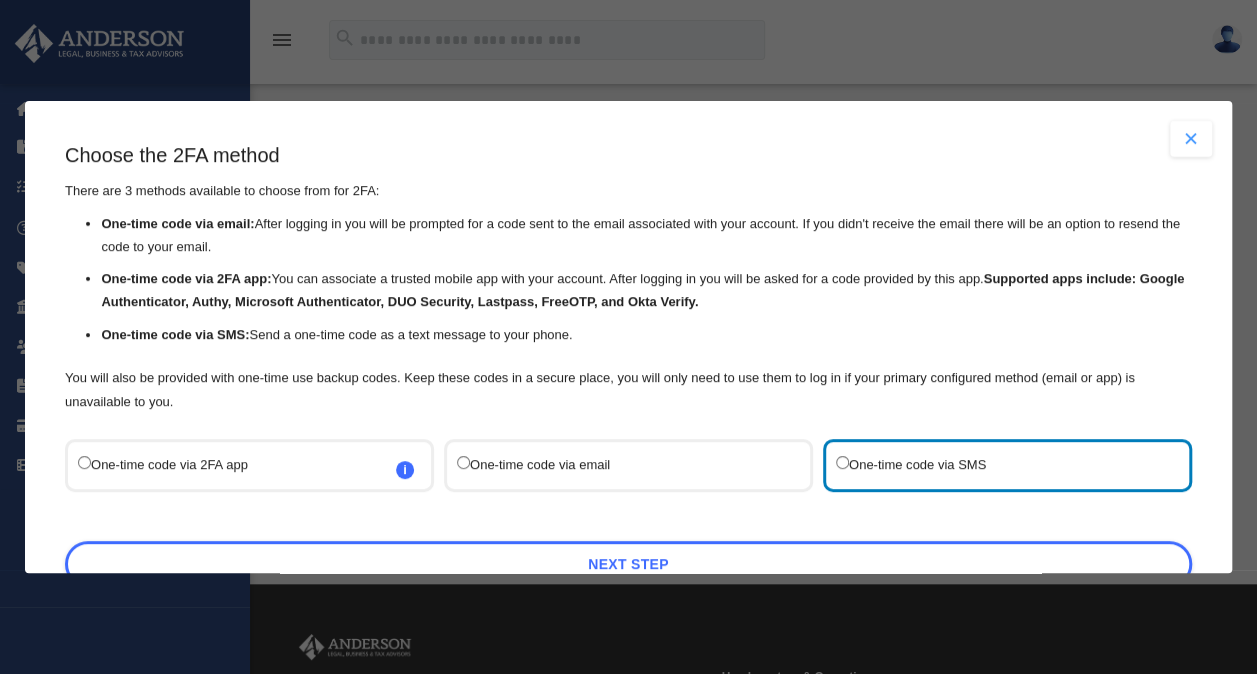scroll, scrollTop: 80, scrollLeft: 0, axis: vertical 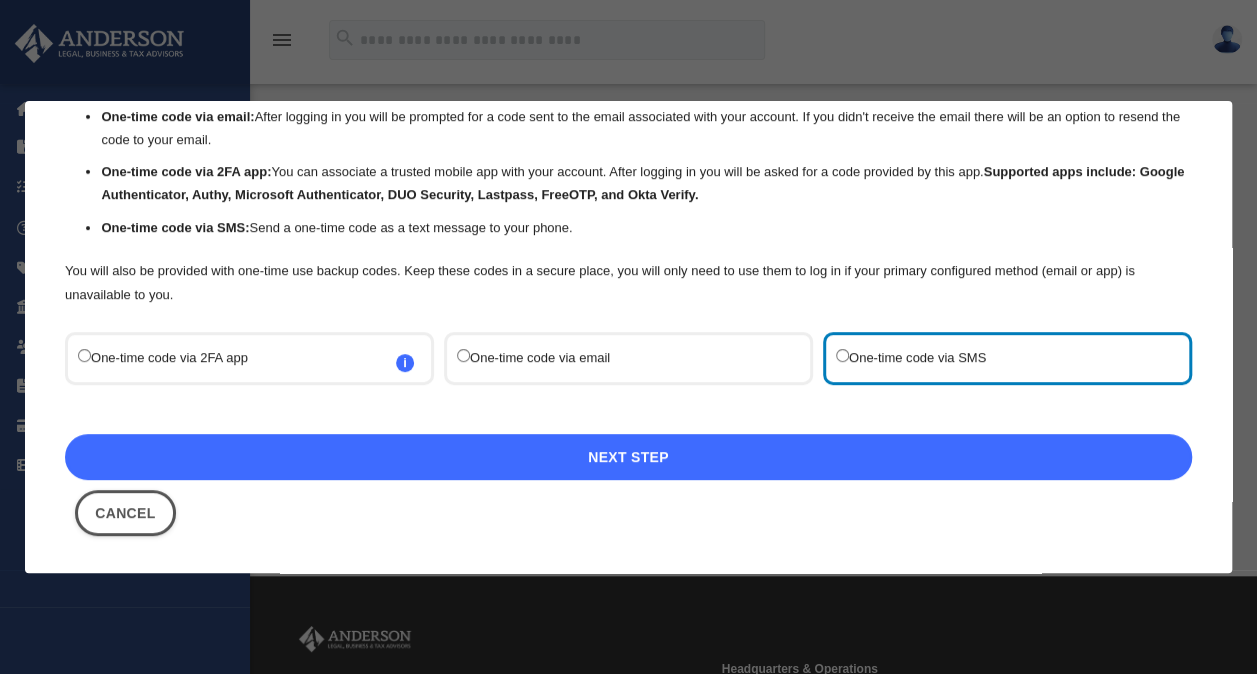 click on "Next Step" at bounding box center (628, 457) 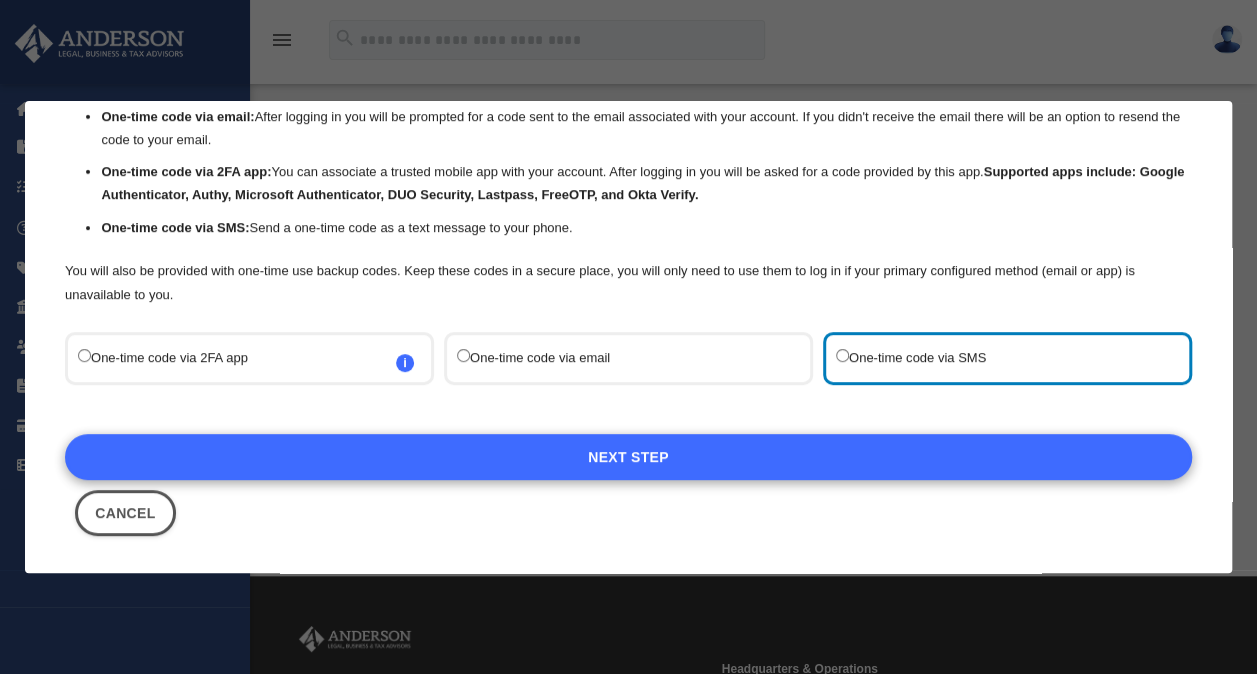 scroll, scrollTop: 0, scrollLeft: 0, axis: both 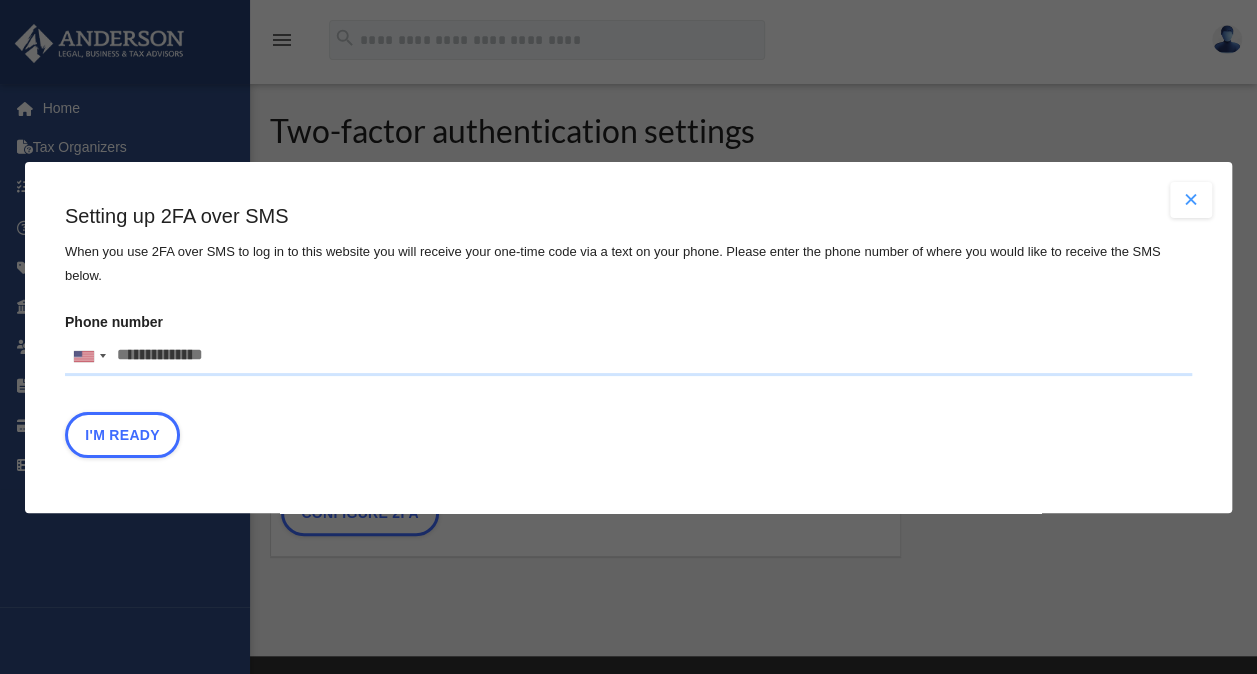 click on "Phone number						 United States +1 United Kingdom +44 Afghanistan (‫افغانستان‬‎) +93 Albania (Shqipëri) +355 Algeria (‫الجزائر‬‎) +213 American Samoa +1 Andorra +376 Angola +244 Anguilla +1 Antigua and Barbuda +1 Argentina +54 Armenia (Հայաստան) +374 Aruba +297 Ascension Island +247 Australia +61 Austria (Österreich) +43 Azerbaijan (Azərbaycan) +994 Bahamas +1 Bahrain (‫البحرين‬‎) +973 Bangladesh (বাংলাদেশ) +880 Barbados +1 Belarus (Беларусь) +375 Belgium (België) +32 Belize +501 Benin (Bénin) +229 Bermuda +1 Bhutan (འབྲུག) +975 Bolivia +591 Bosnia and Herzegovina (Босна и Херцеговина) +387 Botswana +267 Brazil (Brasil) +55 British Indian Ocean Territory +246 British Virgin Islands +1 Brunei +673 Bulgaria (България) +359 Burkina Faso +226 Burundi (Uburundi) +257 Cambodia (កម្ពុជា) +855 Cameroon (Cameroun) +237 Canada +1 Cape Verde (Kabu Verdi) +238 Caribbean Netherlands +599" at bounding box center [628, 356] 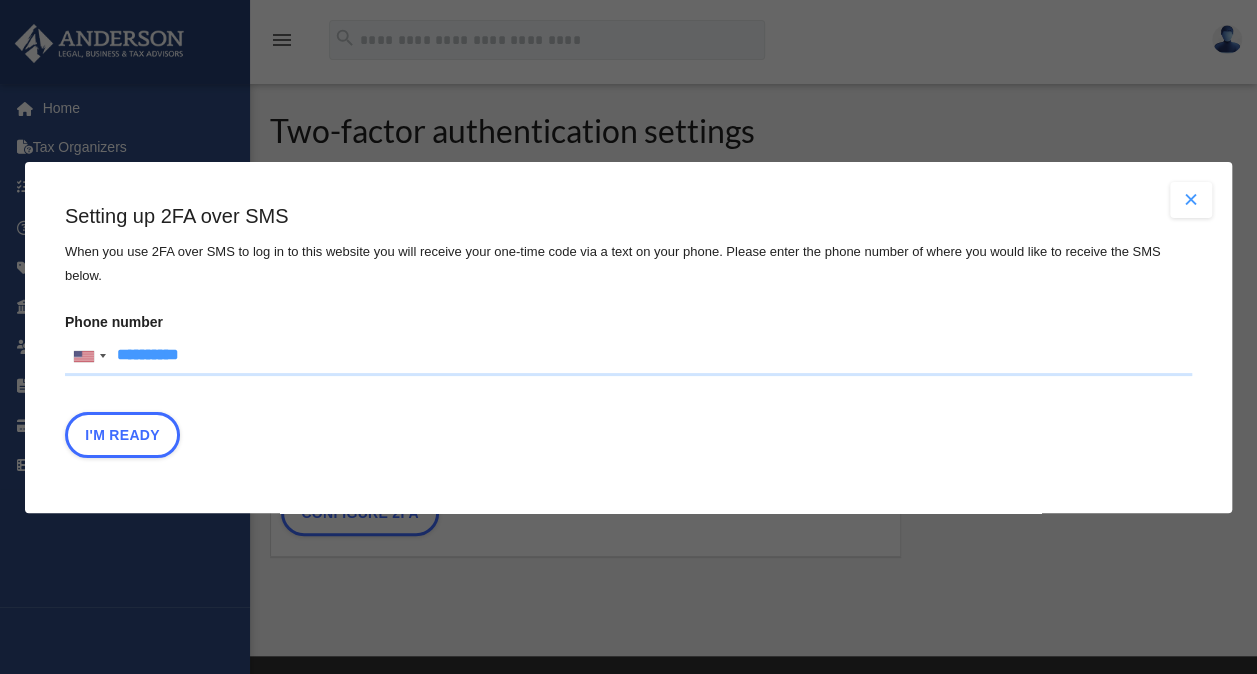 type on "**********" 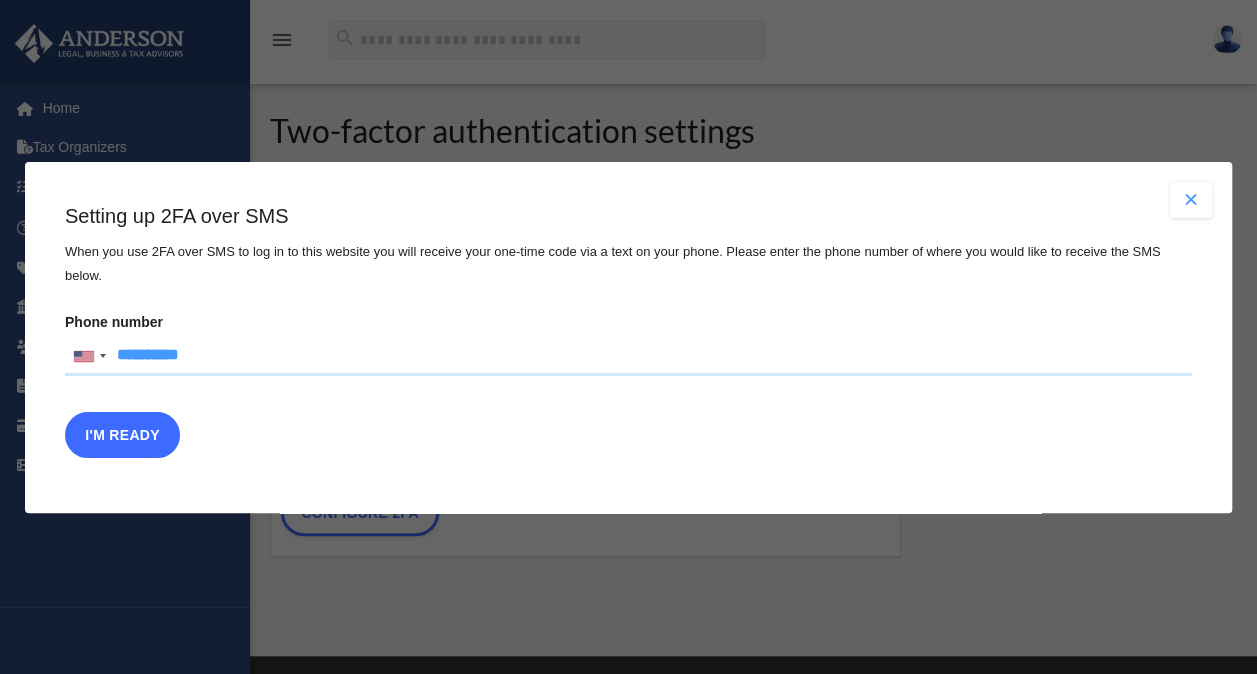 click on "I'm Ready" at bounding box center [122, 434] 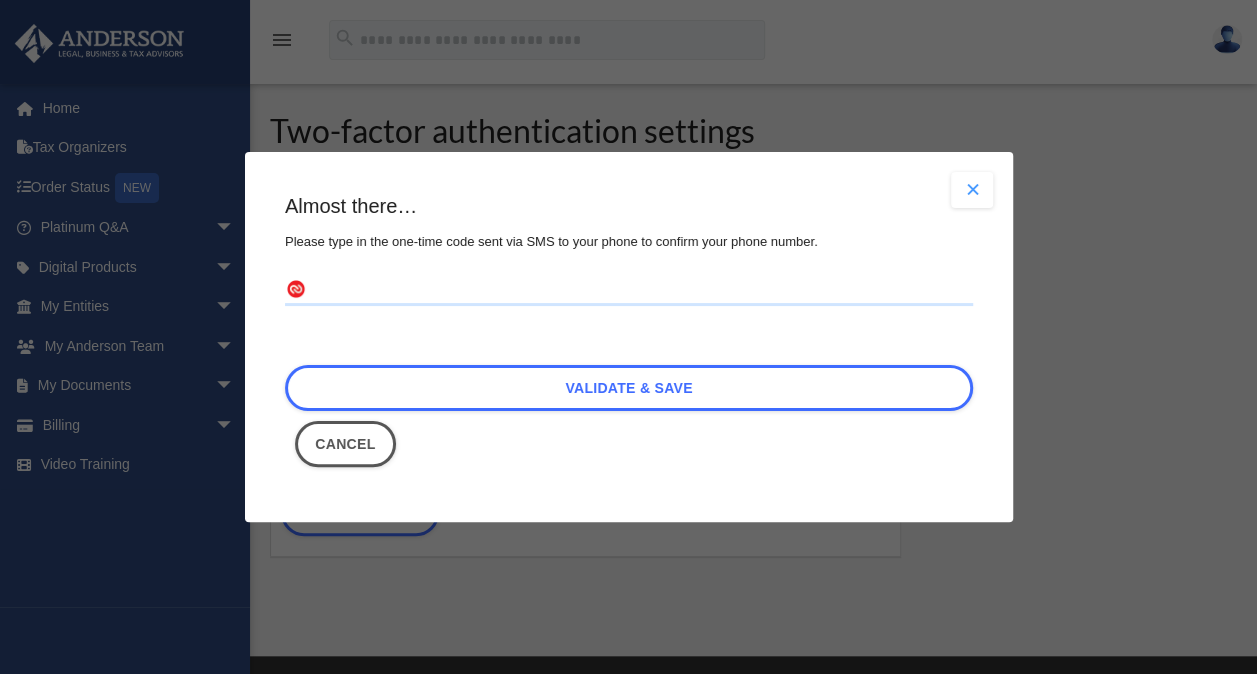 click at bounding box center (629, 290) 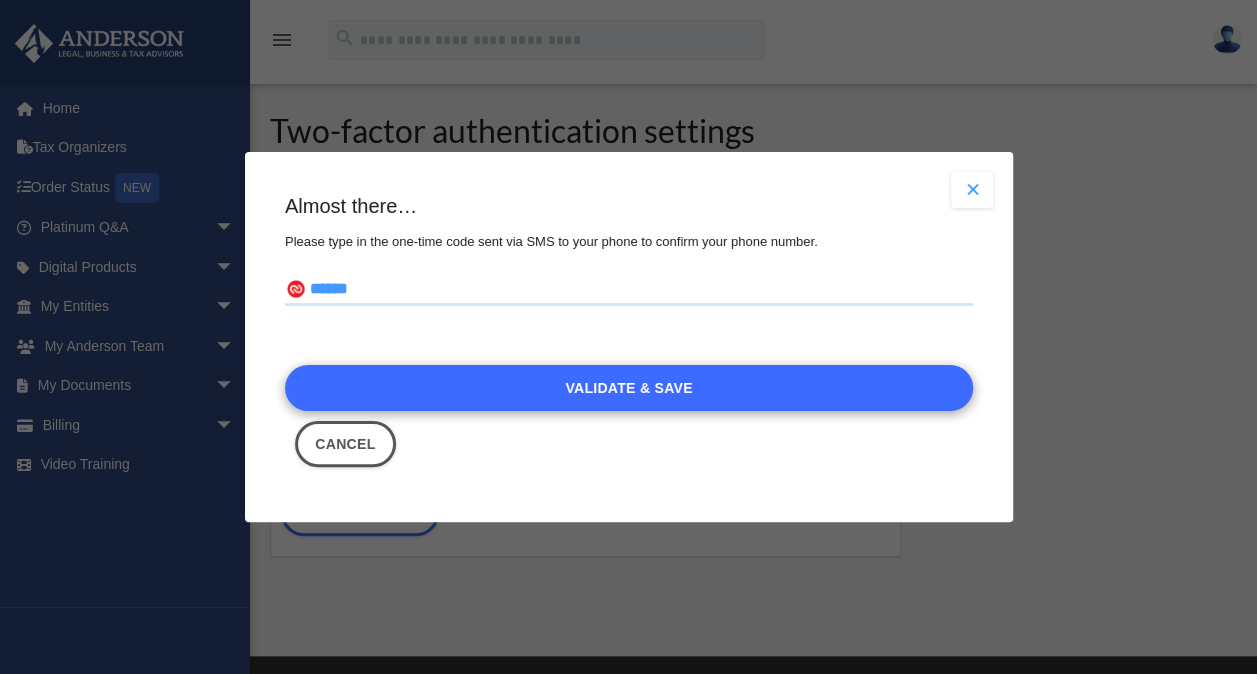 type on "******" 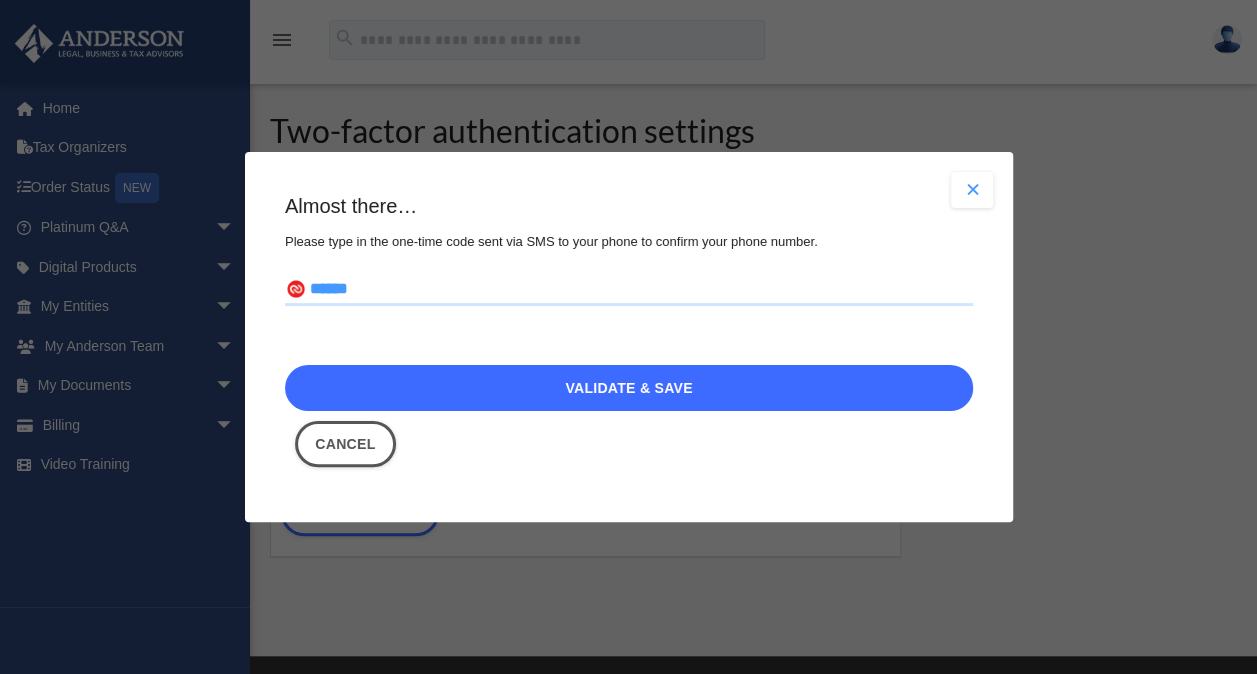 click on "Validate & Save" at bounding box center [629, 388] 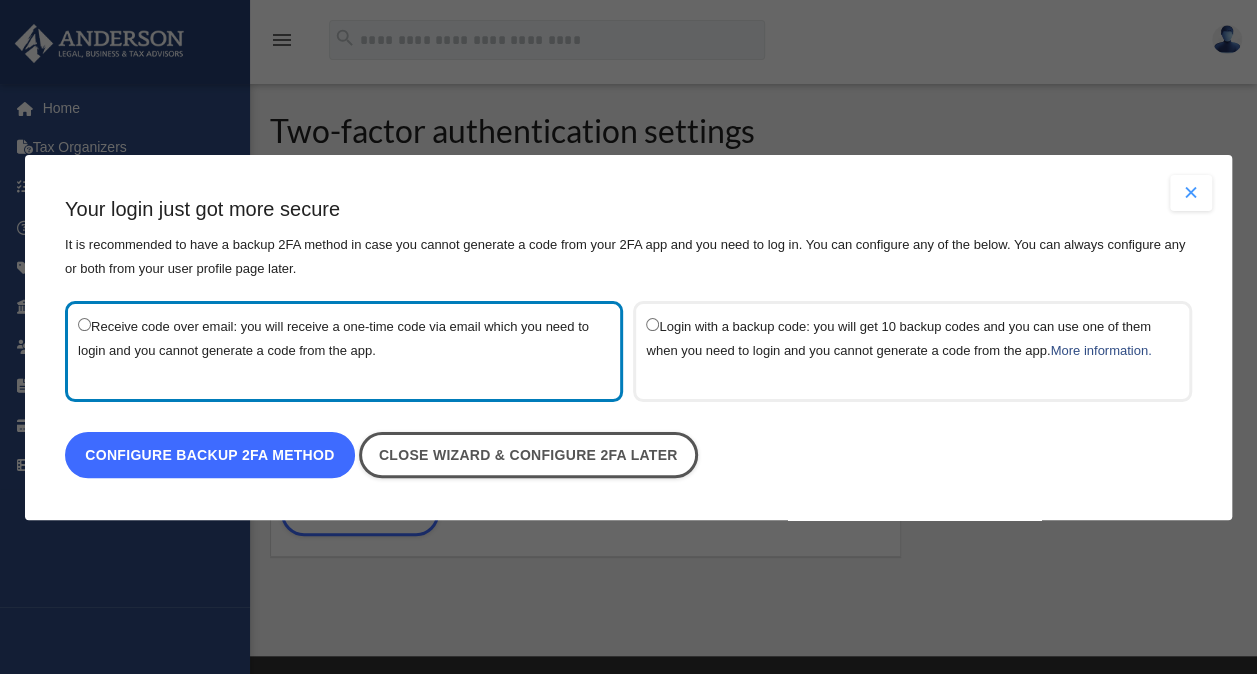 click on "Configure backup 2FA method" at bounding box center (210, 455) 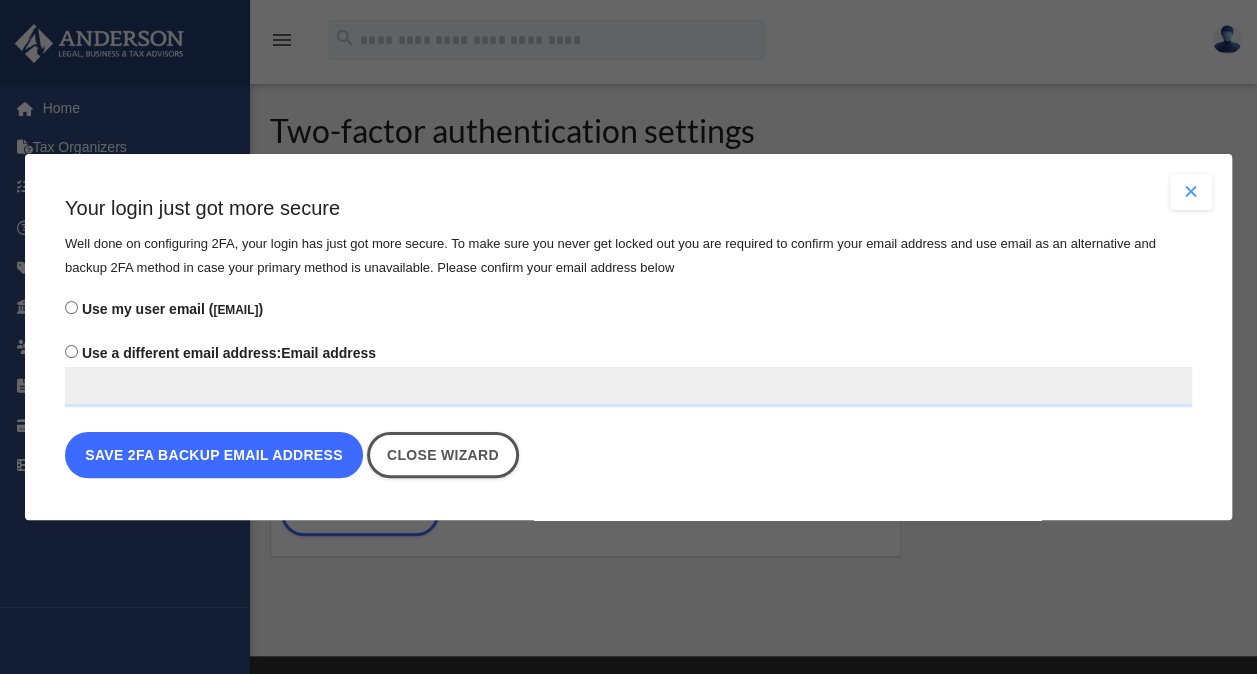 click on "Save 2FA backup email address" at bounding box center (214, 455) 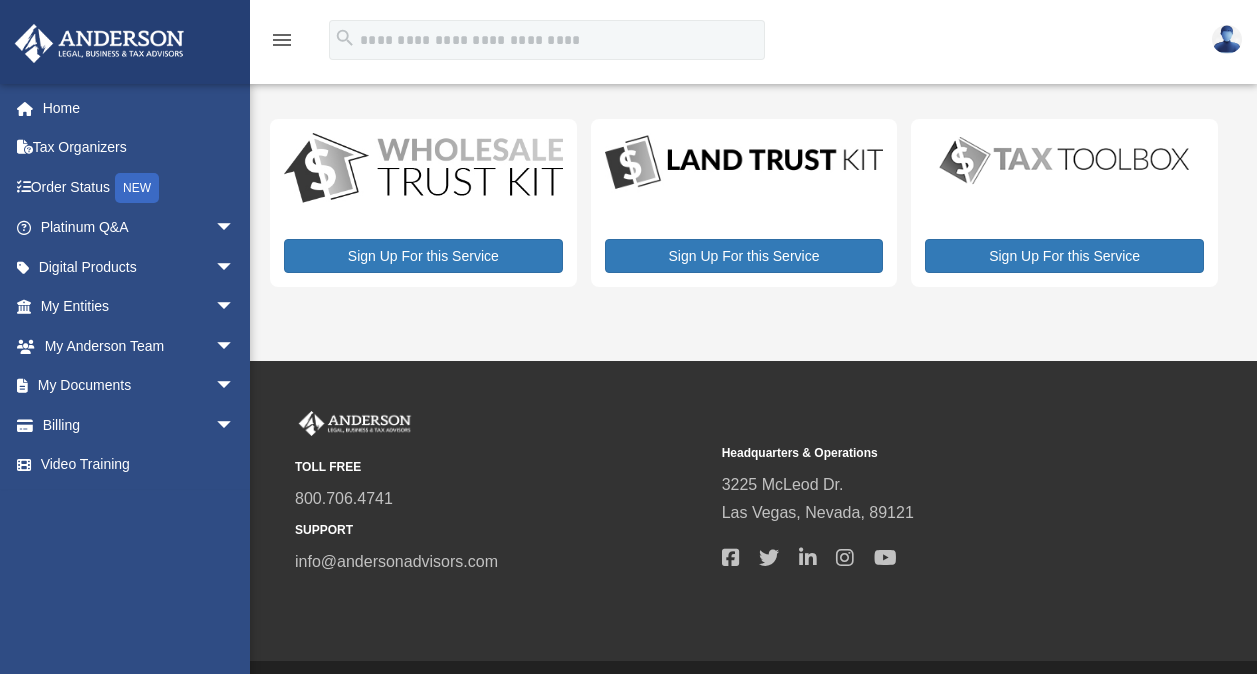 scroll, scrollTop: 0, scrollLeft: 0, axis: both 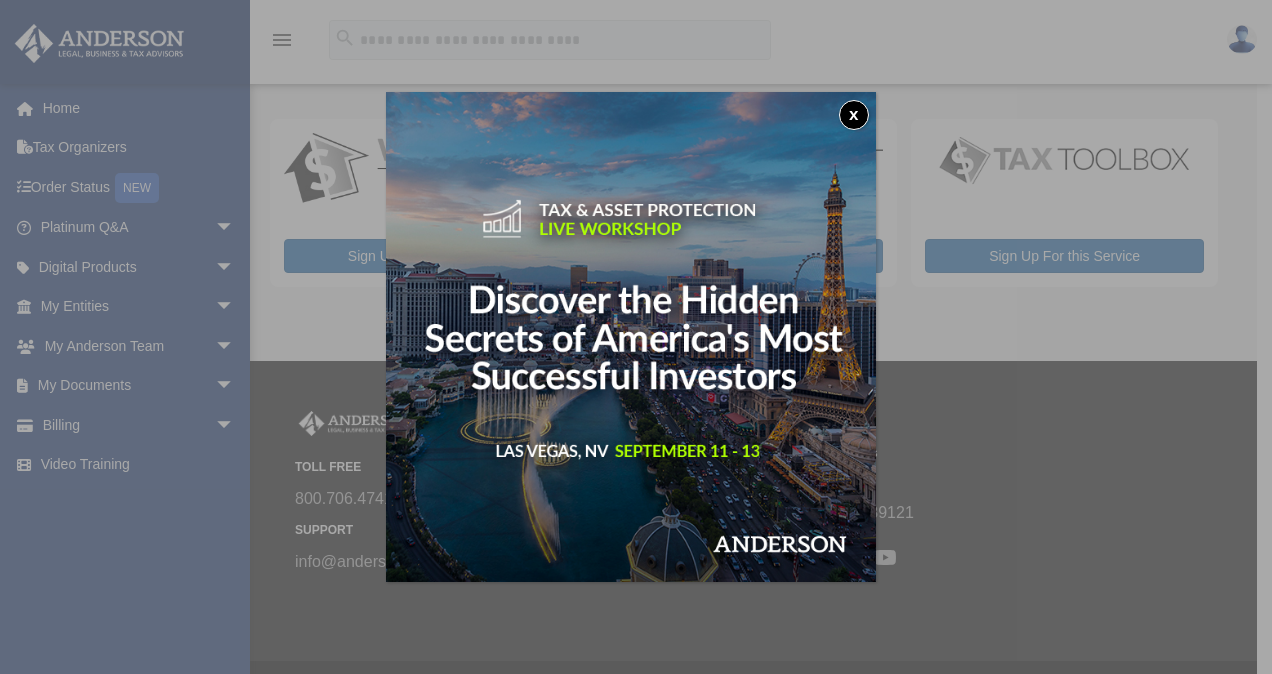 click on "x" at bounding box center [854, 115] 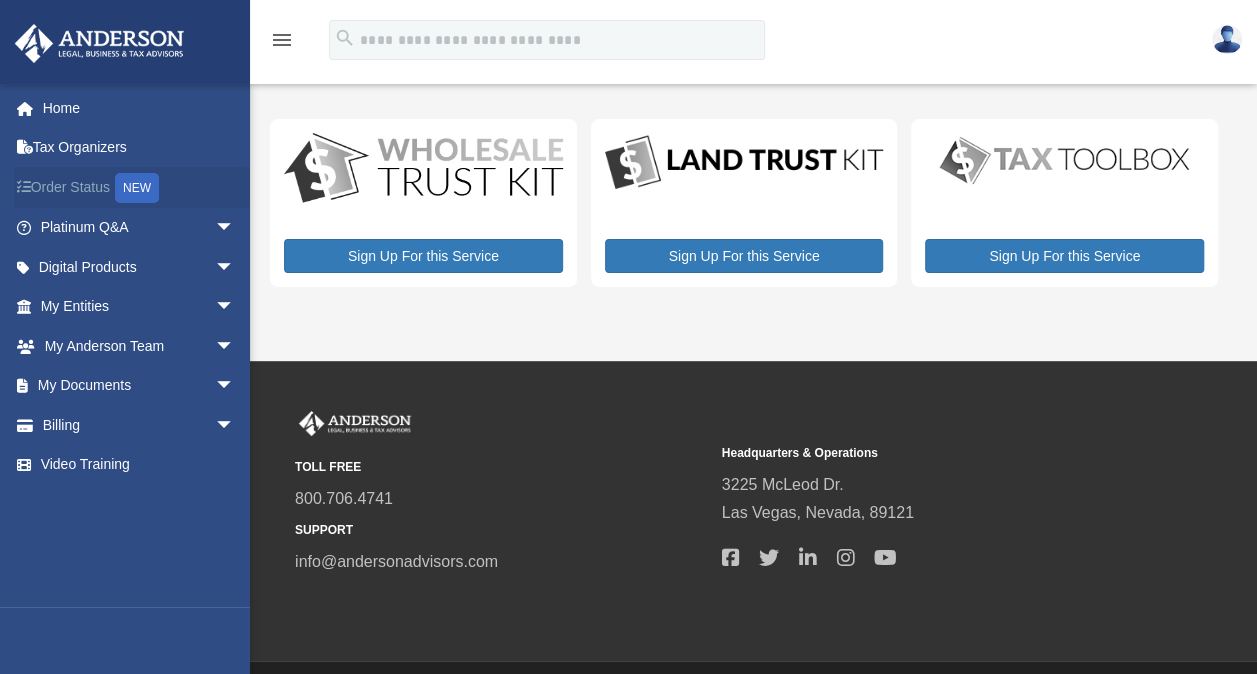 click on "Order Status  NEW" at bounding box center (139, 187) 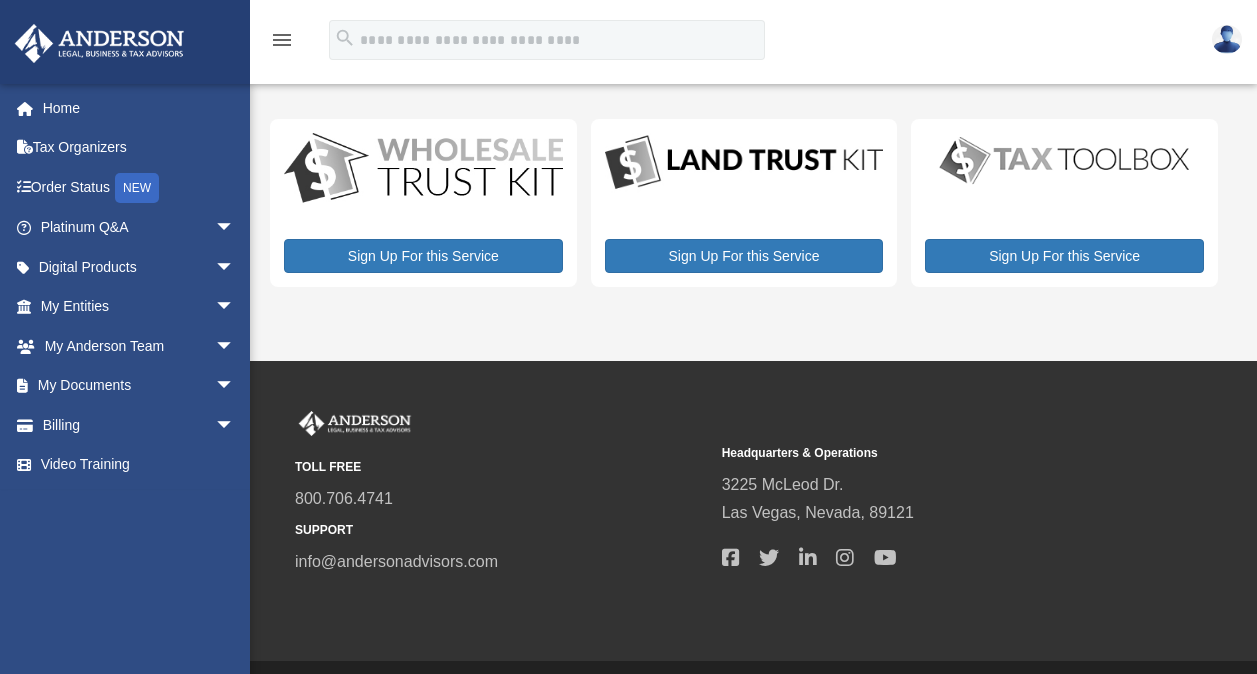 scroll, scrollTop: 0, scrollLeft: 0, axis: both 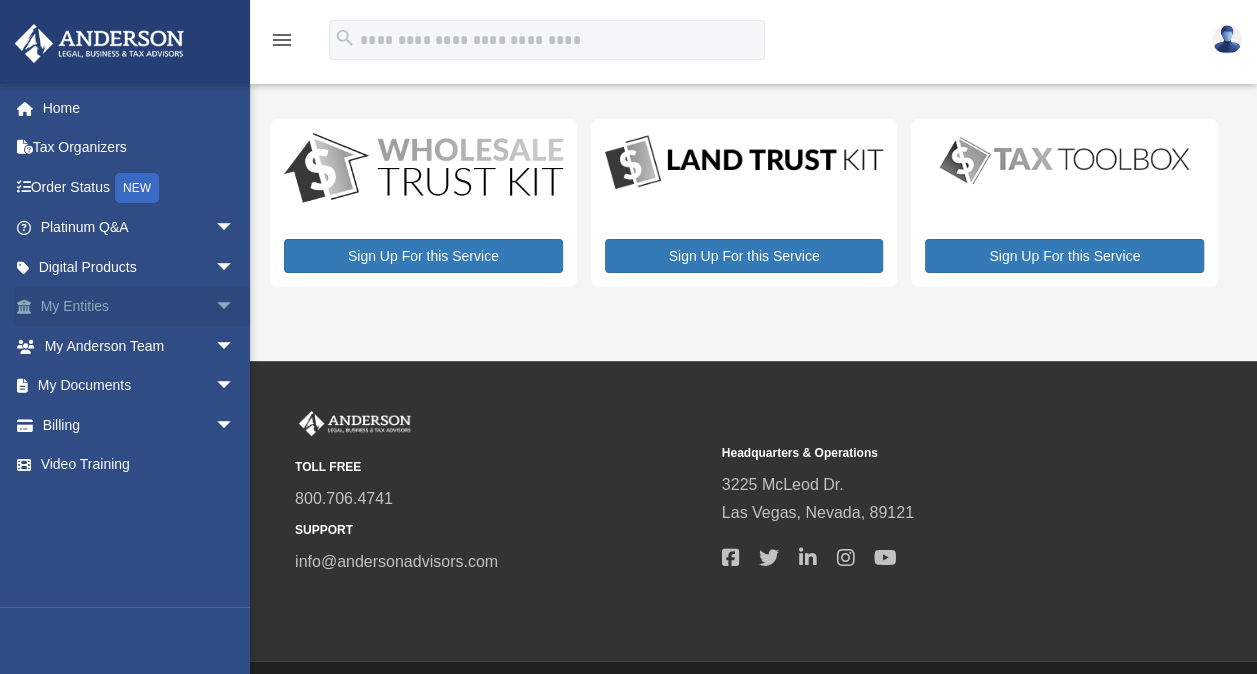 click on "My Entities arrow_drop_down" at bounding box center [139, 307] 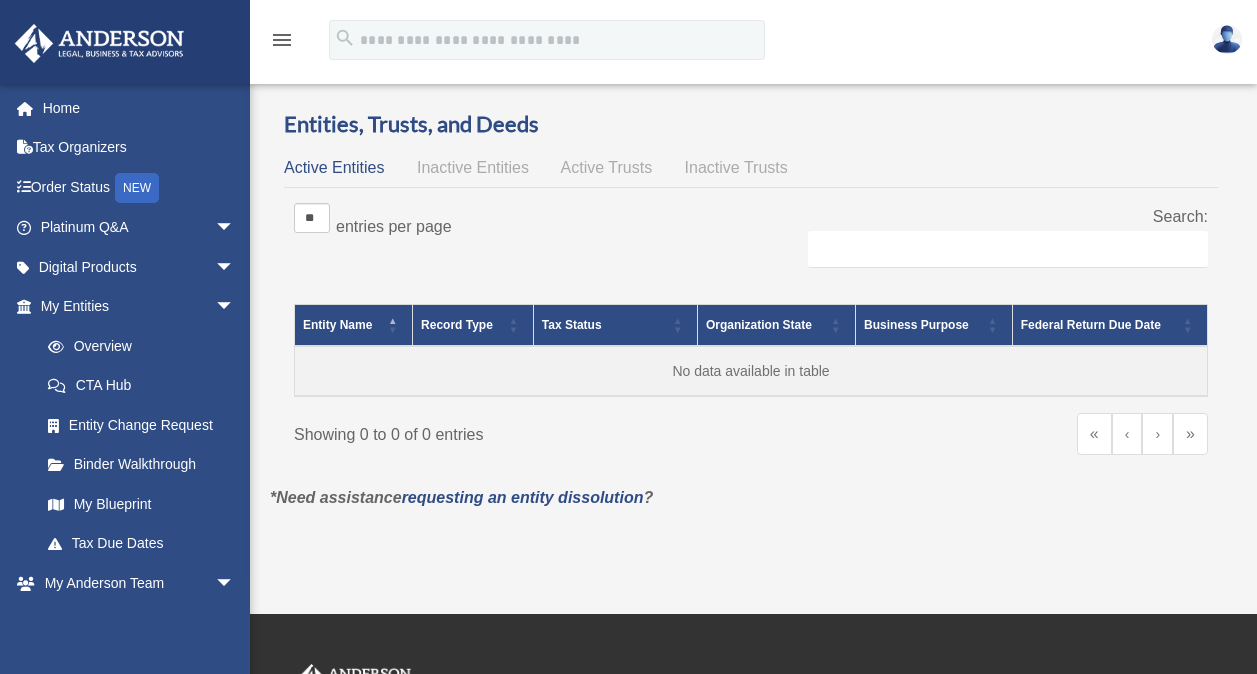 scroll, scrollTop: 0, scrollLeft: 0, axis: both 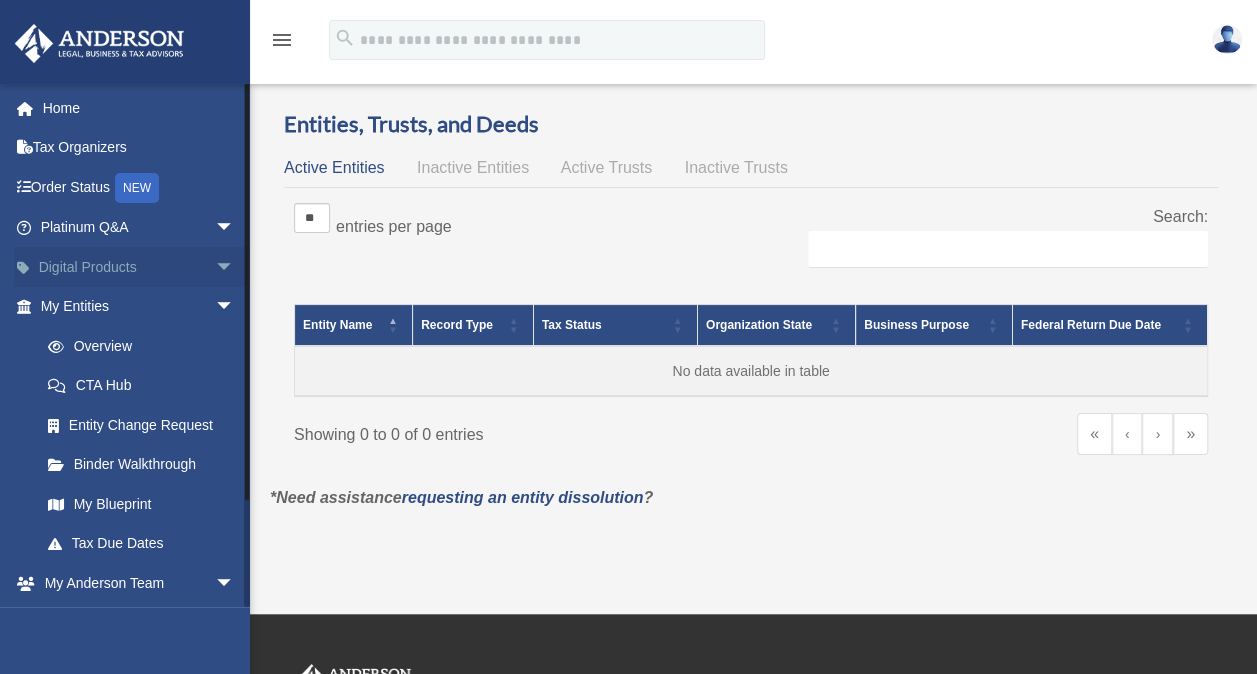click on "arrow_drop_down" at bounding box center [235, 267] 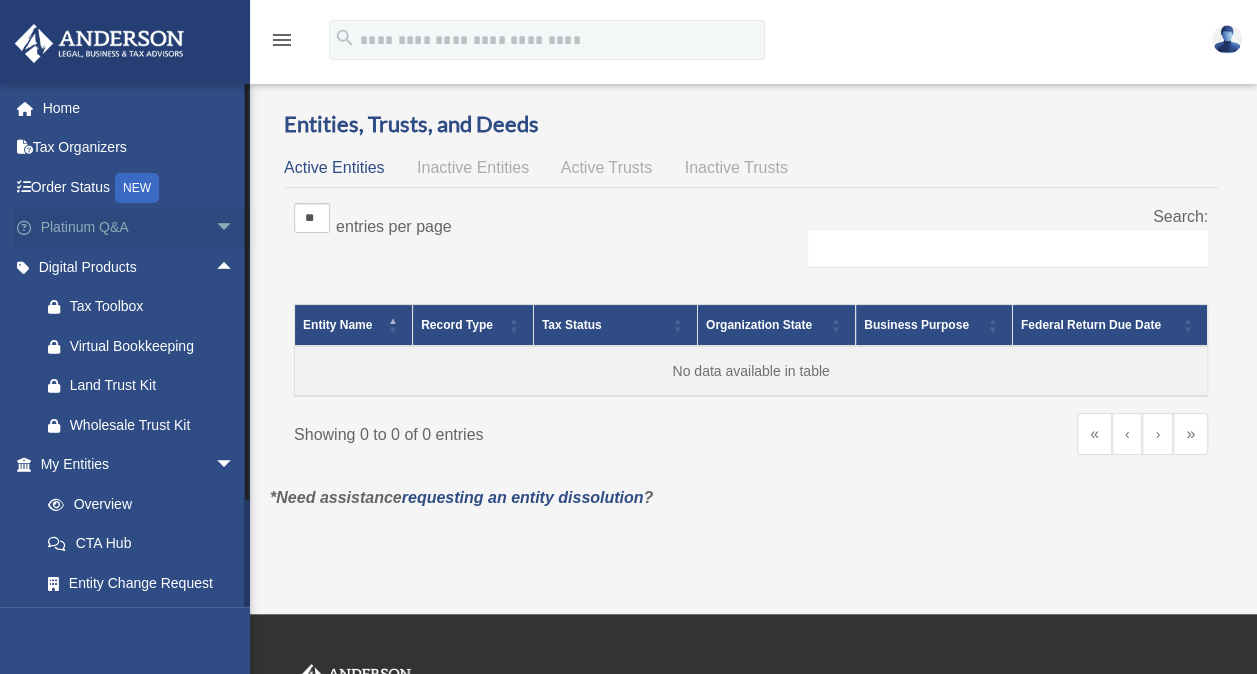 click on "arrow_drop_down" at bounding box center [235, 228] 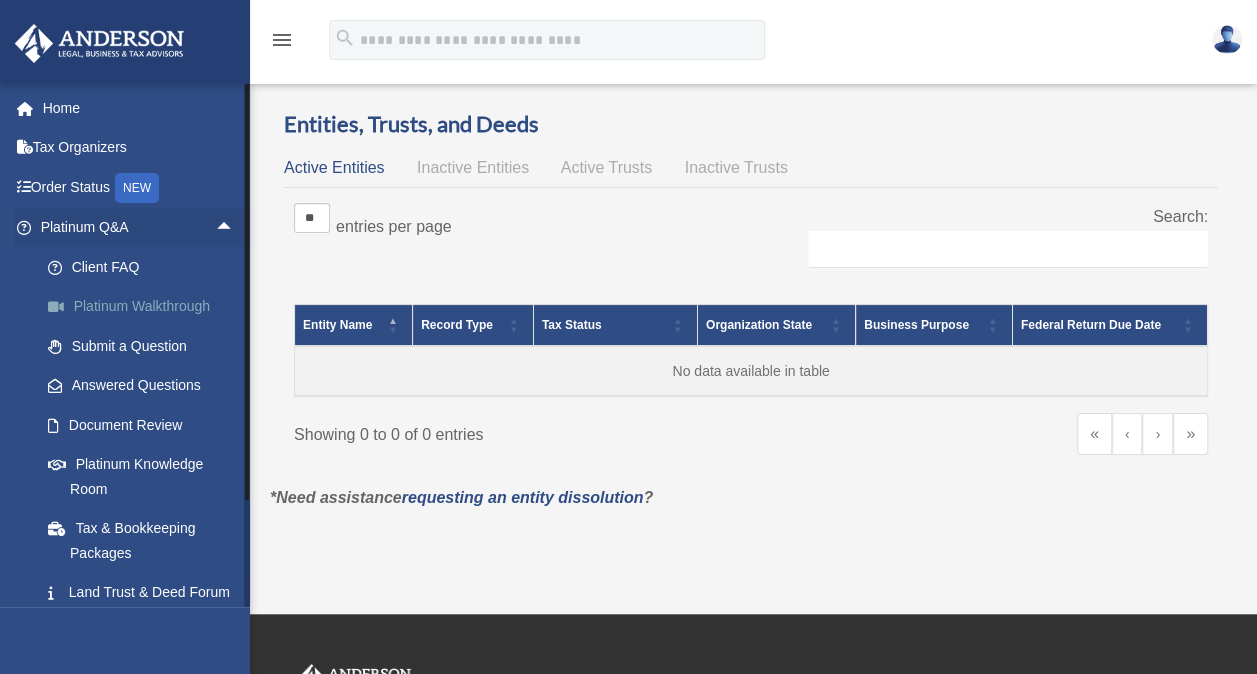 click on "Platinum Walkthrough" at bounding box center [146, 307] 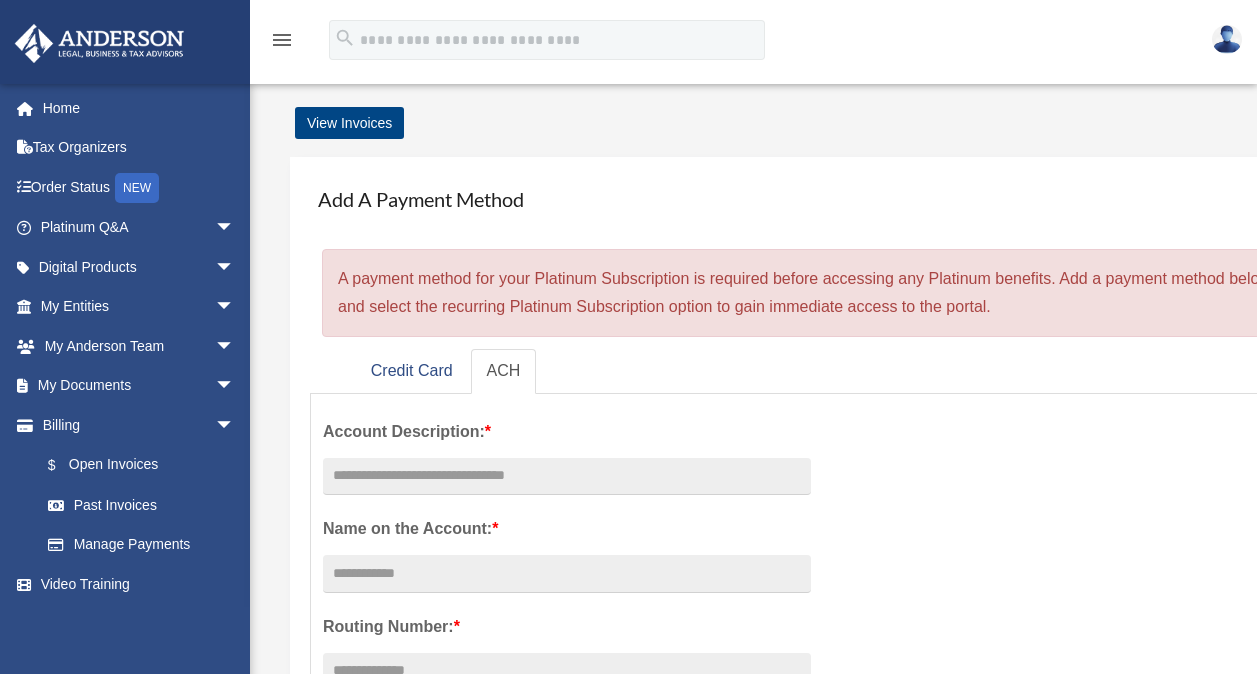 scroll, scrollTop: 0, scrollLeft: 0, axis: both 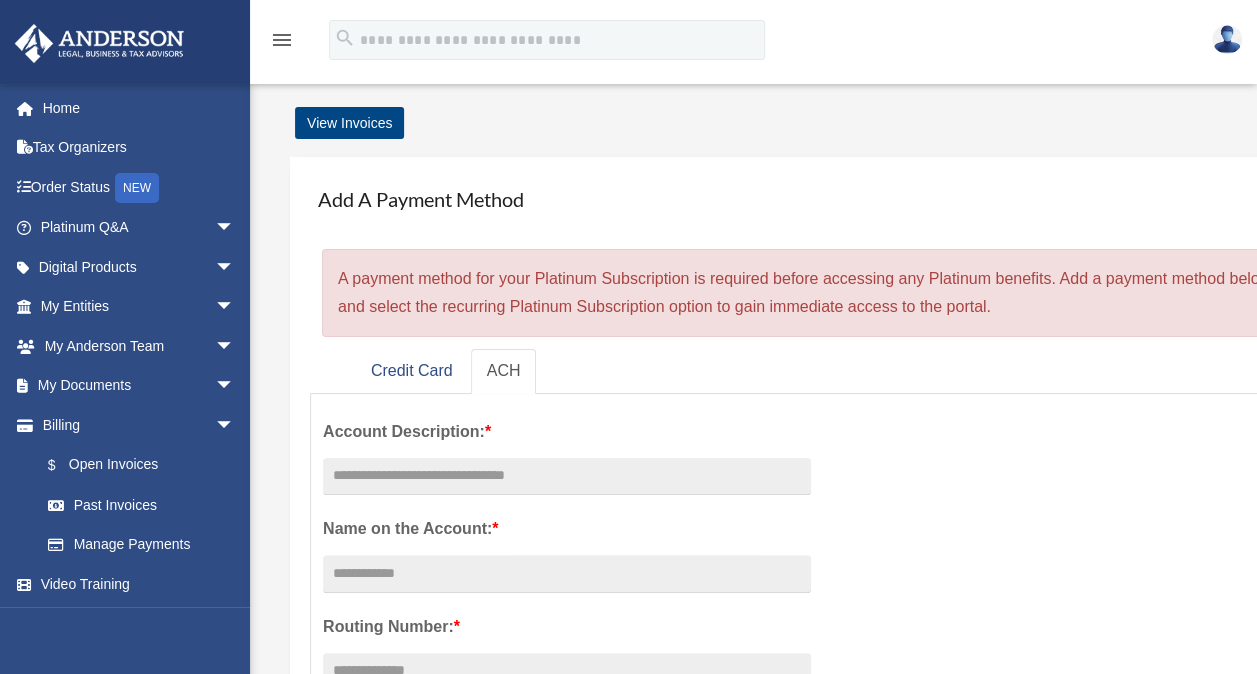 click on "Add A Payment Method" at bounding box center (826, 199) 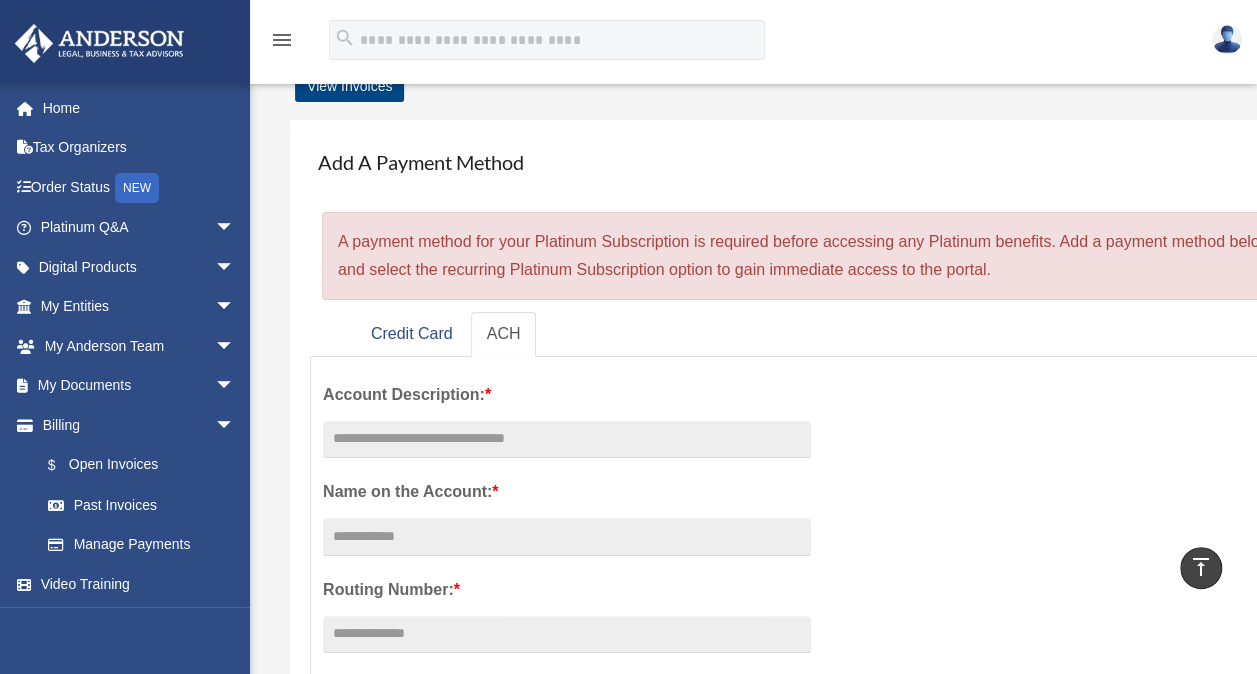 scroll, scrollTop: 0, scrollLeft: 0, axis: both 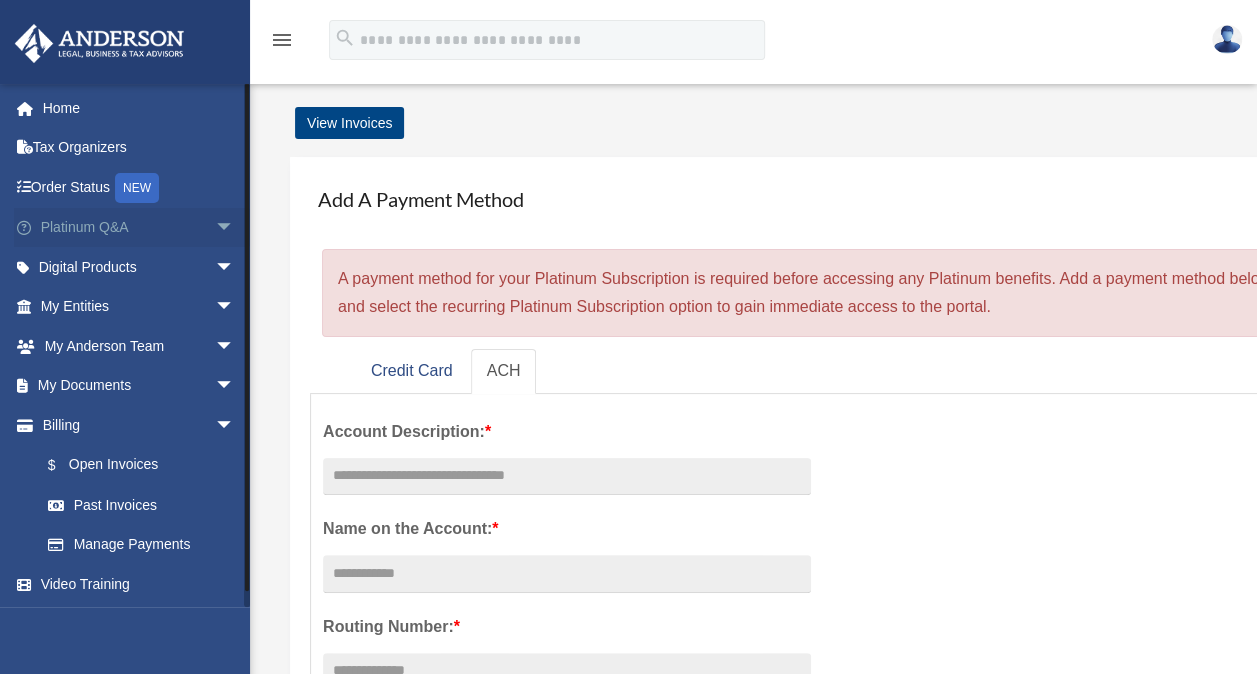 click on "arrow_drop_down" at bounding box center (235, 228) 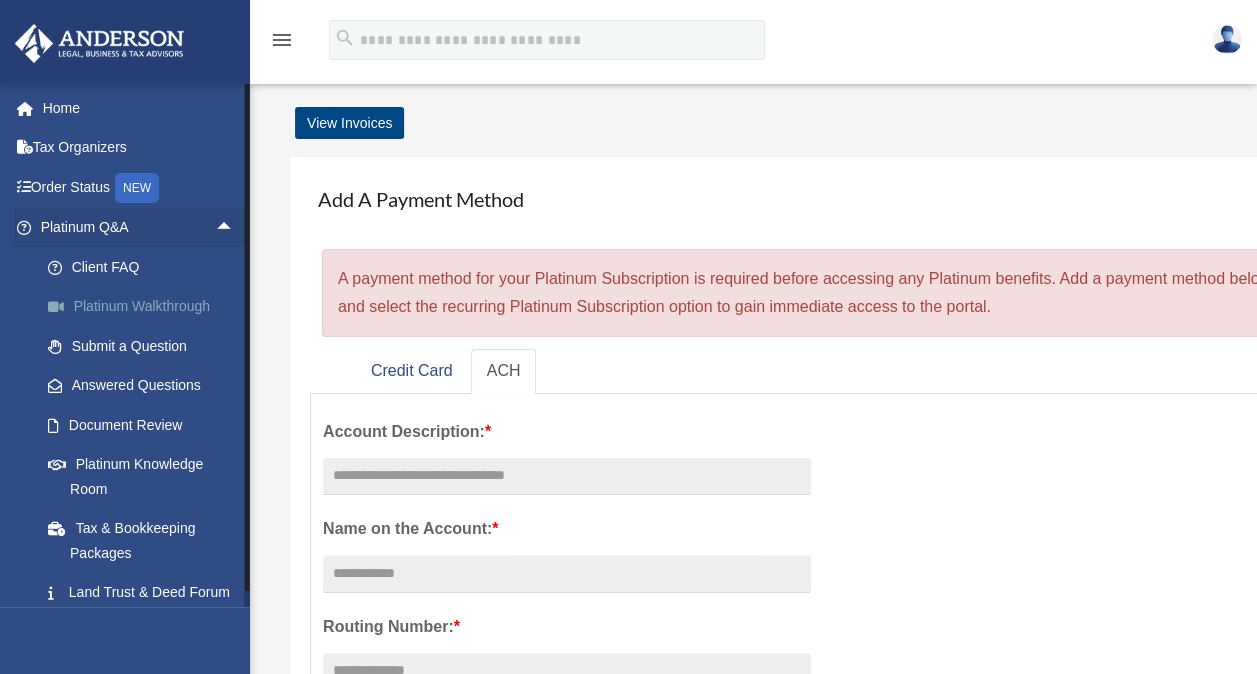 click at bounding box center (66, 307) 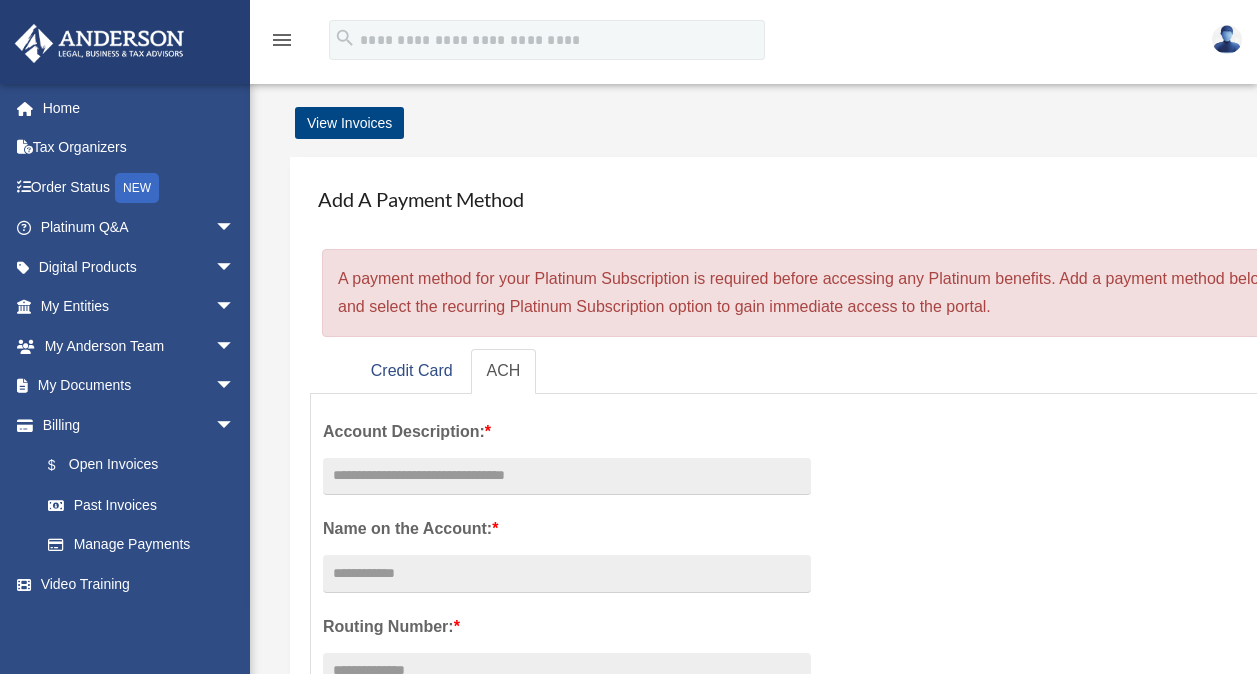 scroll, scrollTop: 0, scrollLeft: 0, axis: both 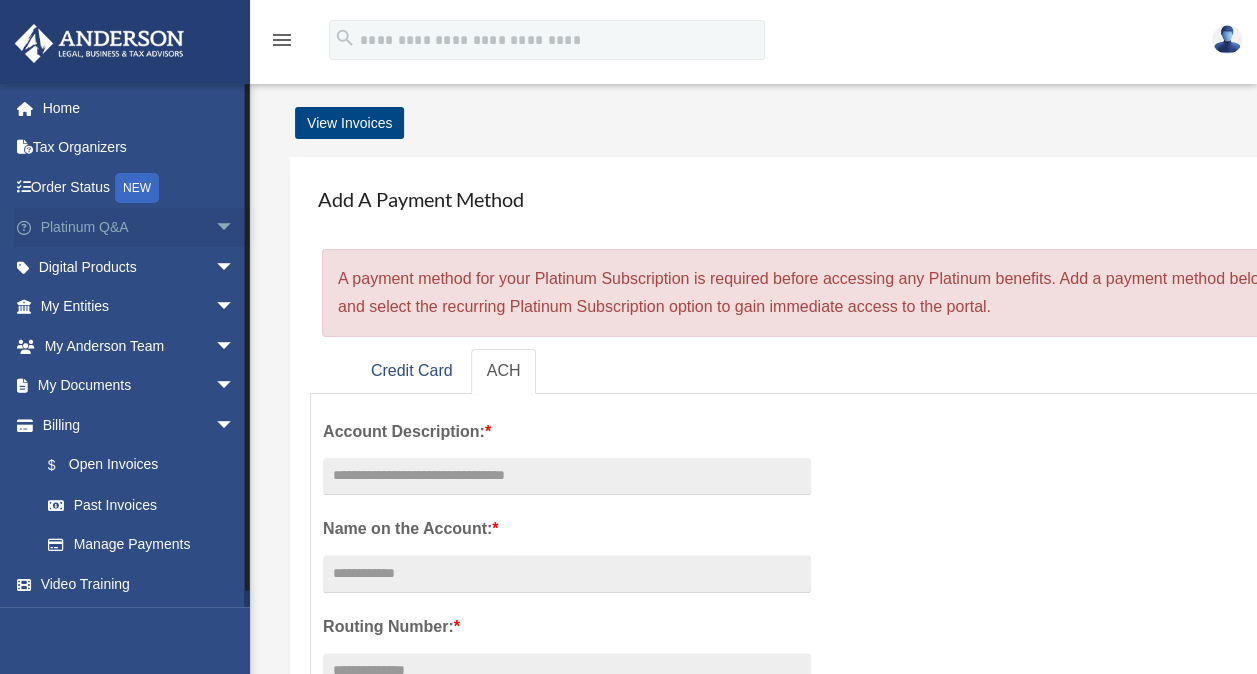 click on "arrow_drop_down" at bounding box center [235, 228] 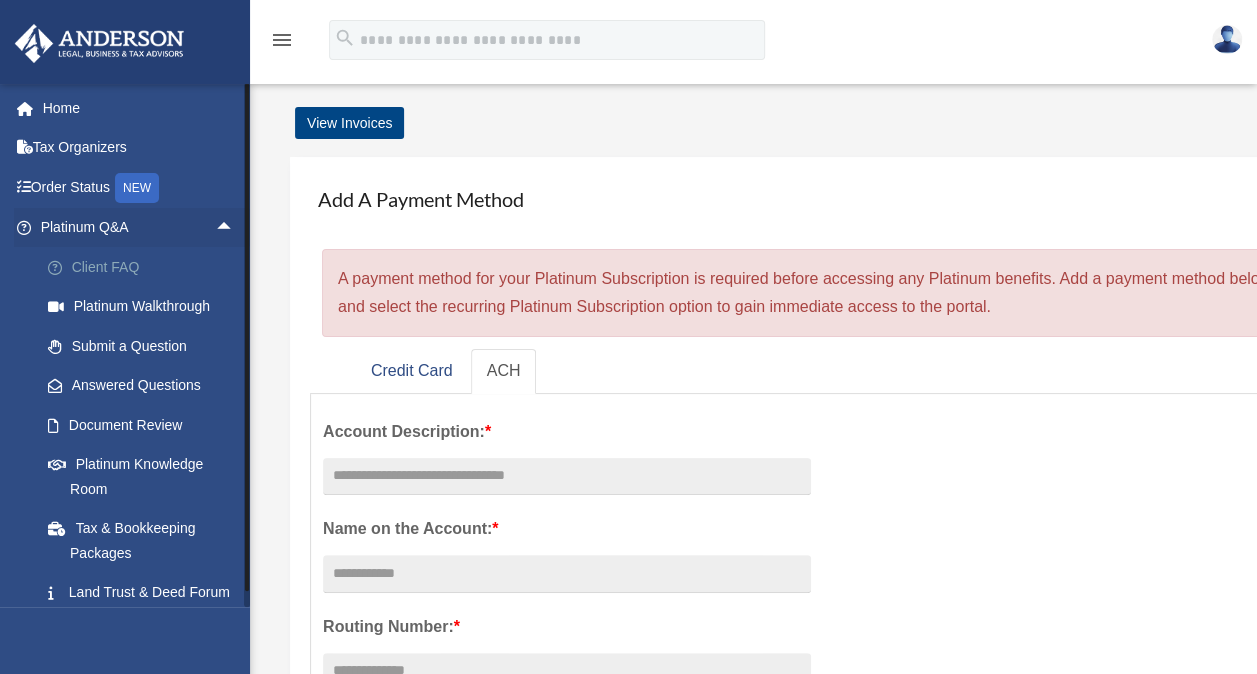 click on "Client FAQ" at bounding box center (146, 267) 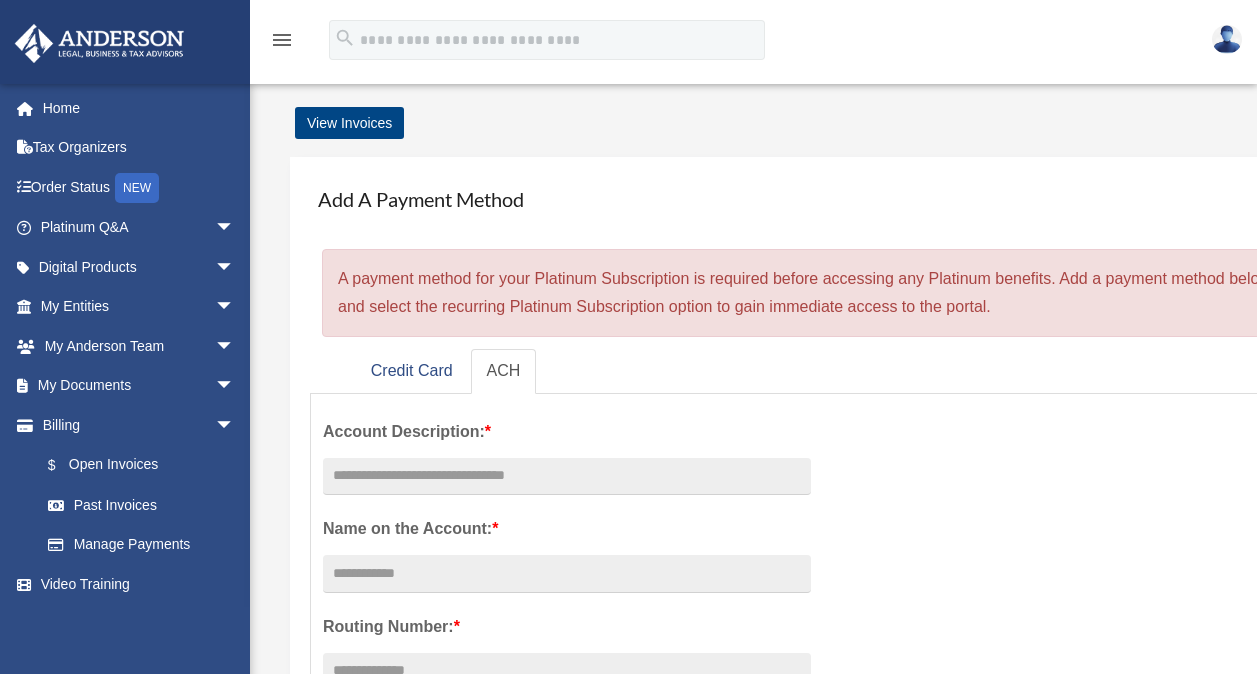 scroll, scrollTop: 0, scrollLeft: 0, axis: both 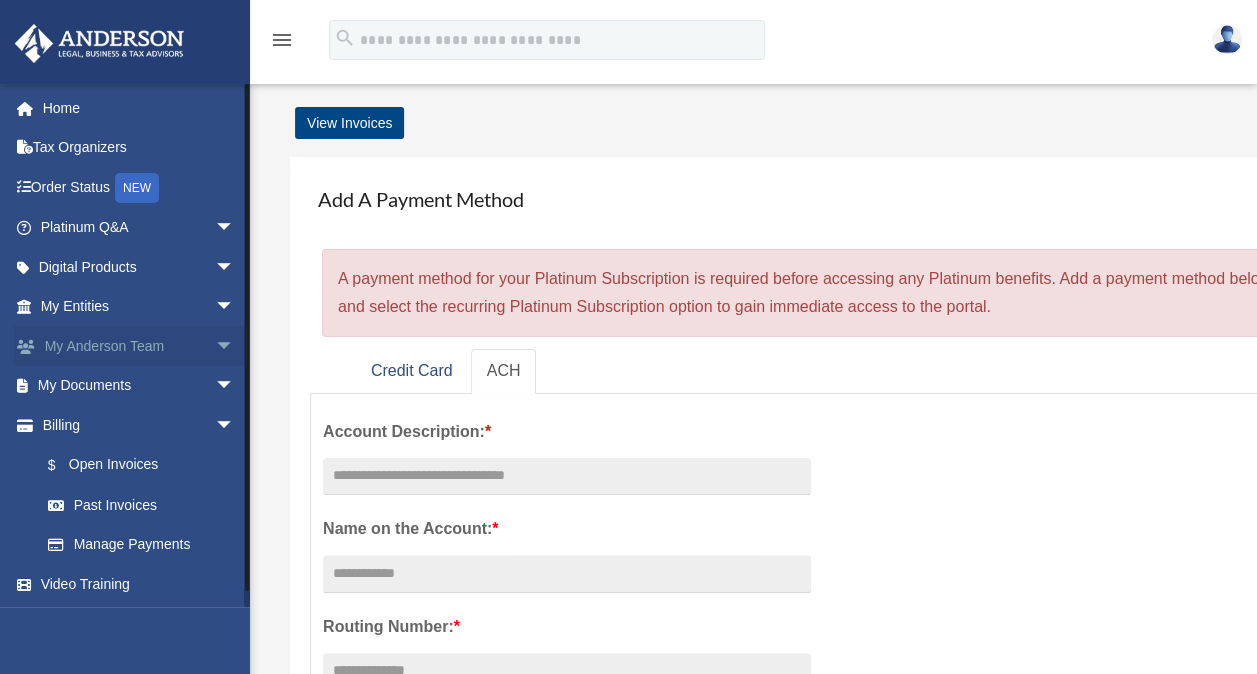 click on "arrow_drop_down" at bounding box center [235, 346] 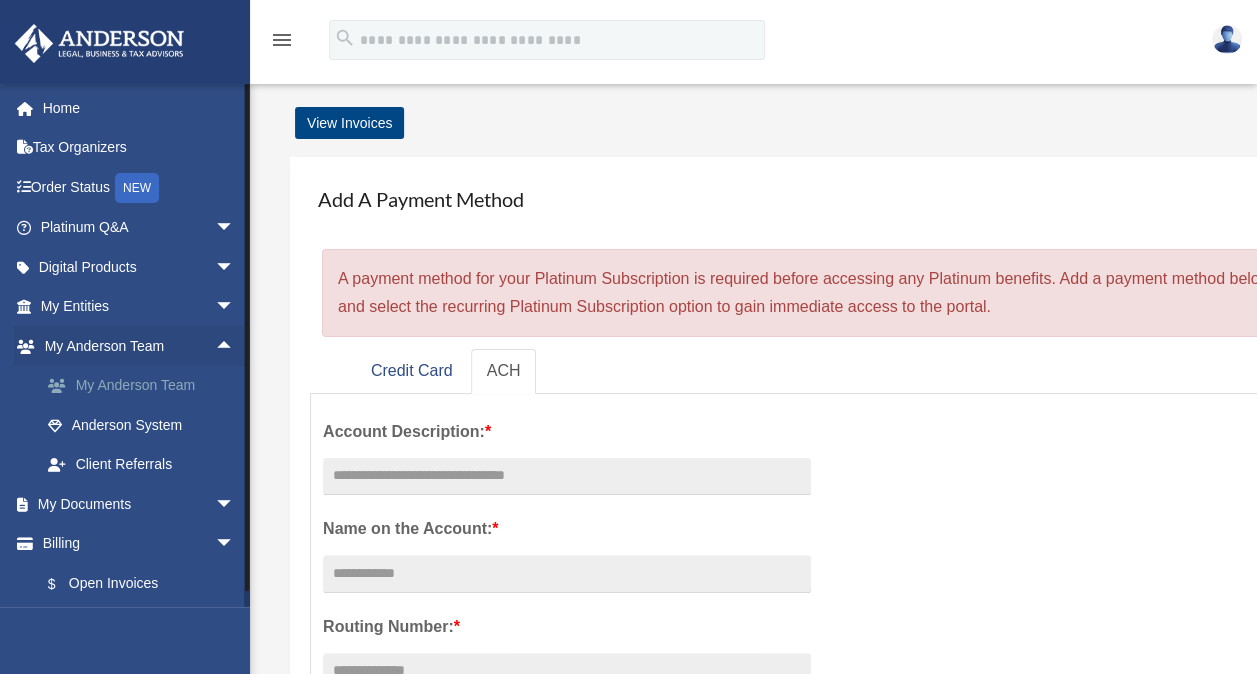click on "My Anderson Team" at bounding box center [146, 386] 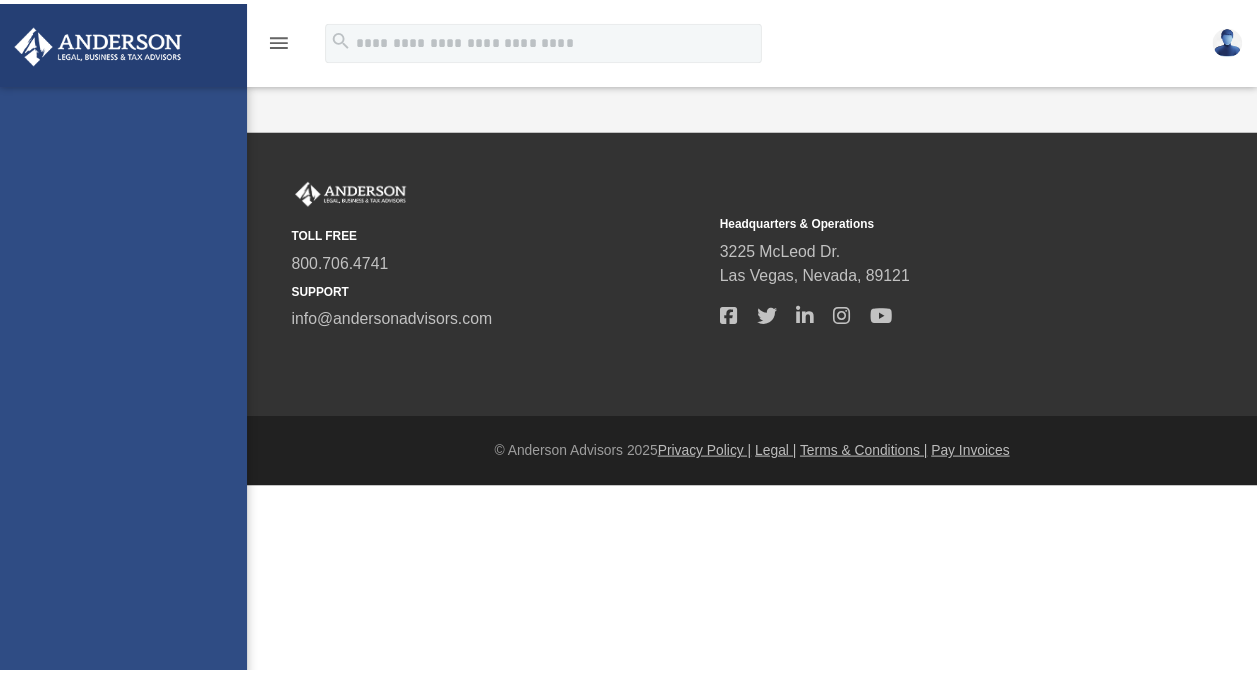 scroll, scrollTop: 0, scrollLeft: 0, axis: both 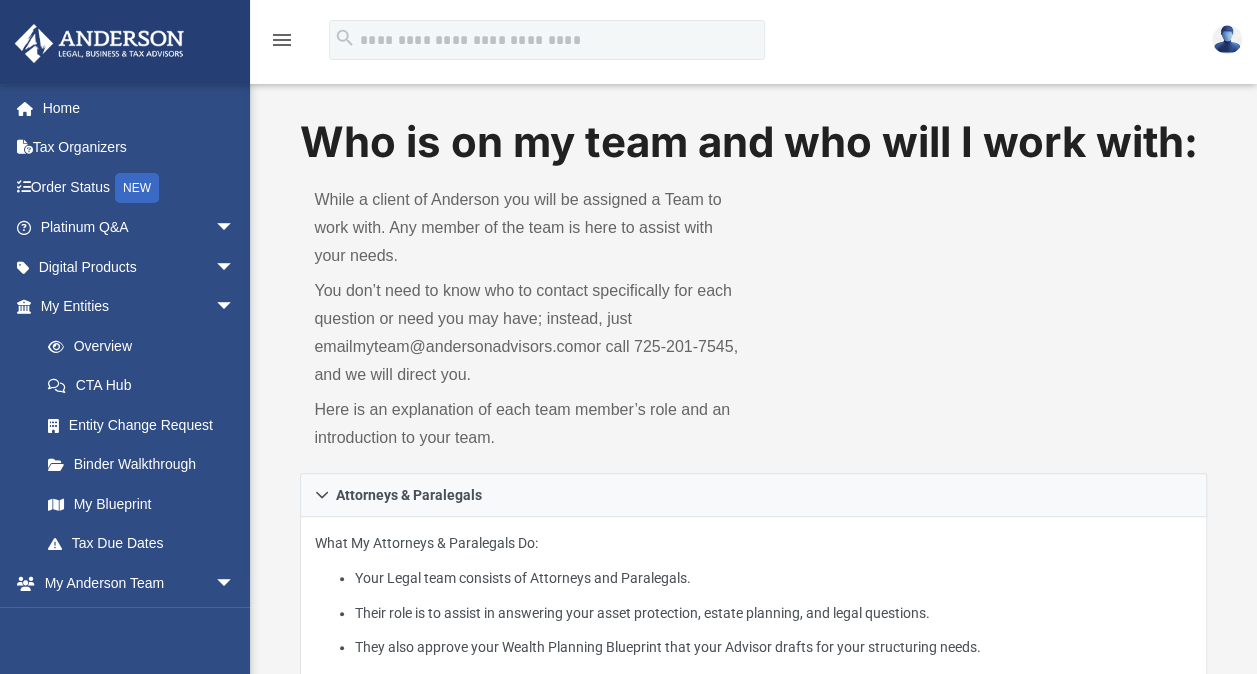 click on "Who is on my team and who will I work with: While a client of Anderson you will be assigned a Team to work with. Any member of the team is here to assist with your needs. You don’t need to know who to contact specifically for each question or need you may have; instead, just email  [EMAIL]  or call [PHONE], and we will direct you. Here is an explanation of each team member’s role and an introduction to your team." at bounding box center [753, 293] 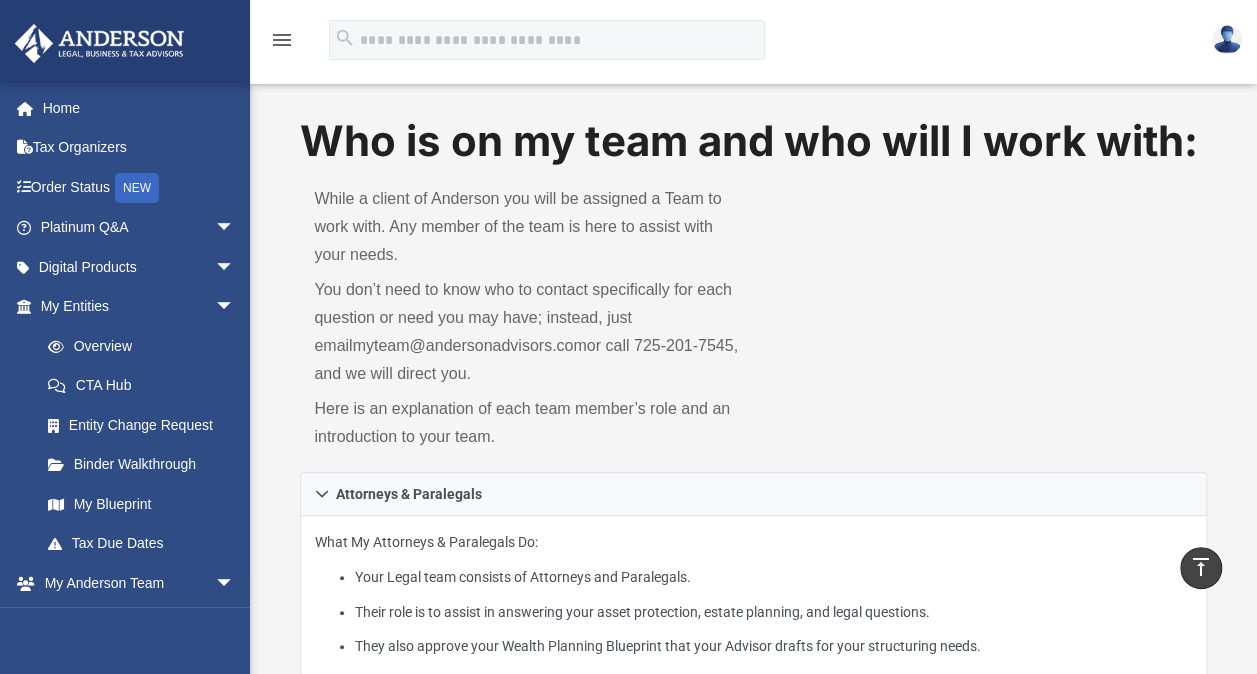 scroll, scrollTop: 0, scrollLeft: 0, axis: both 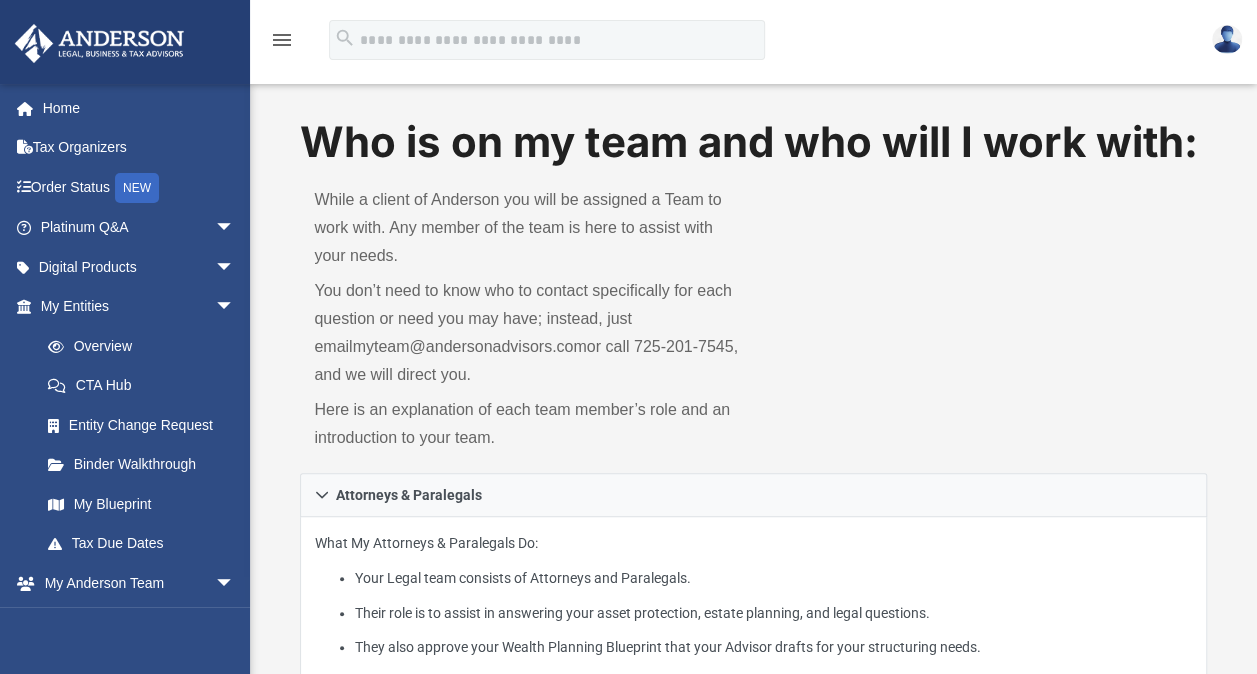 click on "Who is on my team and who will I work with: While a client of Anderson you will be assigned a Team to work with. Any member of the team is here to assist with your needs. You don’t need to know who to contact specifically for each question or need you may have; instead, just email  [EMAIL]  or call [PHONE], and we will direct you. Here is an explanation of each team member’s role and an introduction to your team." at bounding box center (753, 293) 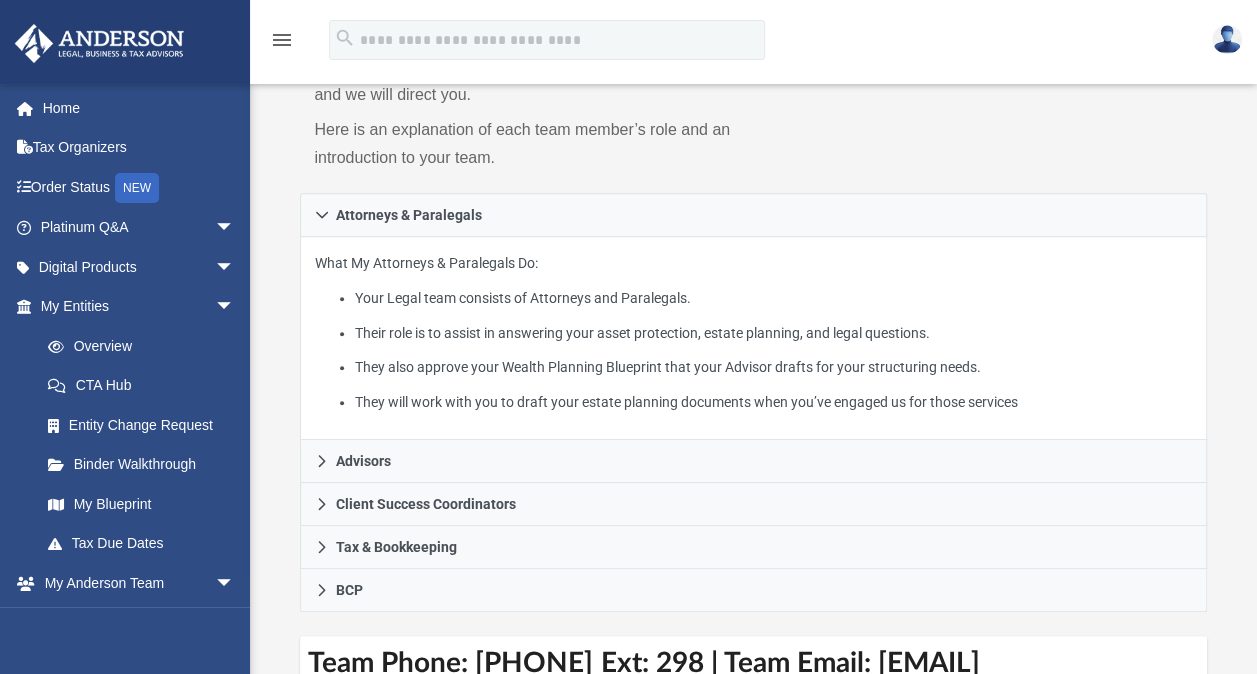 scroll, scrollTop: 320, scrollLeft: 0, axis: vertical 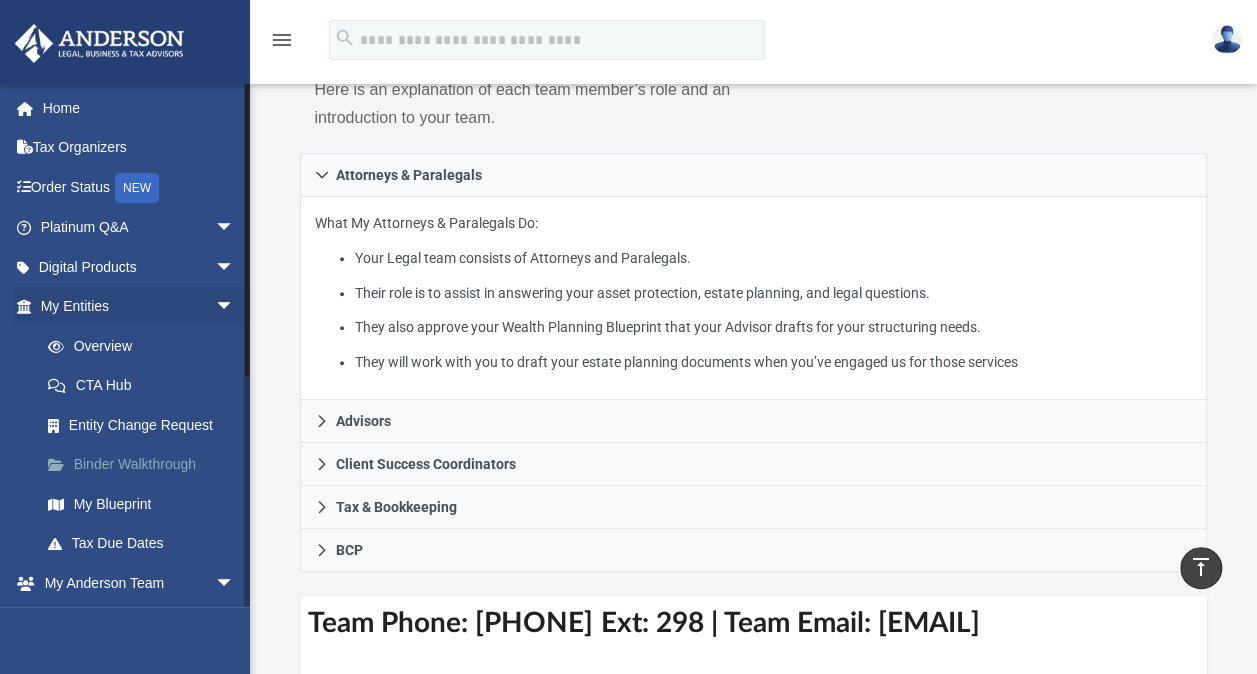 click on "Binder Walkthrough" at bounding box center [146, 465] 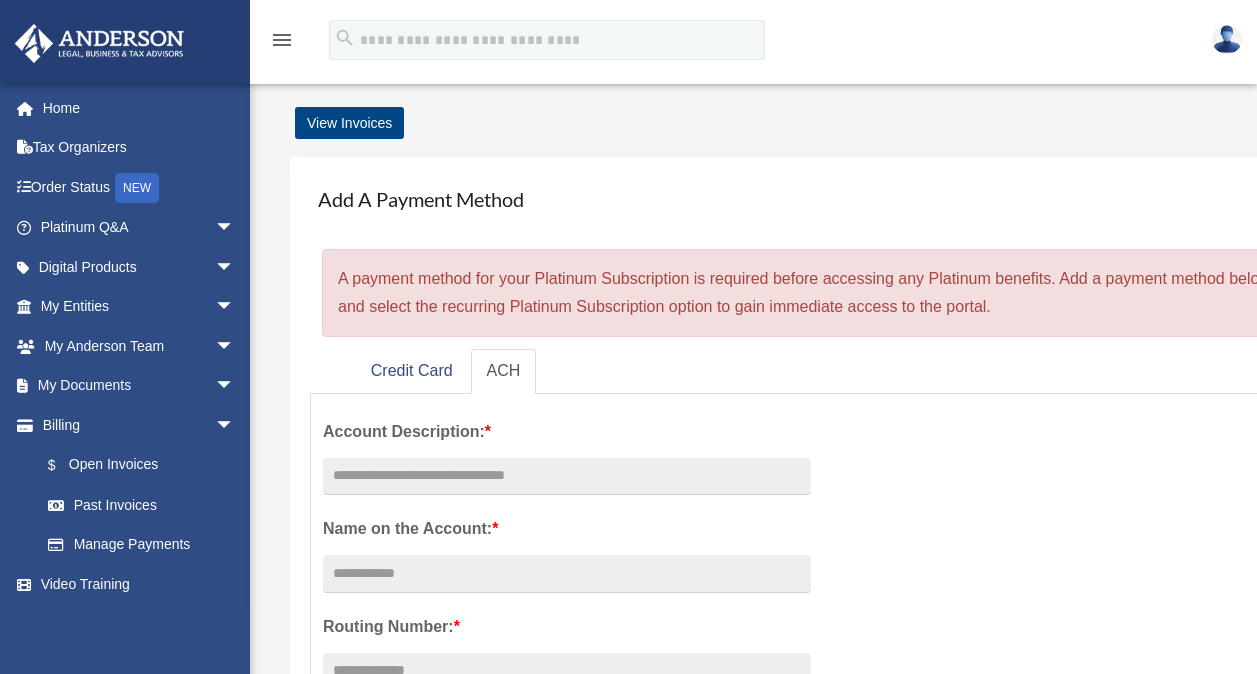 scroll, scrollTop: 0, scrollLeft: 0, axis: both 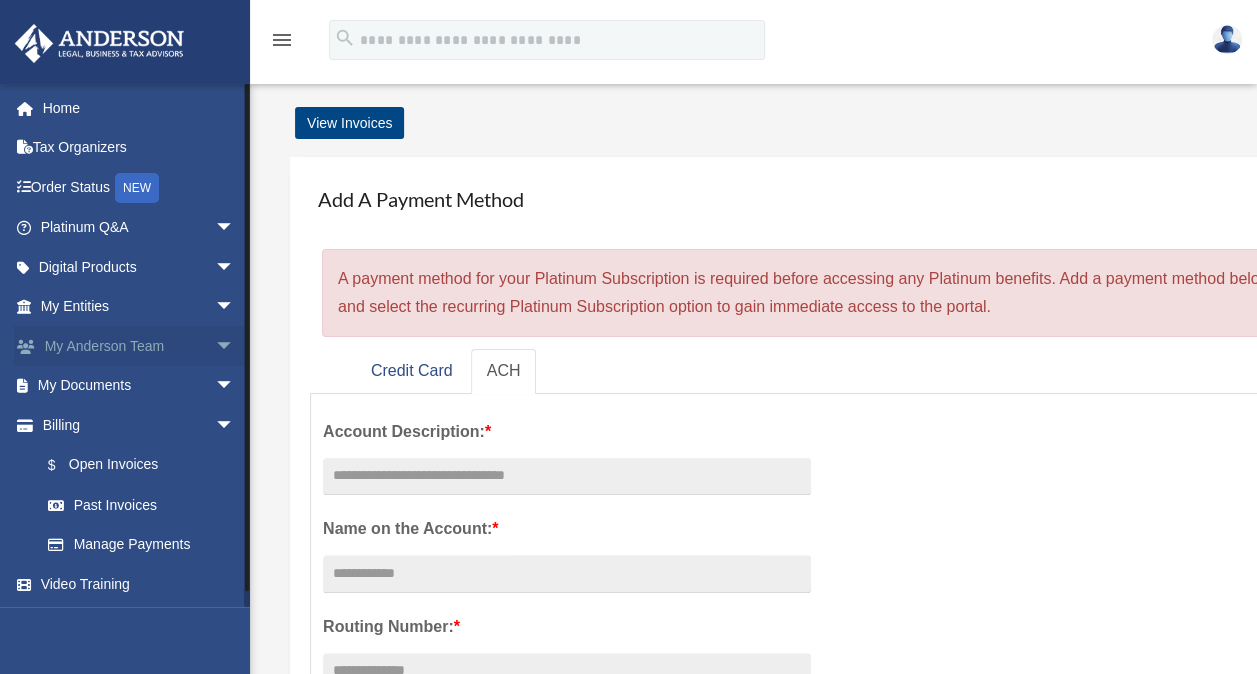 click on "My Anderson Team arrow_drop_down" at bounding box center [139, 346] 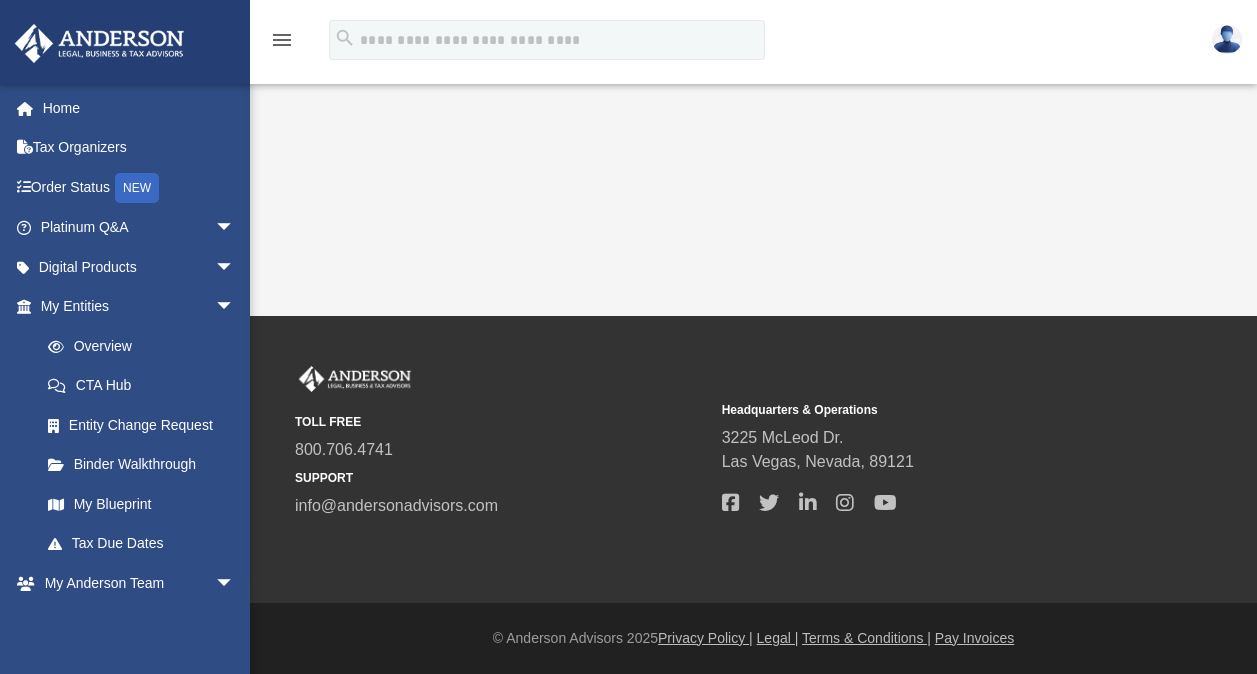 scroll, scrollTop: 0, scrollLeft: 0, axis: both 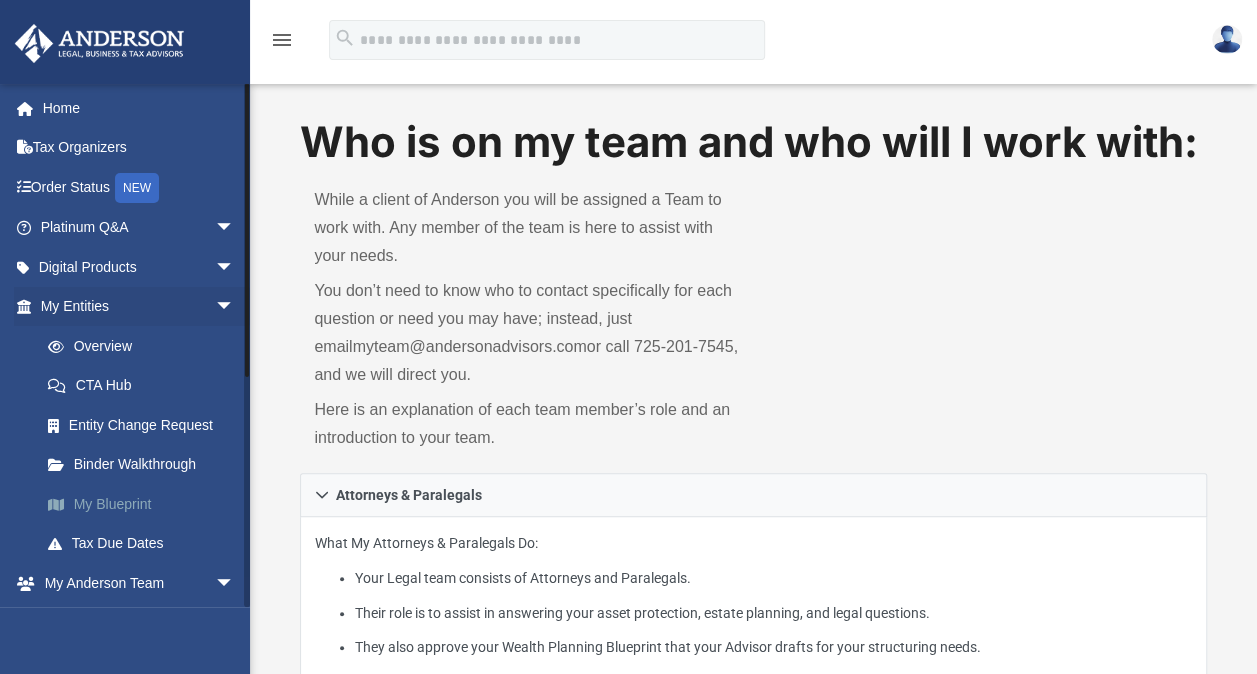 click on "My Blueprint" at bounding box center (146, 504) 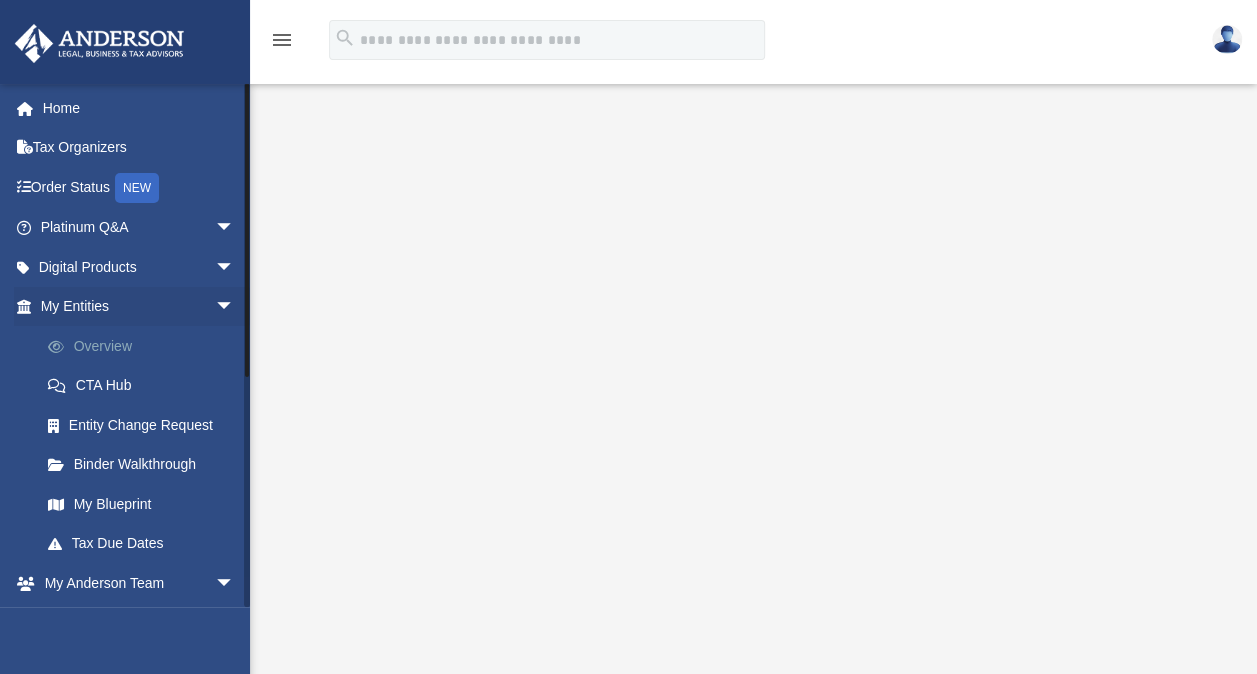 click on "Overview" at bounding box center (146, 346) 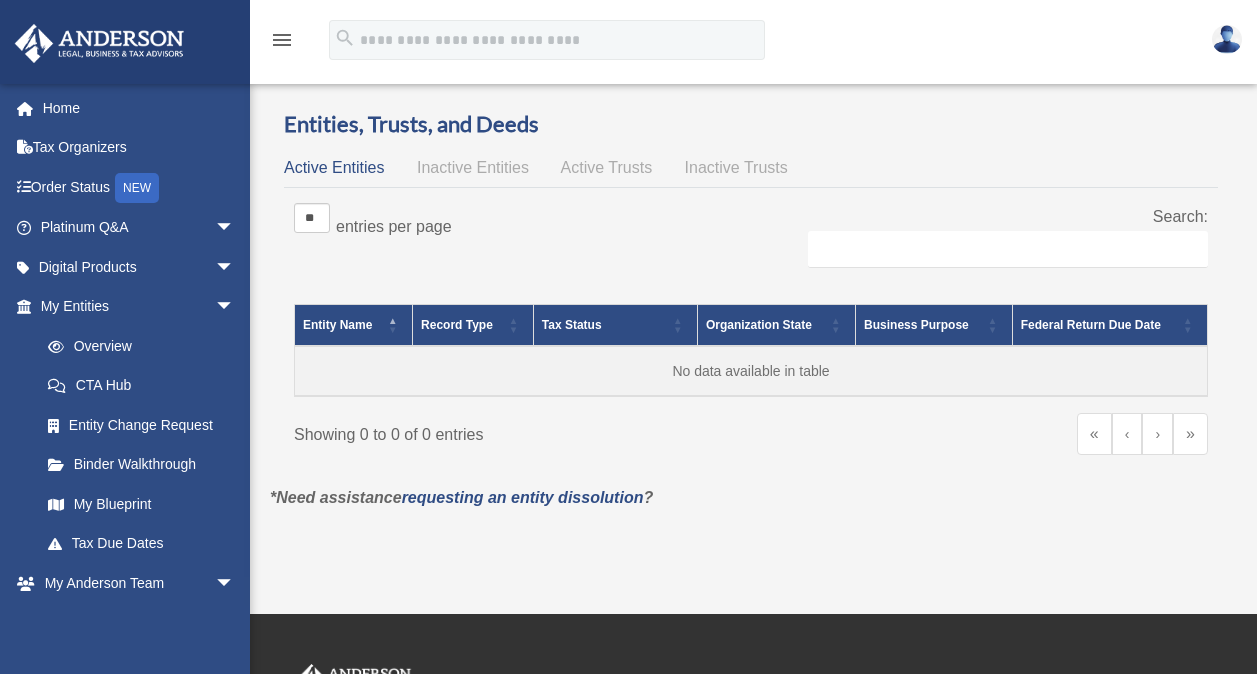 scroll, scrollTop: 0, scrollLeft: 0, axis: both 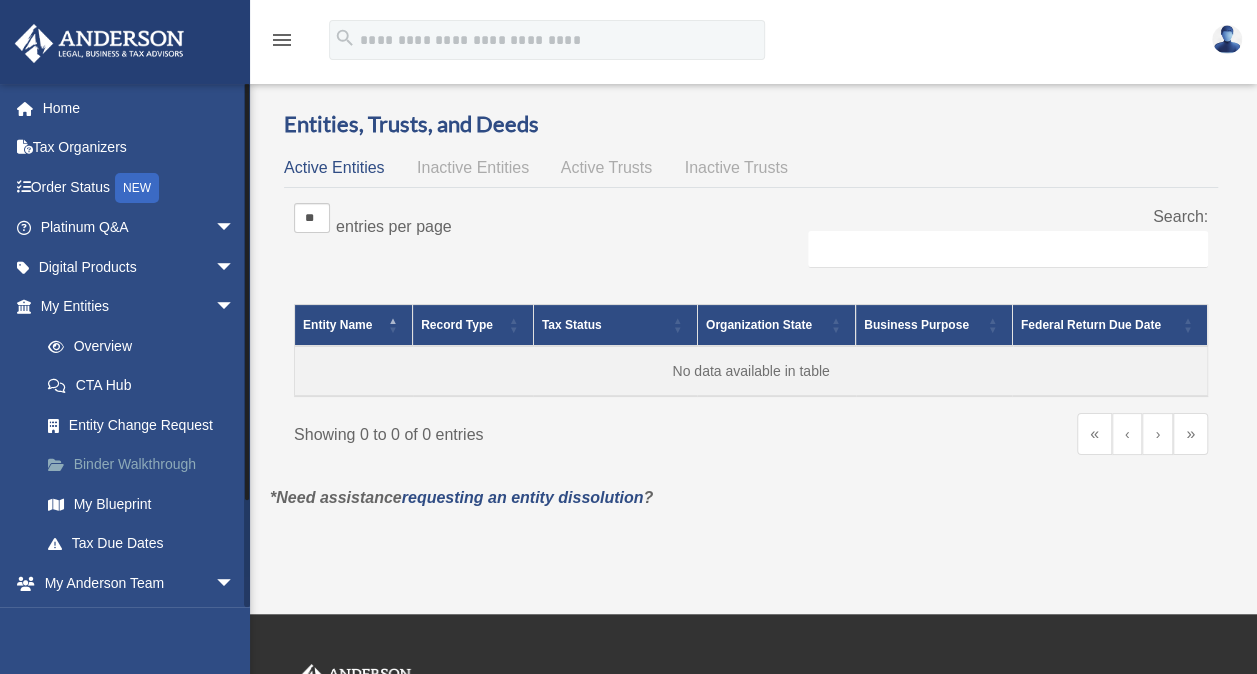 click on "Binder Walkthrough" at bounding box center [146, 465] 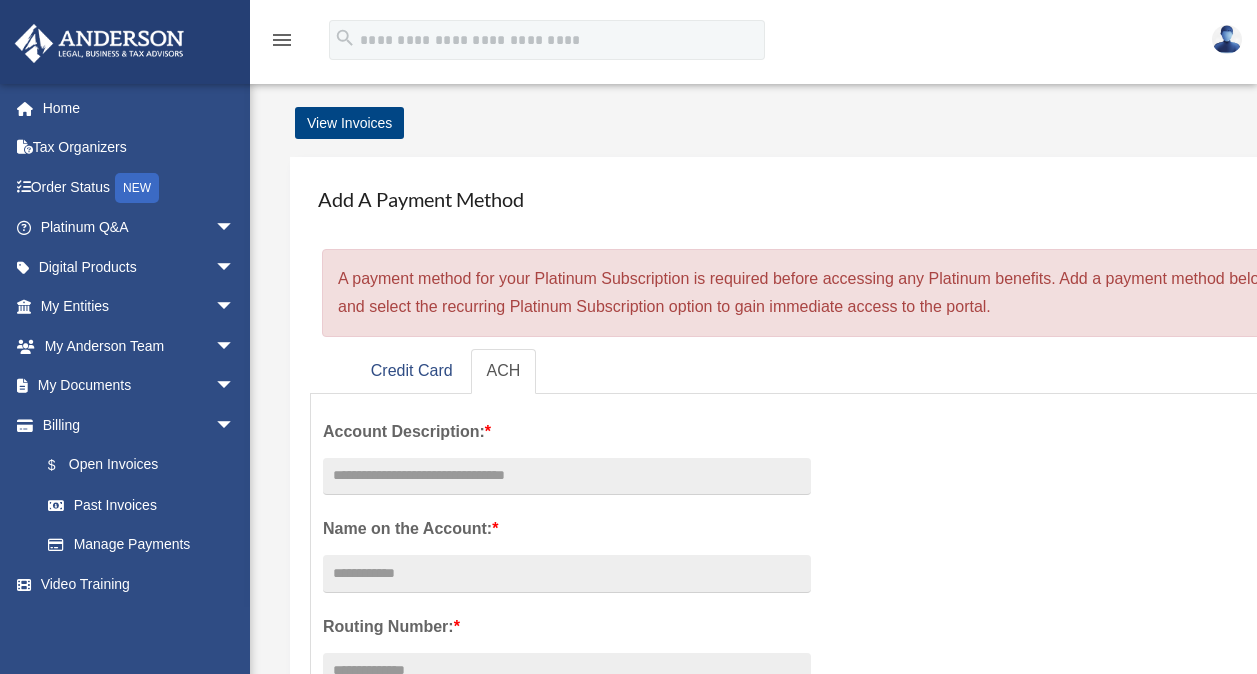 scroll, scrollTop: 0, scrollLeft: 0, axis: both 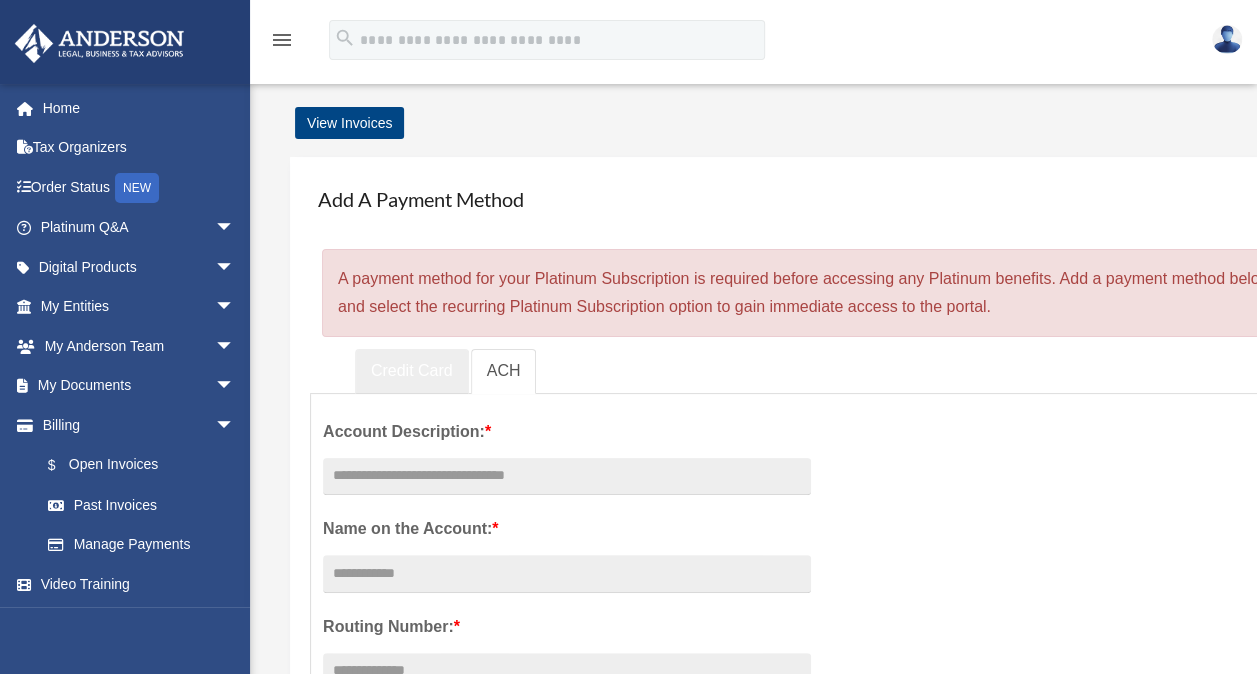 click on "Credit Card" at bounding box center (412, 371) 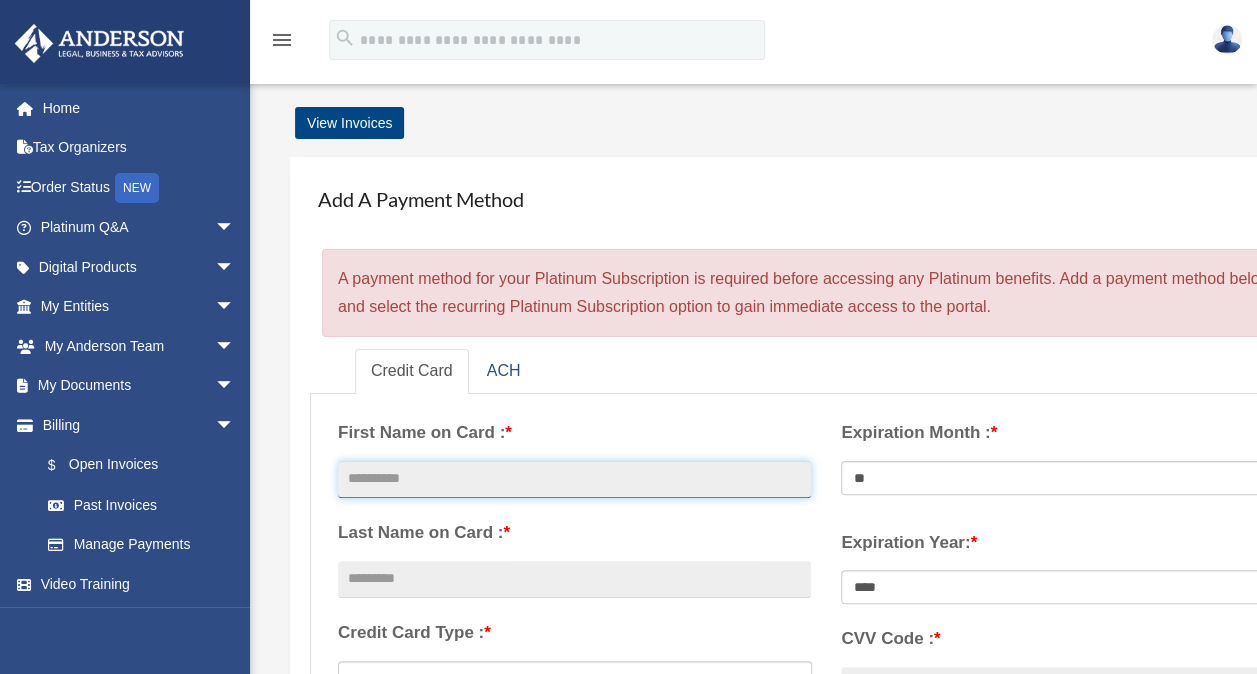 click at bounding box center (574, 480) 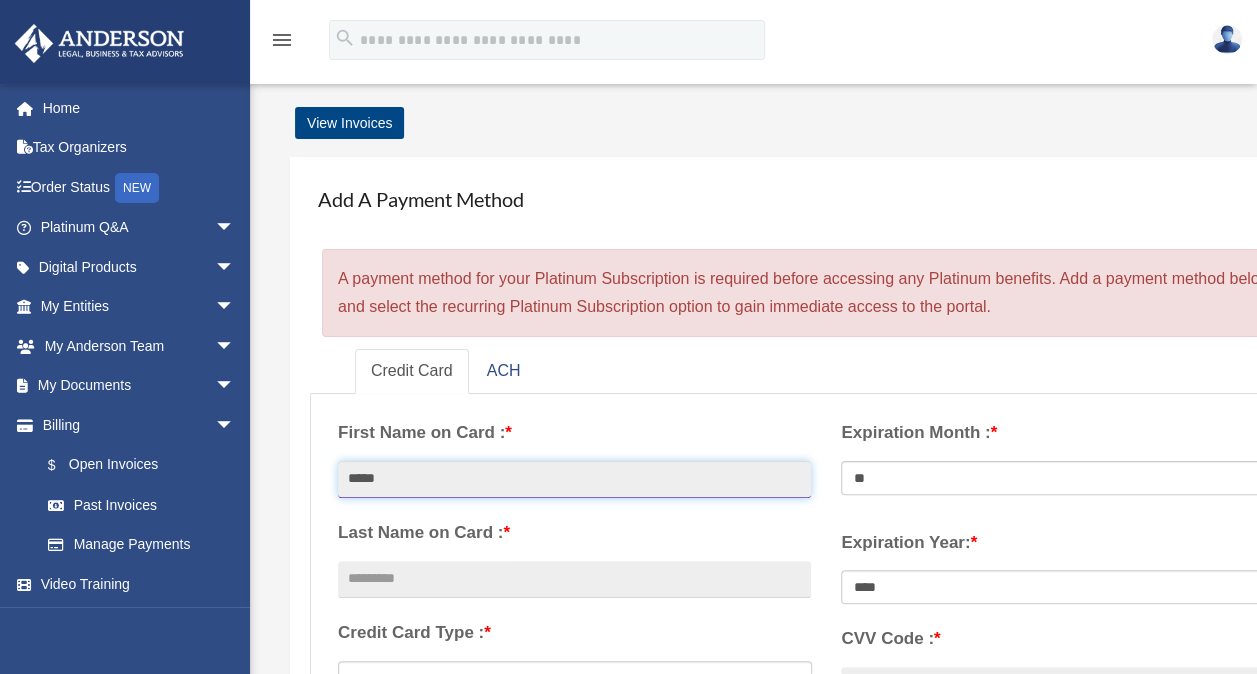 type on "*****" 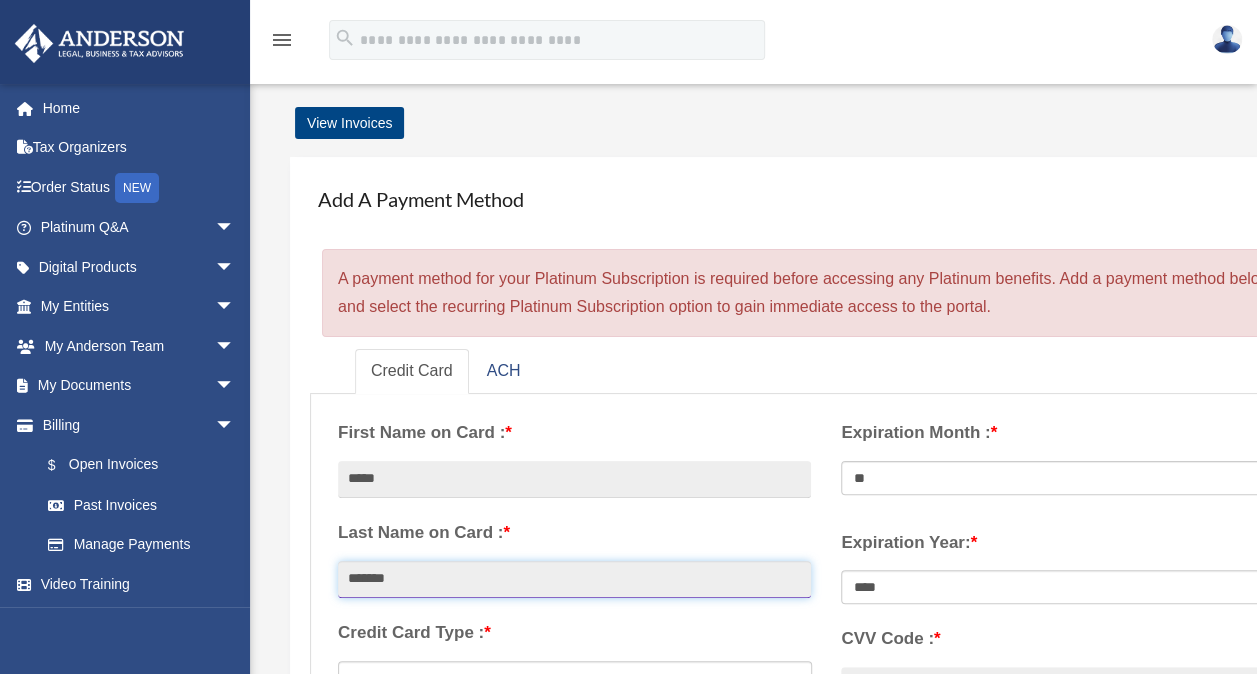 type on "*******" 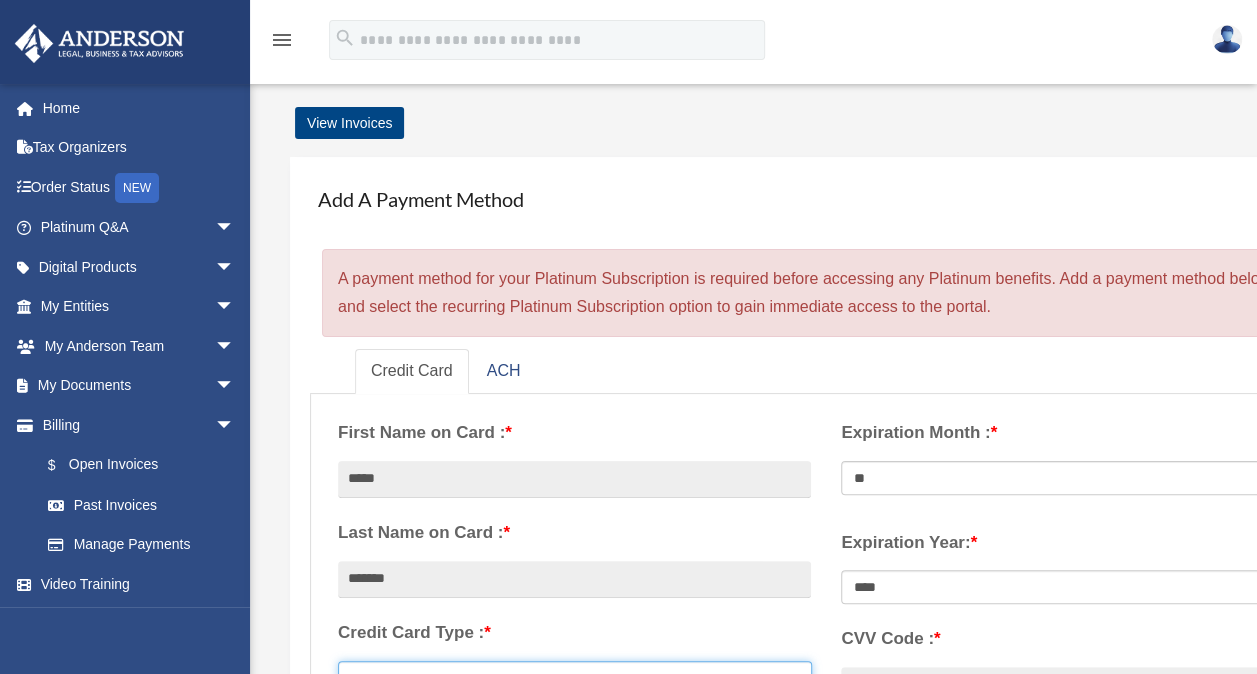 scroll, scrollTop: 19, scrollLeft: 0, axis: vertical 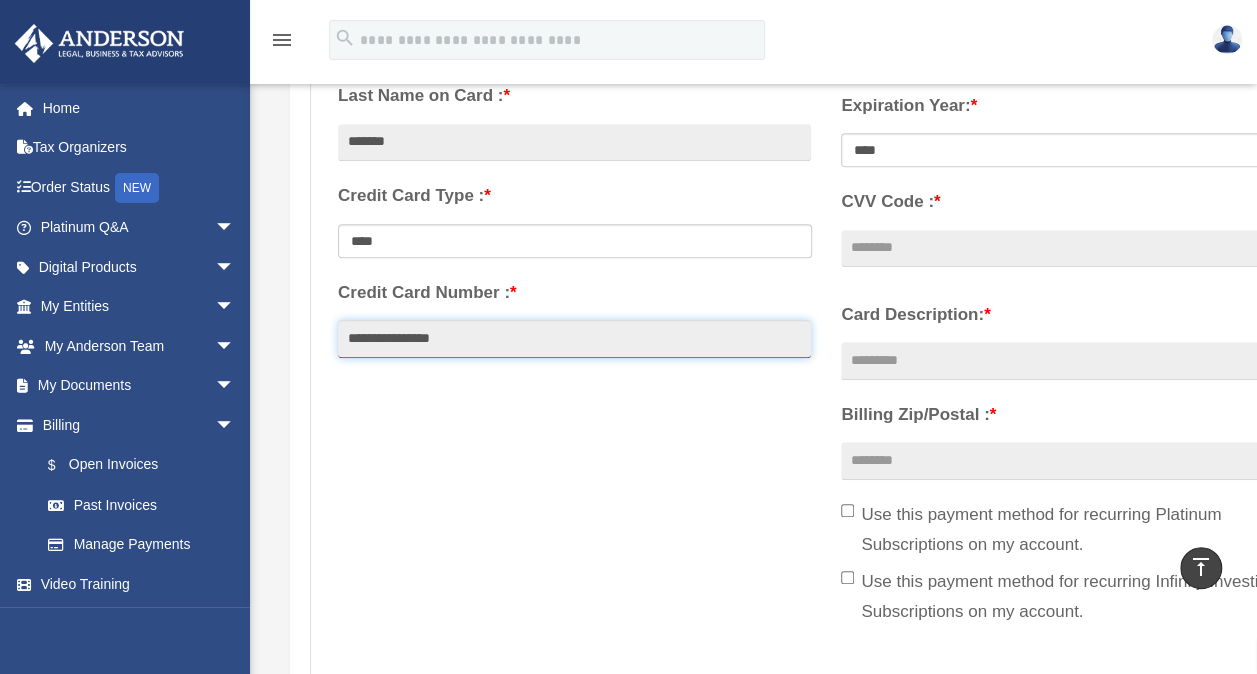 type on "**********" 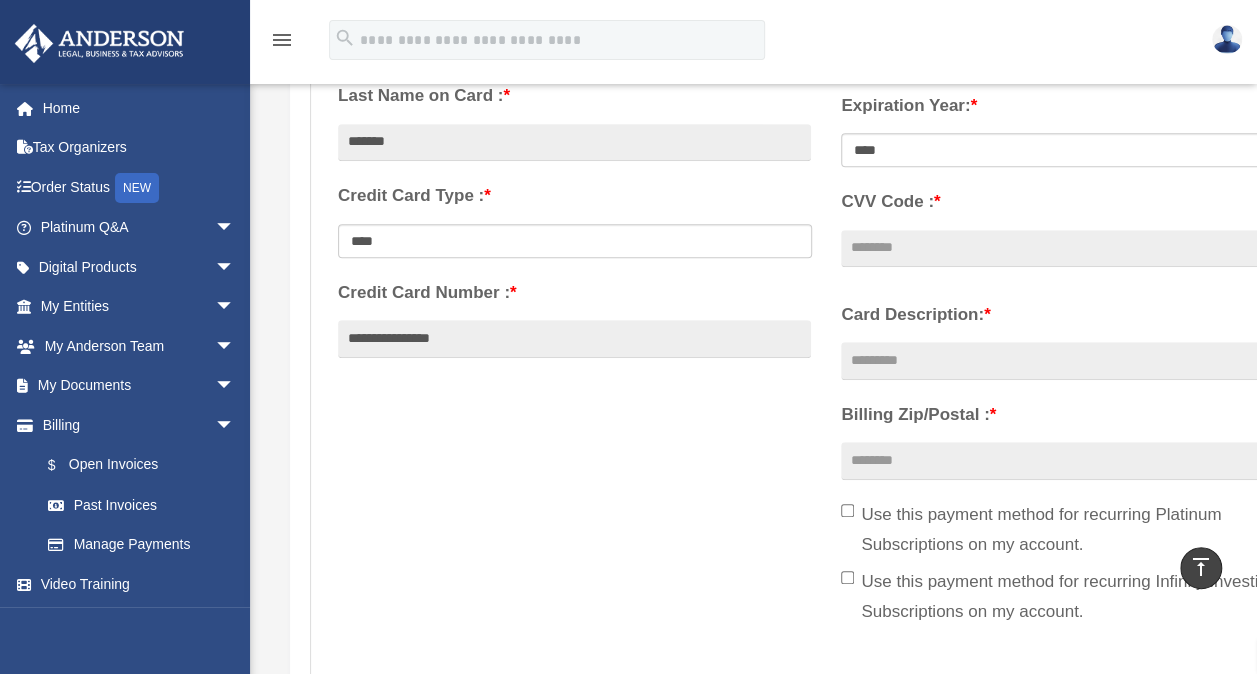 click on "**********" at bounding box center [826, 303] 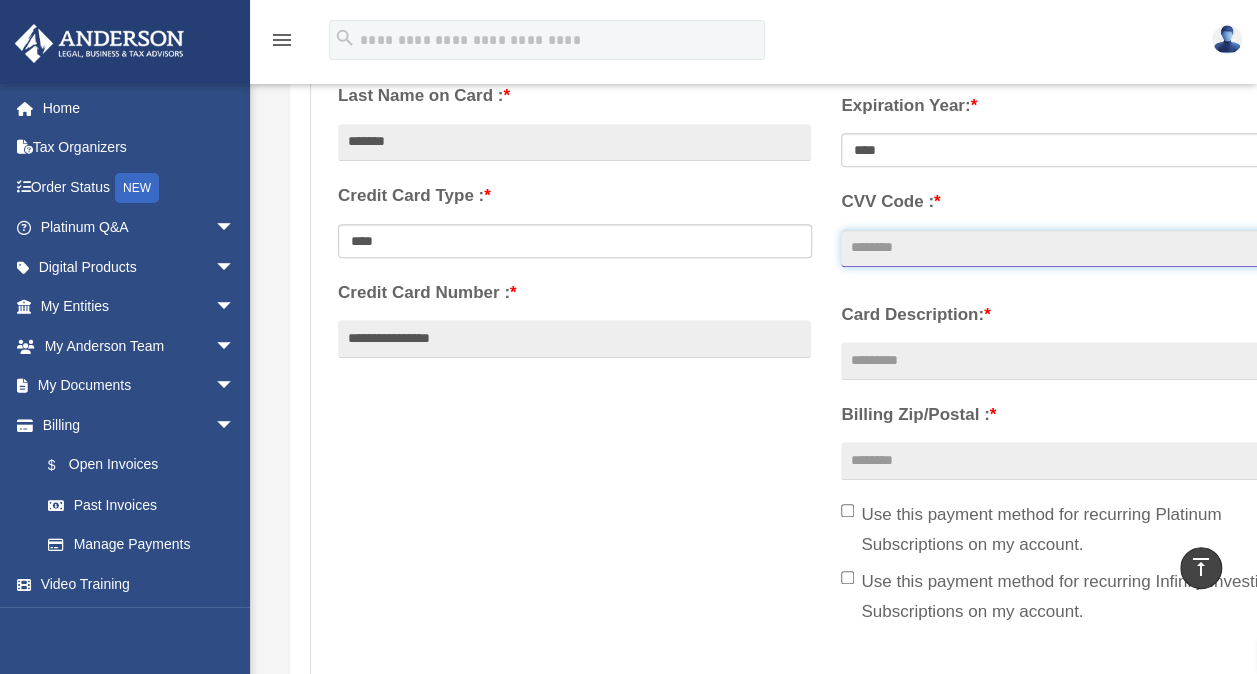 click on "CVV Code : *" at bounding box center [1077, 249] 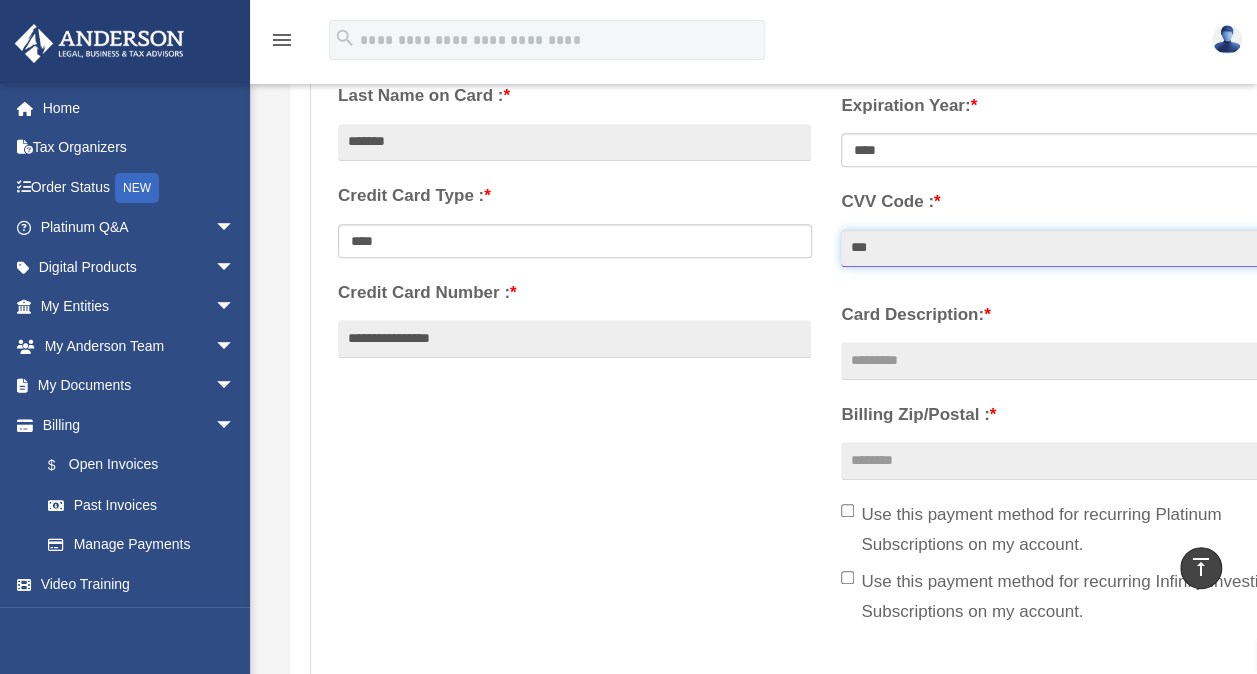 type on "***" 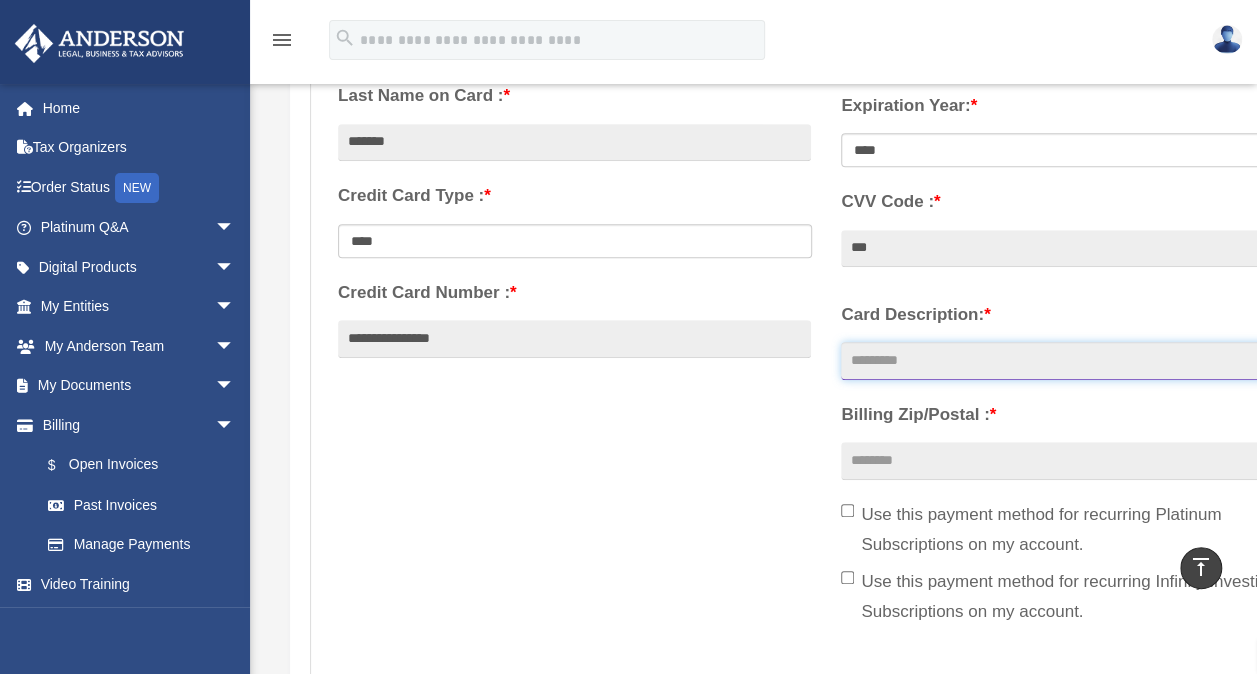 click on "Card Description: *" at bounding box center [1077, 361] 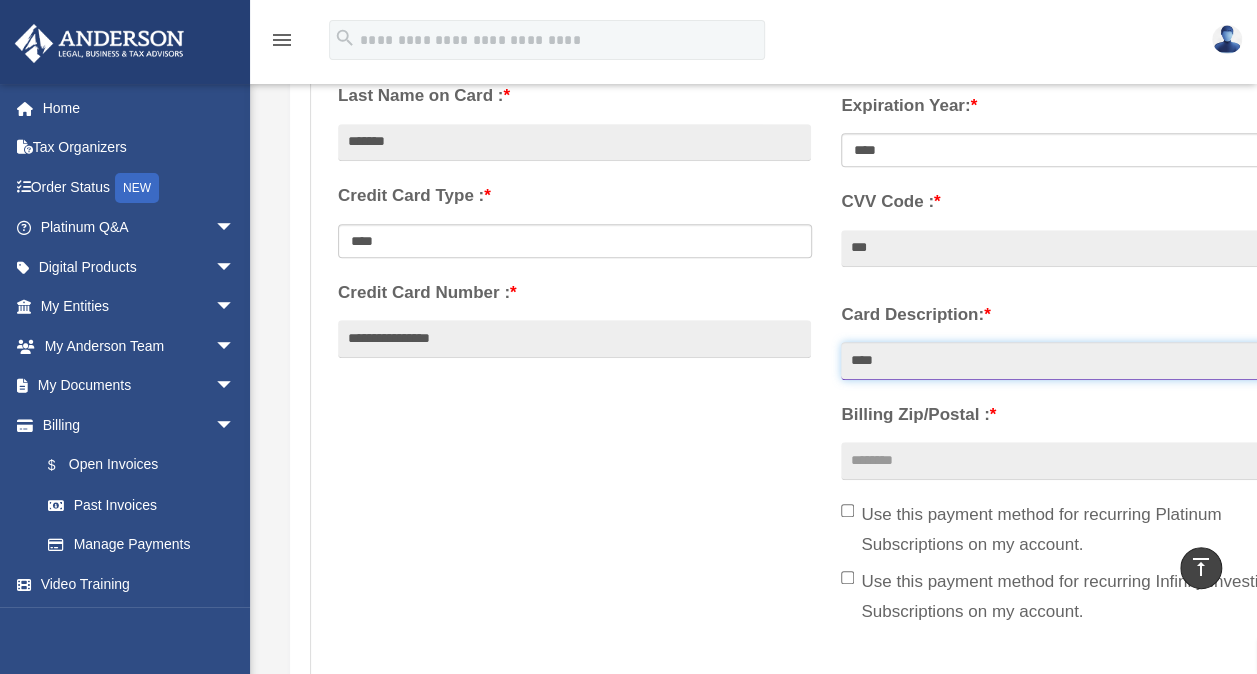type on "****" 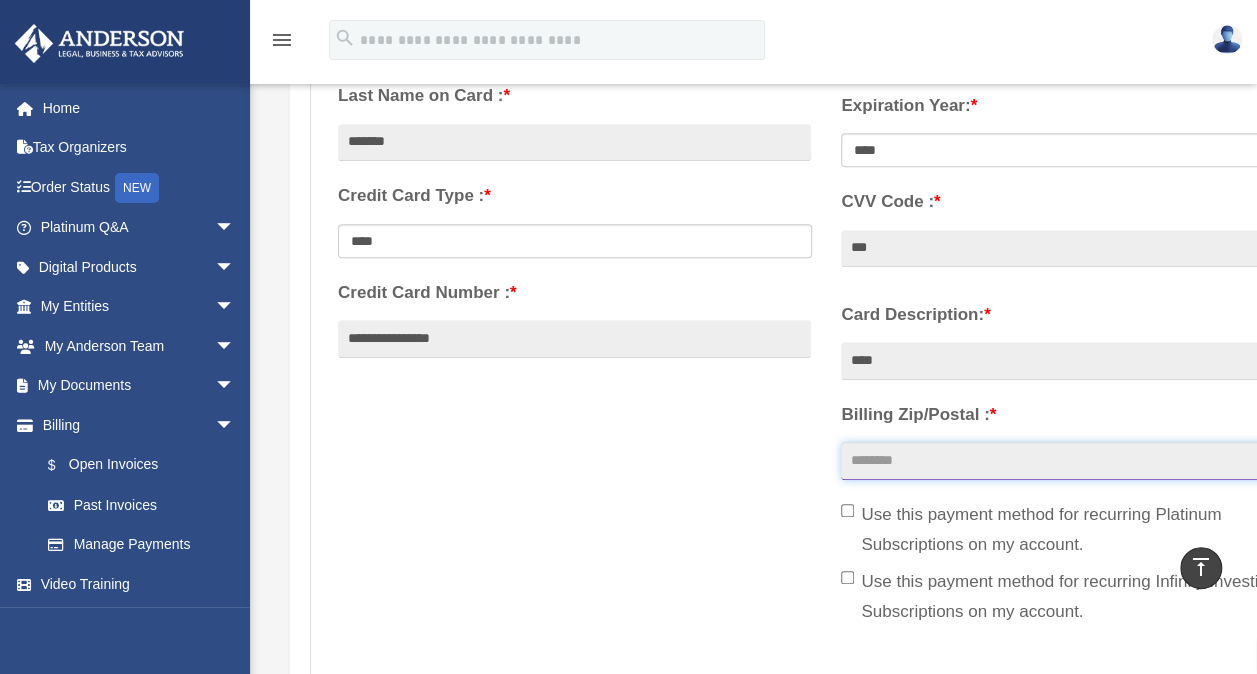 click on "Billing Zip/Postal : *" at bounding box center (1077, 461) 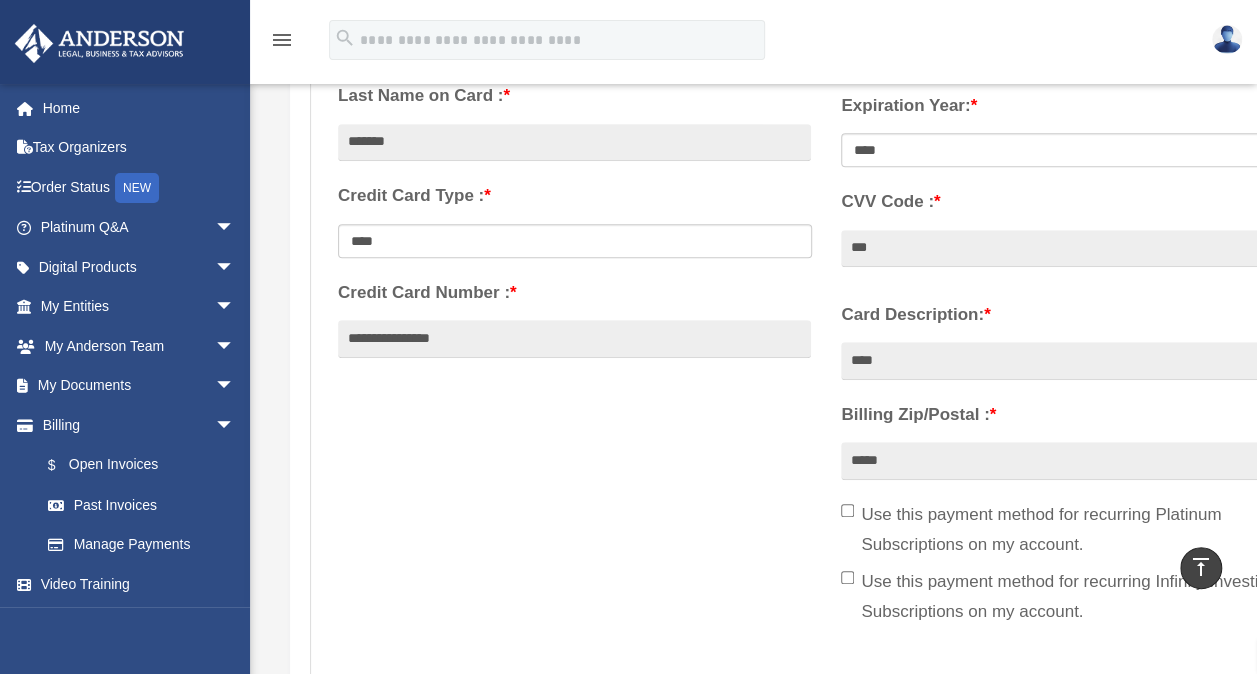 click on "**********" at bounding box center [826, 303] 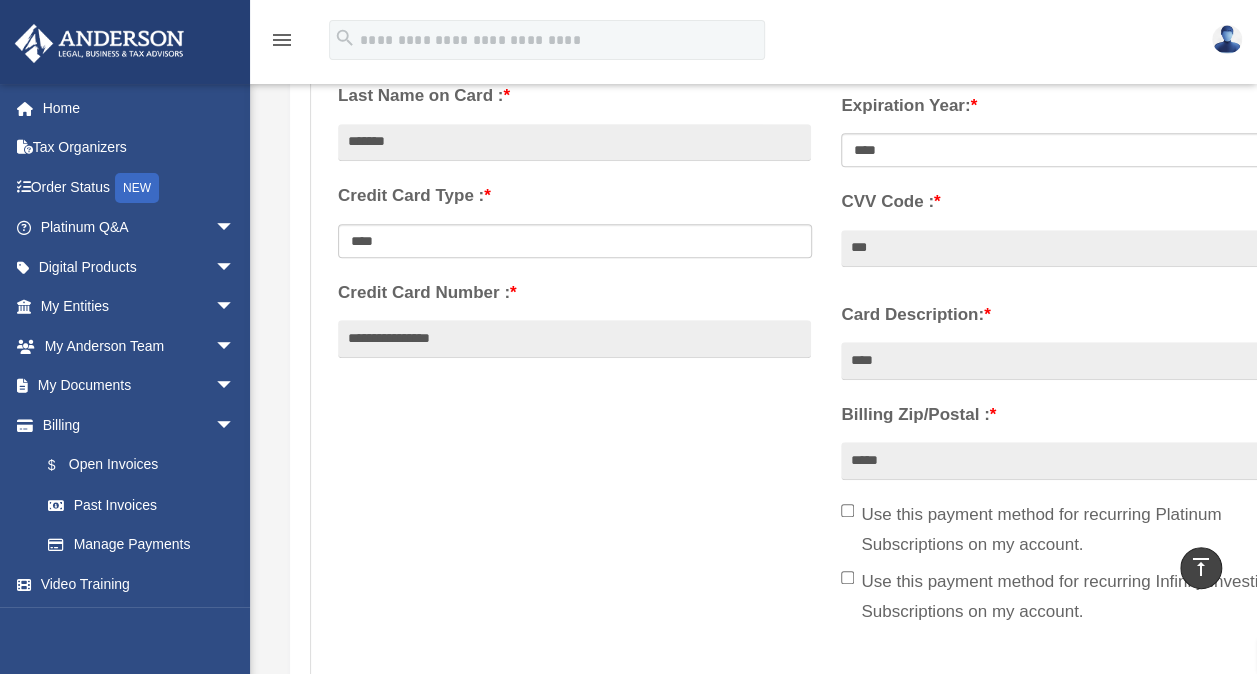 click on "**********" at bounding box center [826, 303] 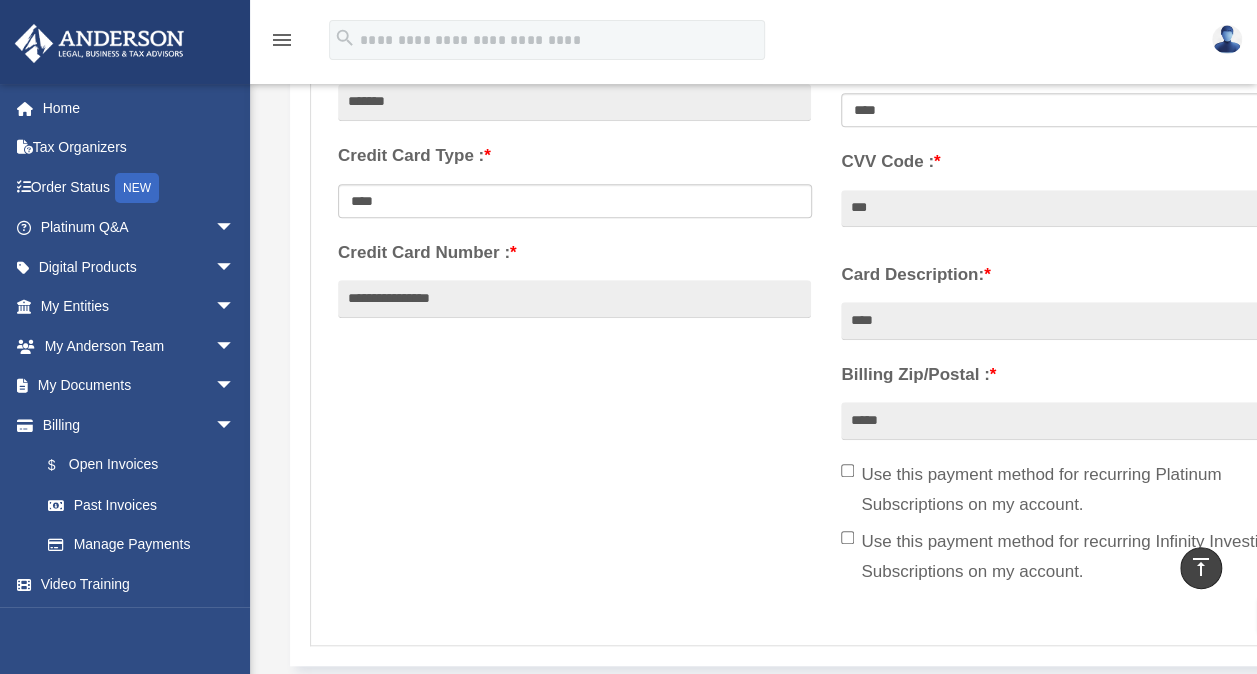 scroll, scrollTop: 637, scrollLeft: 0, axis: vertical 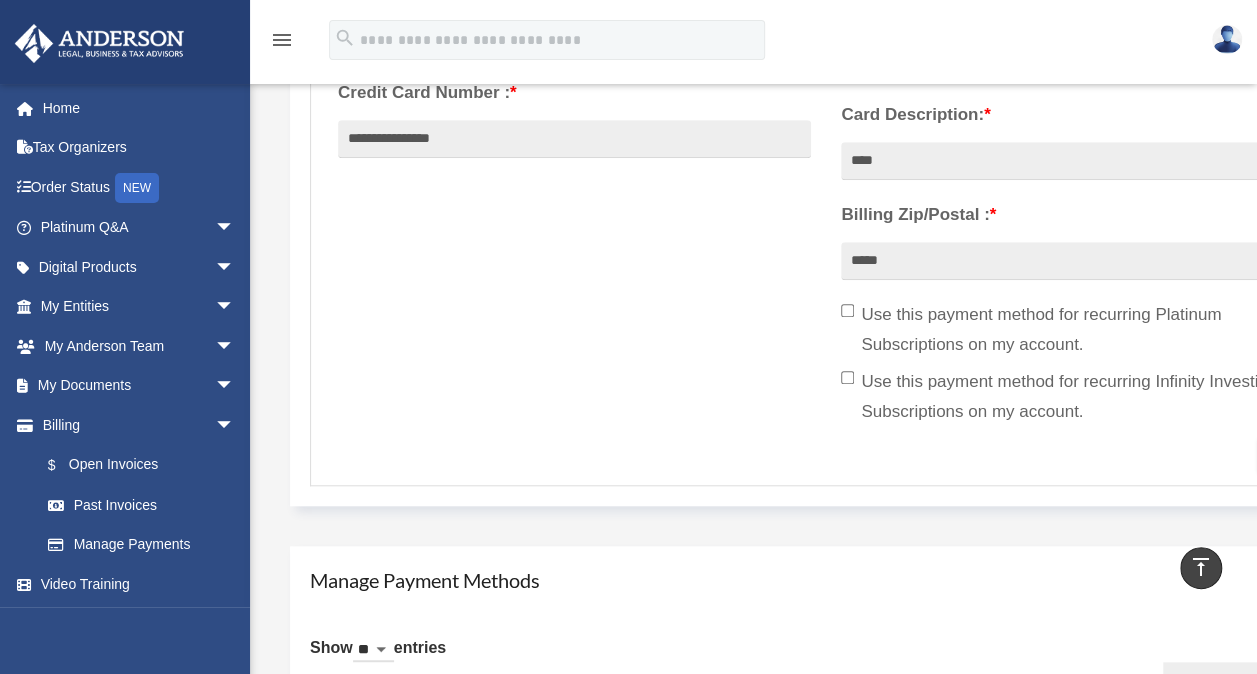 click on "Search:" at bounding box center (1257, 681) 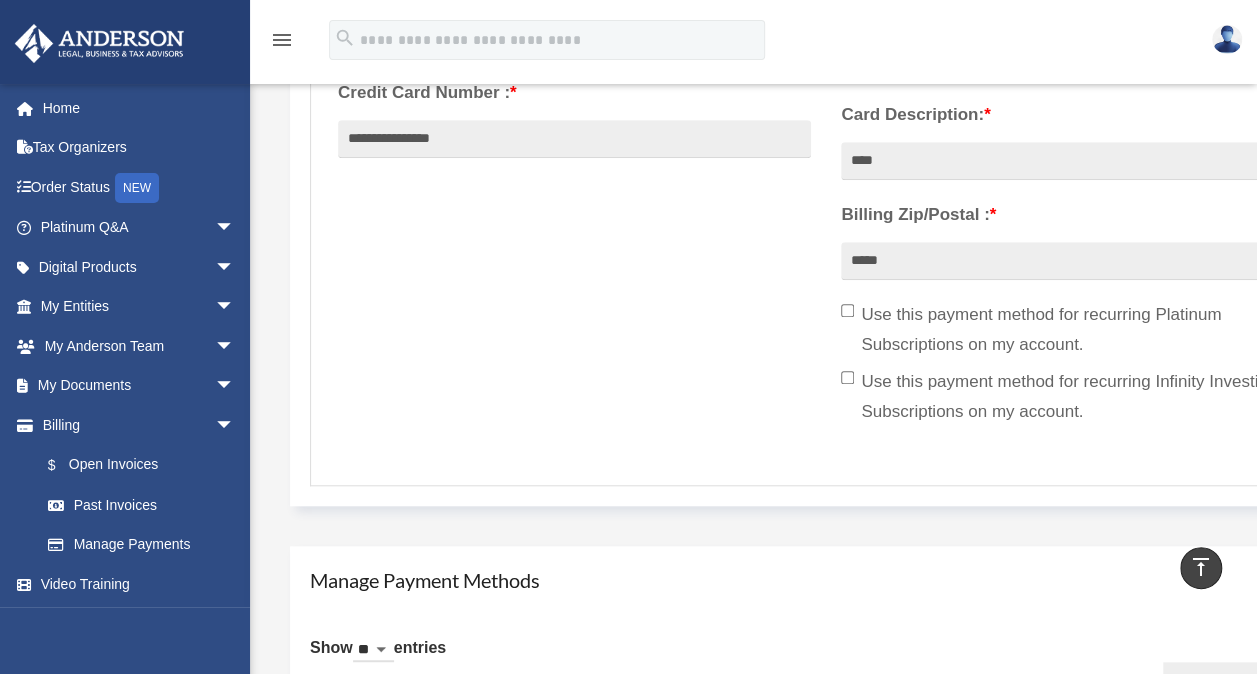 click on "**********" at bounding box center [826, 103] 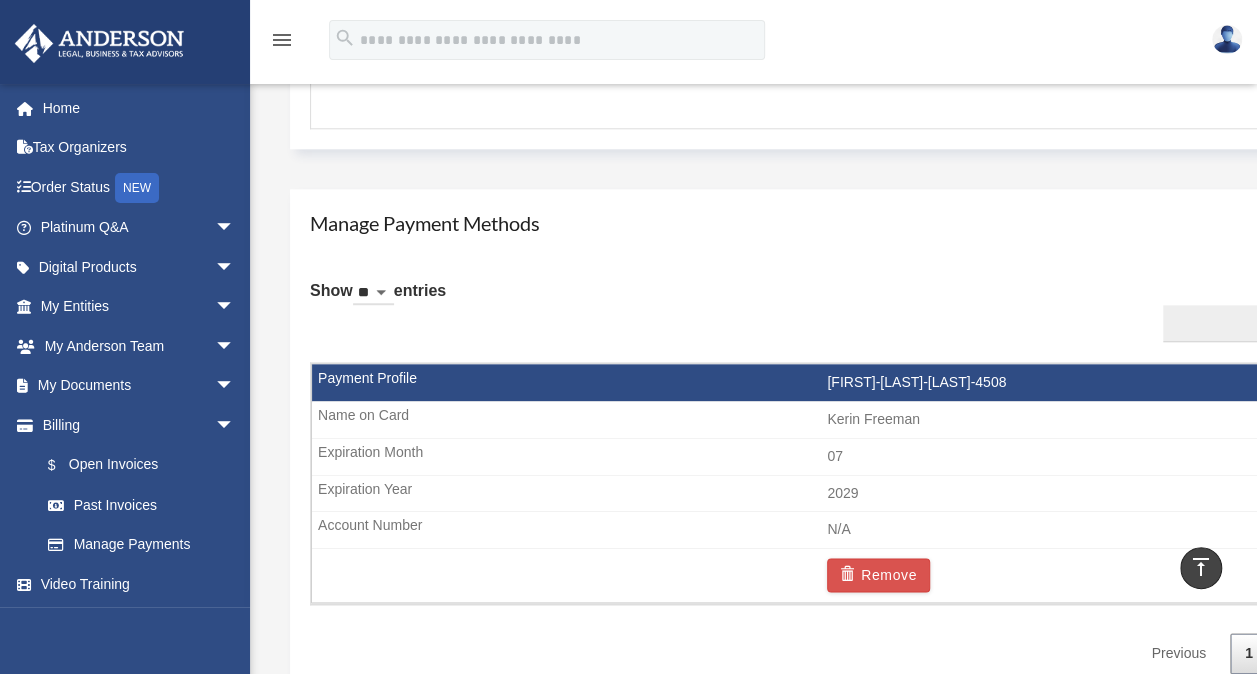 scroll, scrollTop: 997, scrollLeft: 0, axis: vertical 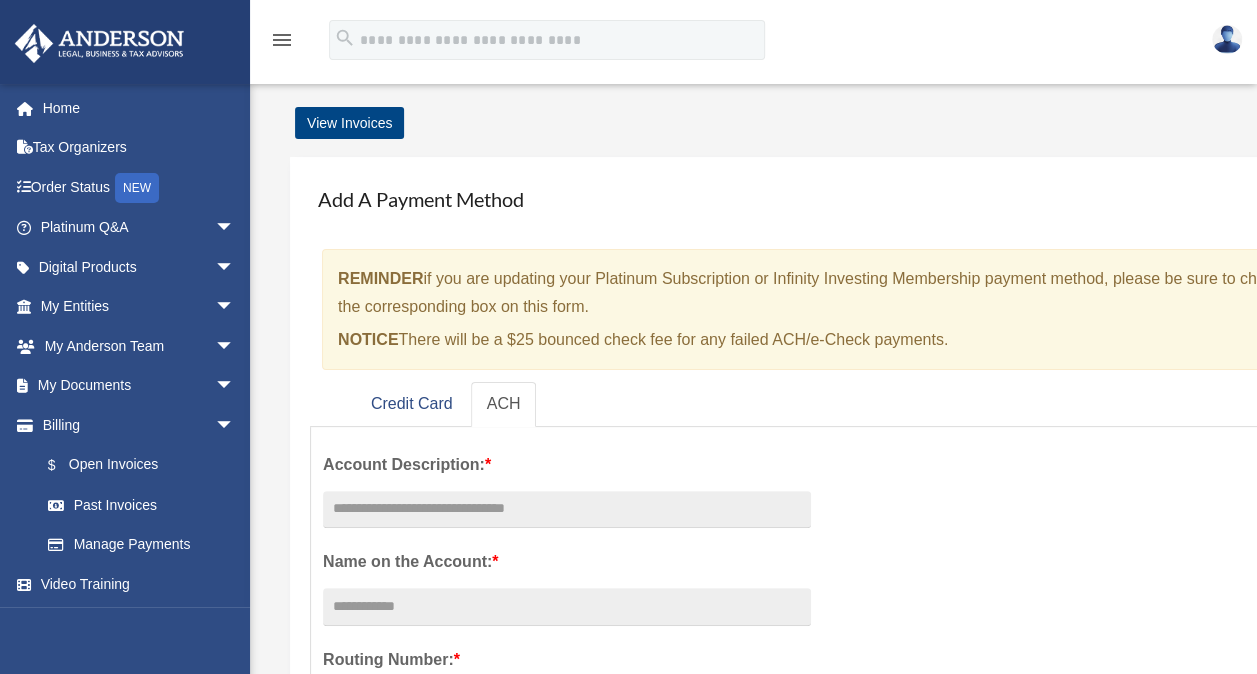 click on "Credit Card
ACH" at bounding box center [826, 404] 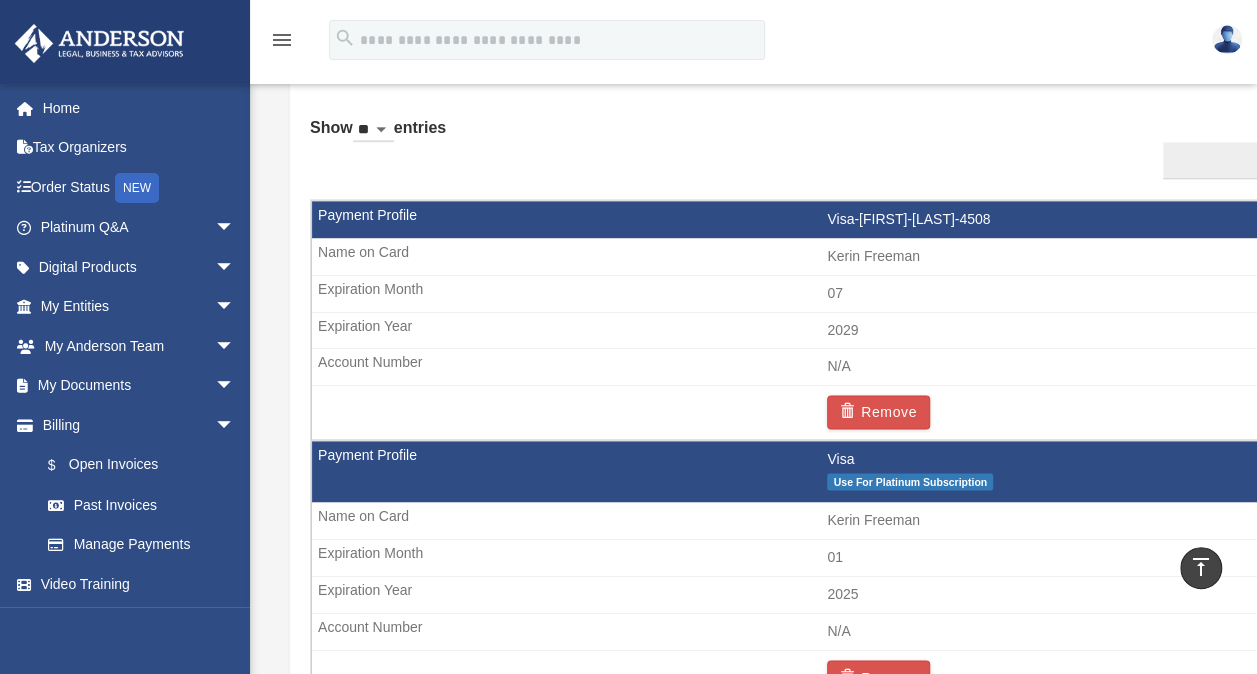 scroll, scrollTop: 1280, scrollLeft: 0, axis: vertical 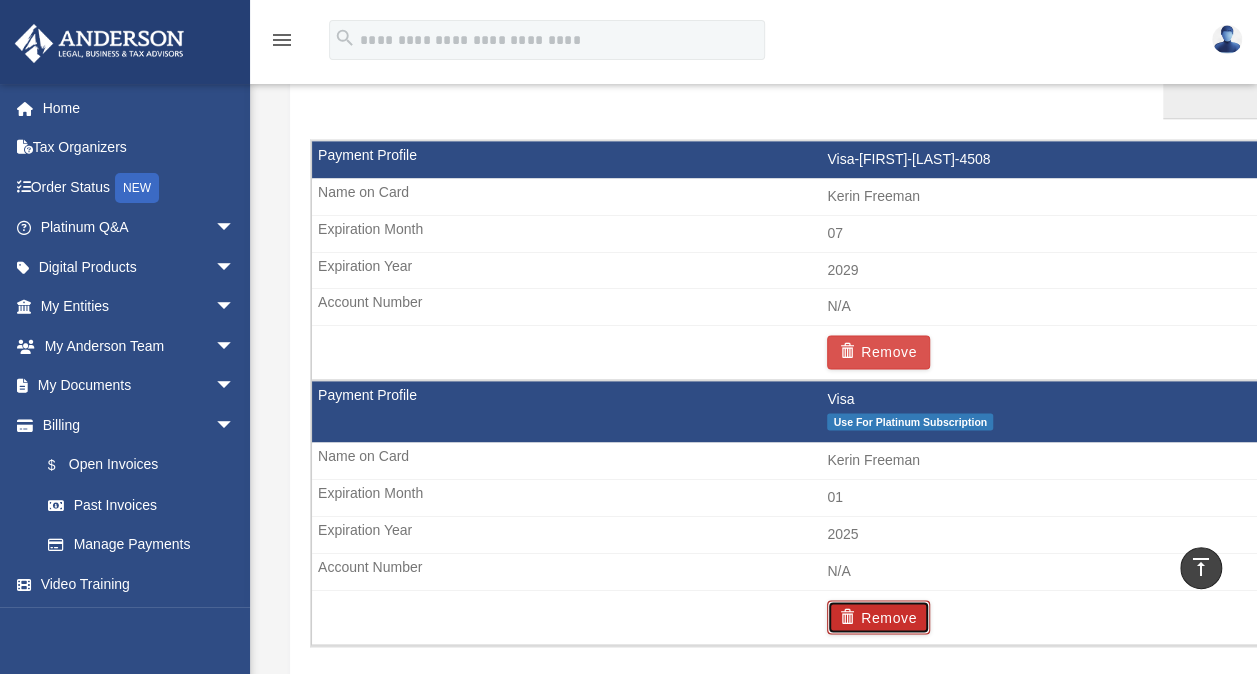 click on "Remove" at bounding box center (878, 617) 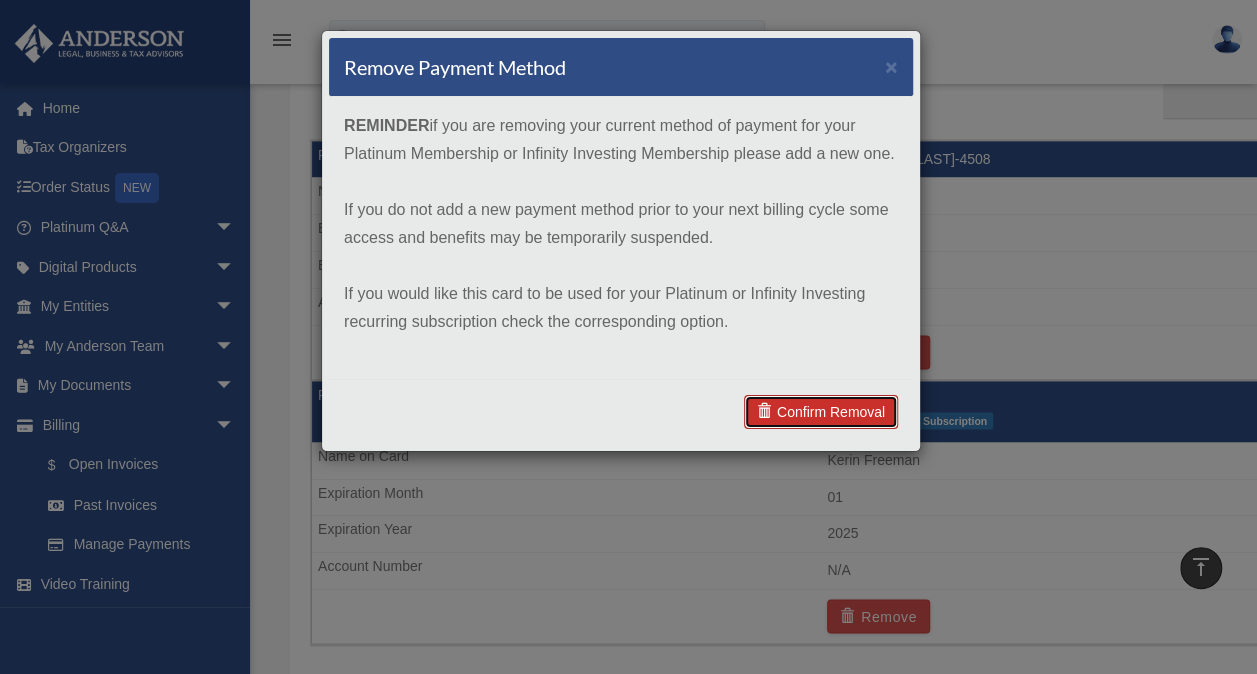 click on "Confirm Removal" at bounding box center [821, 412] 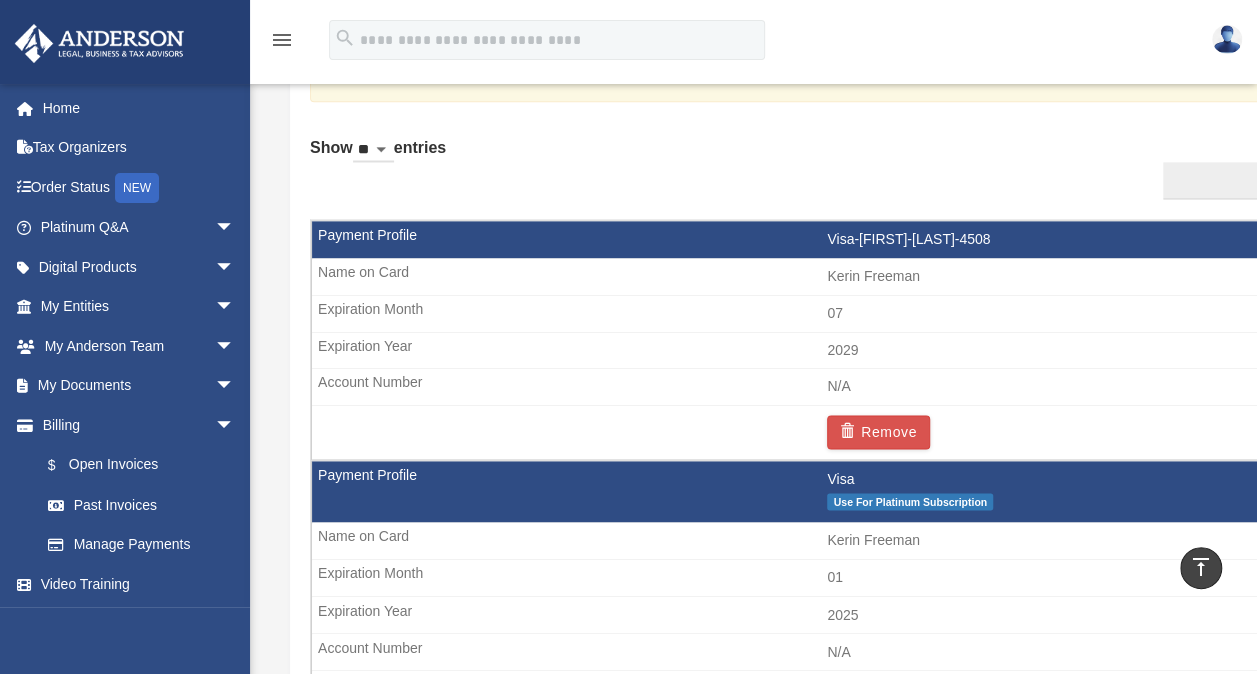 scroll, scrollTop: 1310, scrollLeft: 0, axis: vertical 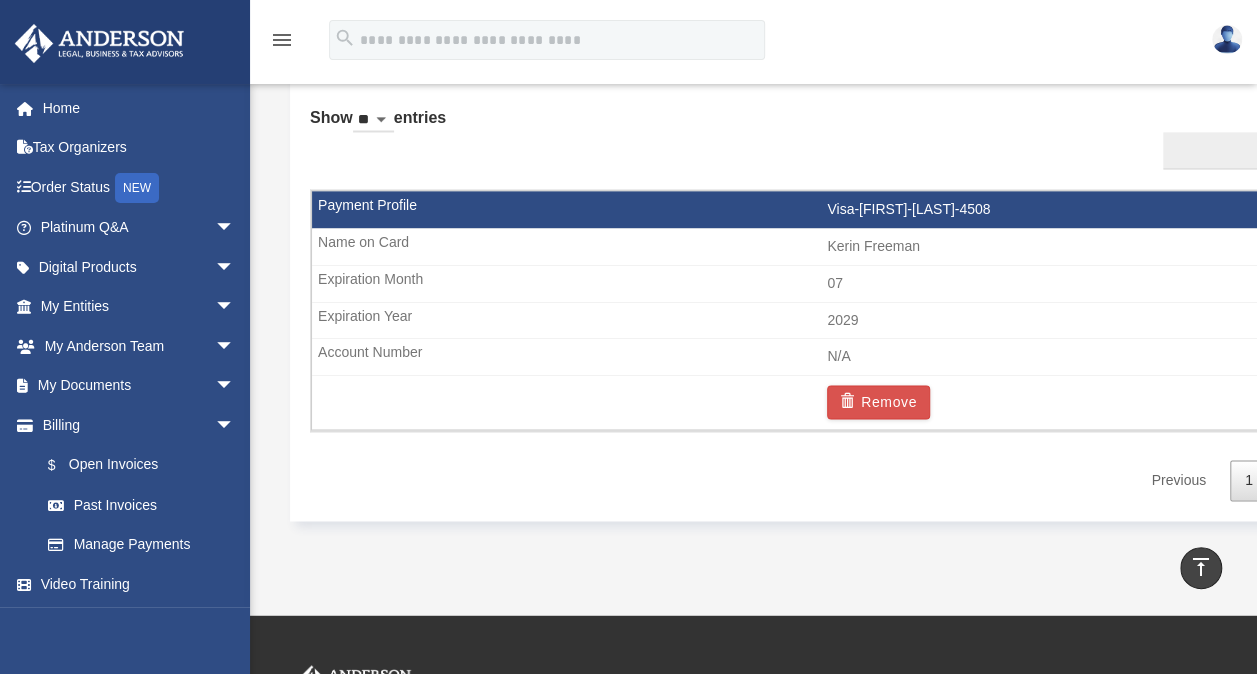 click on "Remove" at bounding box center (827, 402) 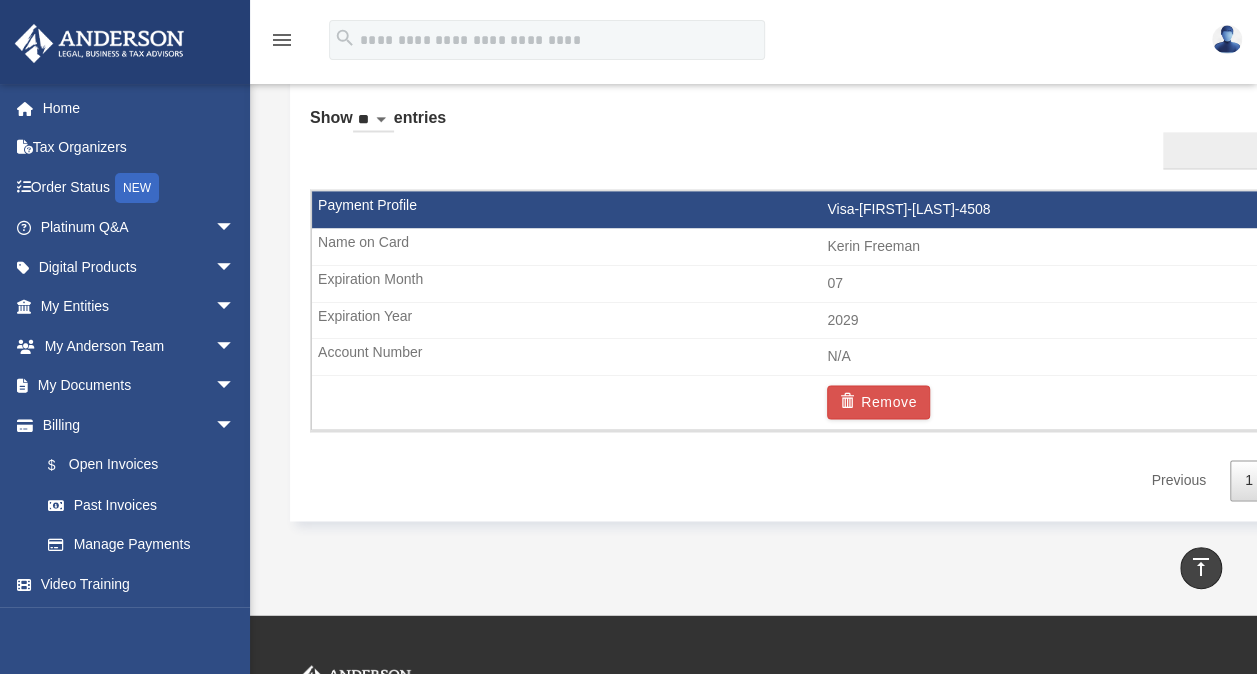 click on "Show  ** ** ** ***  entries Search:
Payment Profile Name On Card/Account Exp. Month Exp. Year Account Number Remove
Visa-Kerin-Freeman-4508
Kerin Freeman
07
2029
N/A
Remove
Showing 1 to 1 of 1 entries Previous 1 Next" at bounding box center [826, 296] 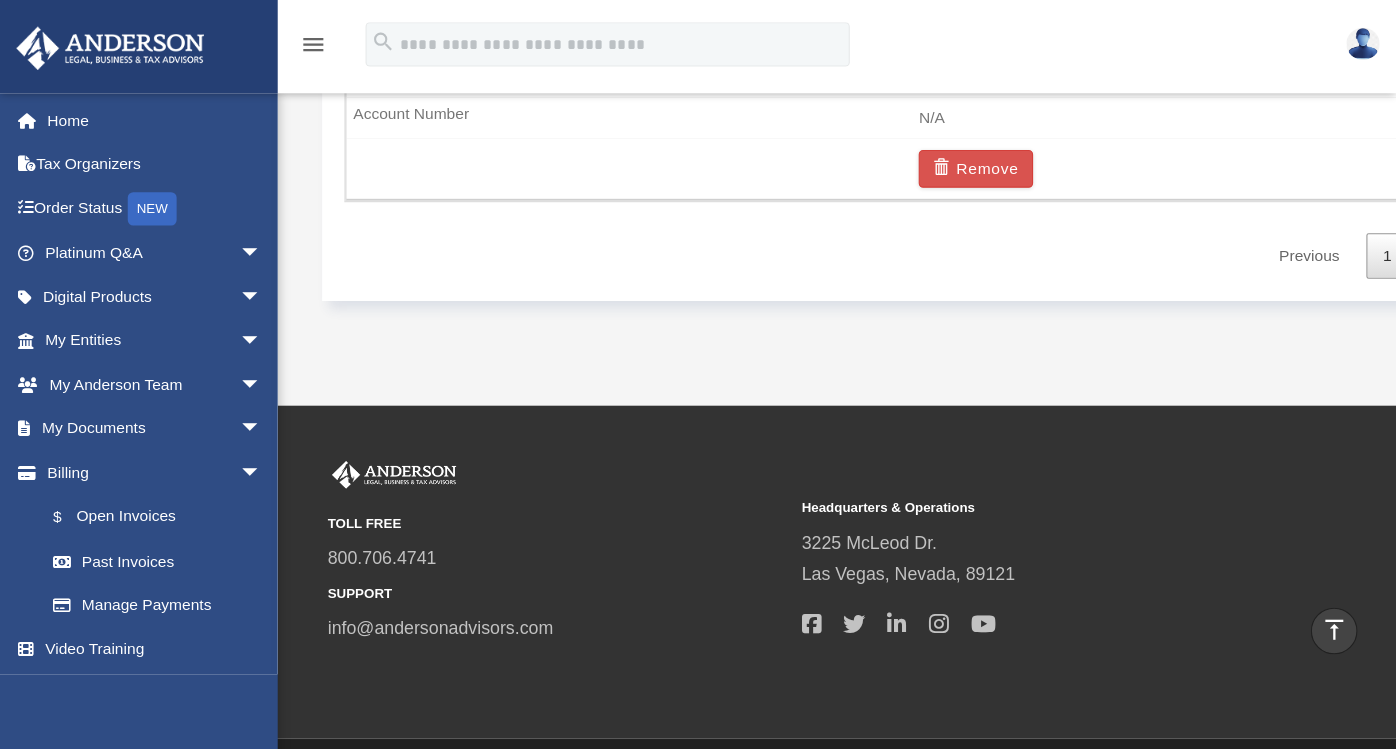 scroll, scrollTop: 1555, scrollLeft: 0, axis: vertical 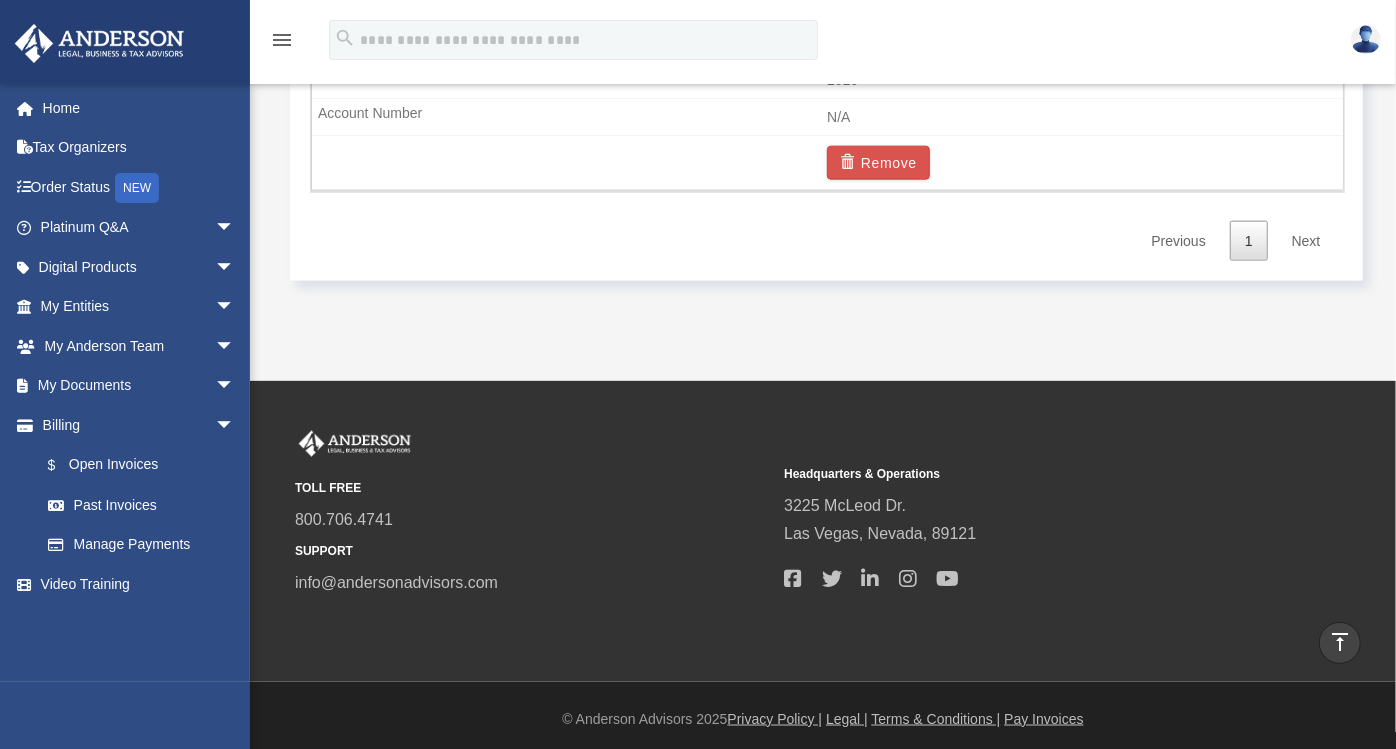 drag, startPoint x: 1271, startPoint y: 31, endPoint x: 915, endPoint y: 301, distance: 446.80646 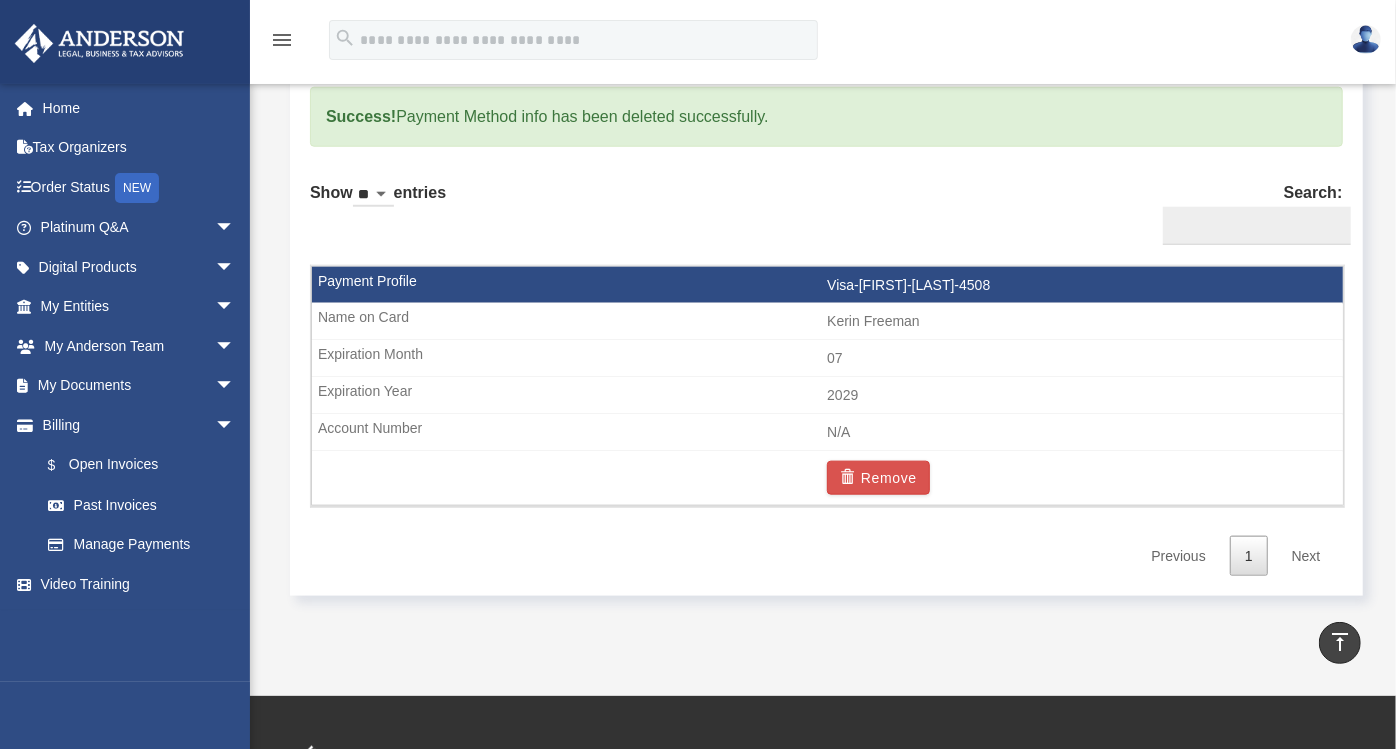 scroll, scrollTop: 1244, scrollLeft: 0, axis: vertical 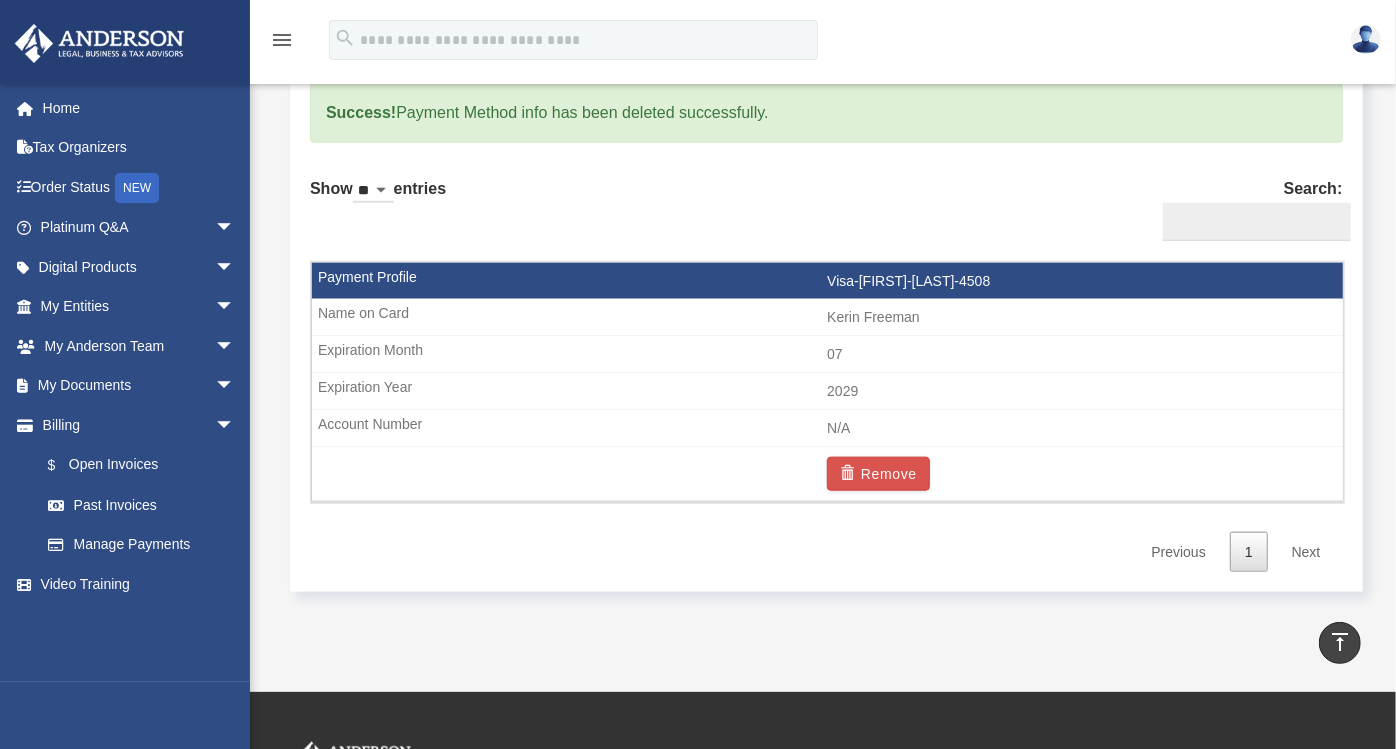 click on "Next" at bounding box center (1306, 552) 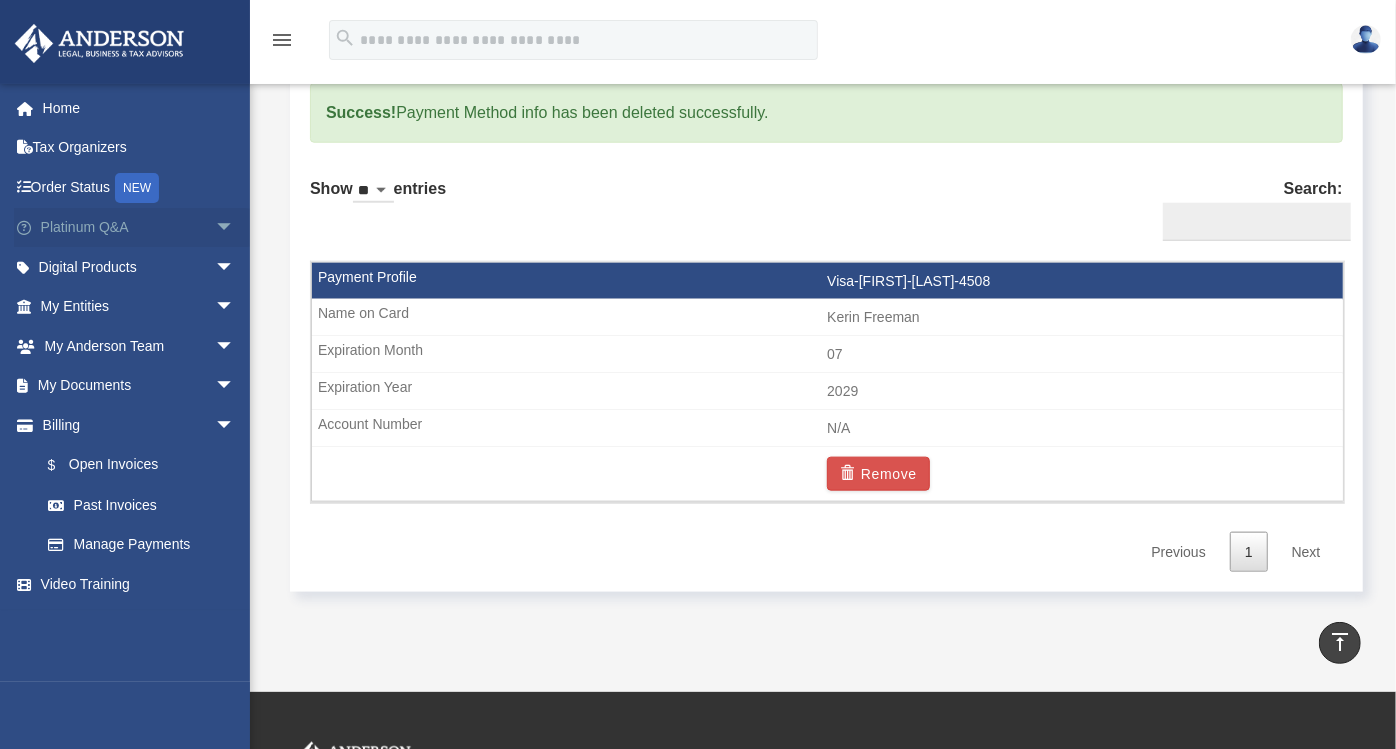 click on "Platinum Q&A arrow_drop_down" at bounding box center (139, 228) 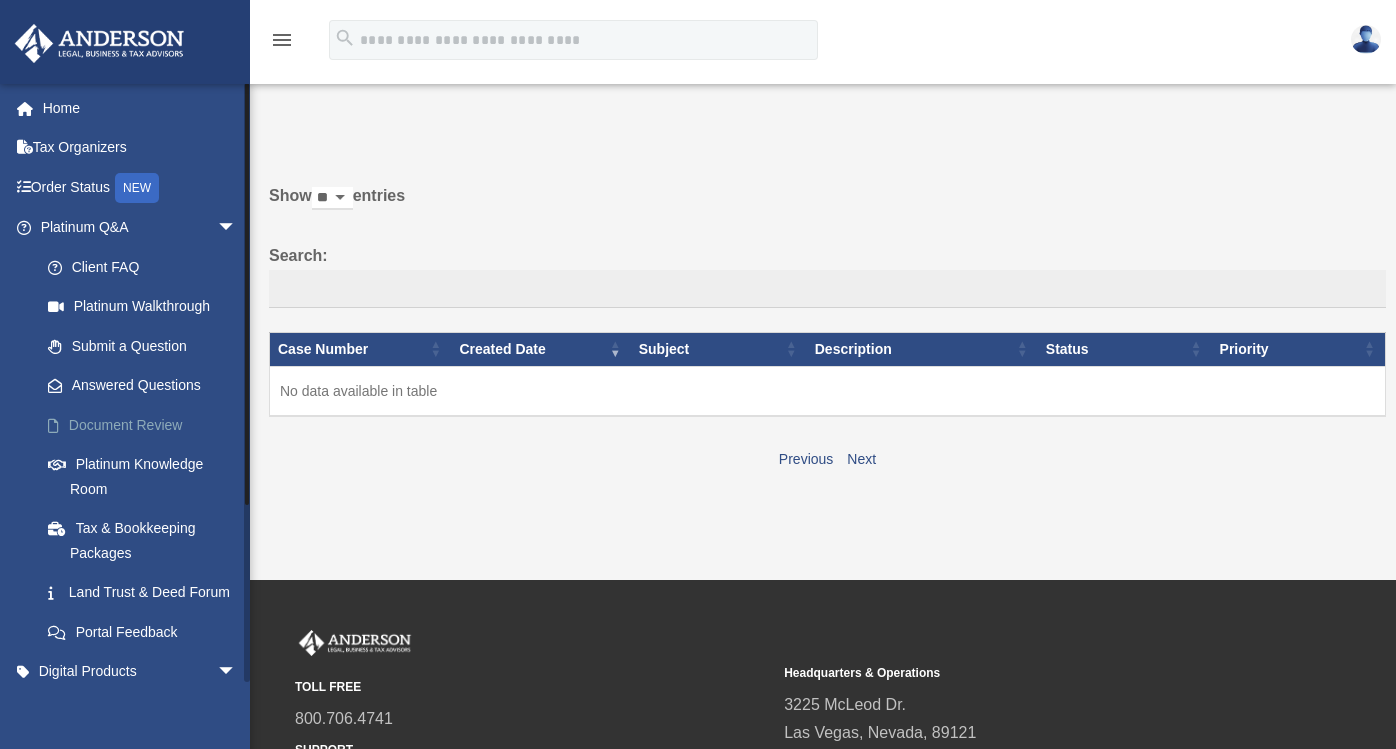 scroll, scrollTop: 0, scrollLeft: 0, axis: both 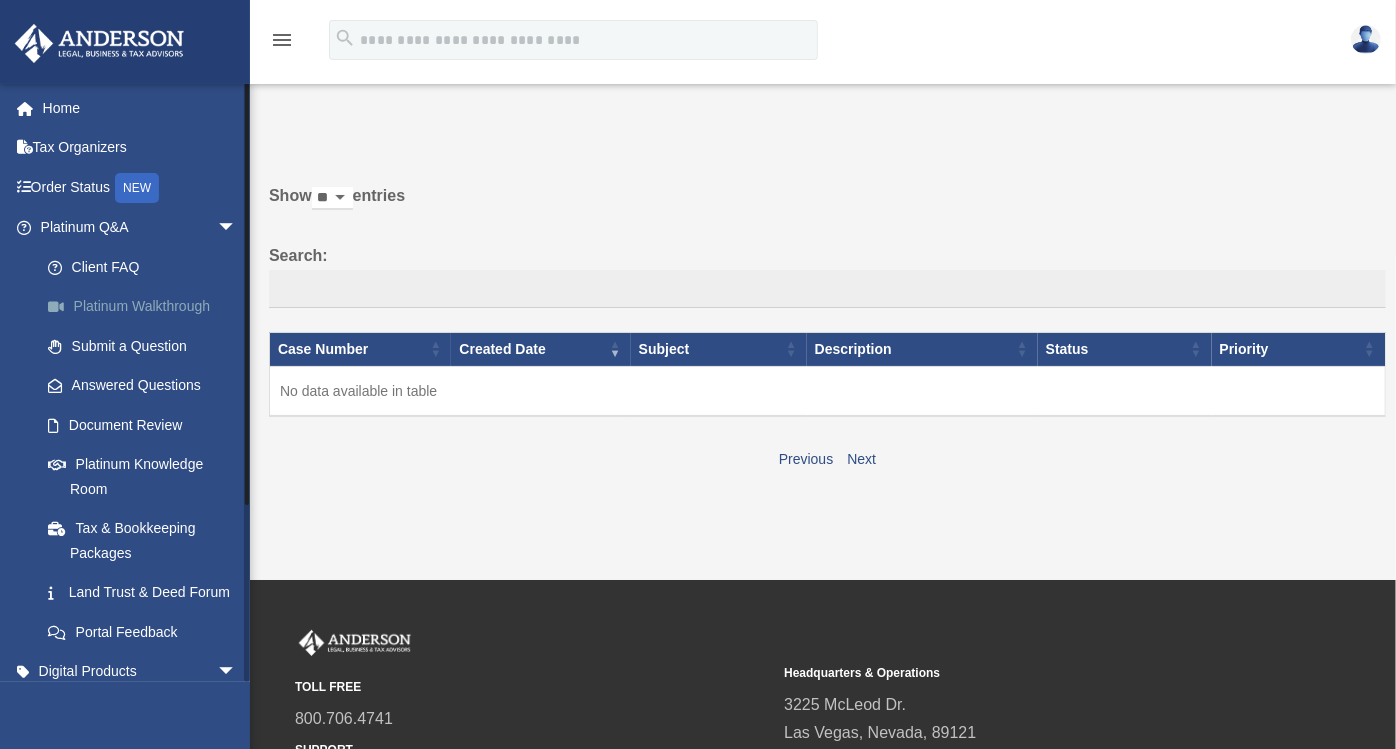 click on "Platinum Walkthrough" at bounding box center [147, 307] 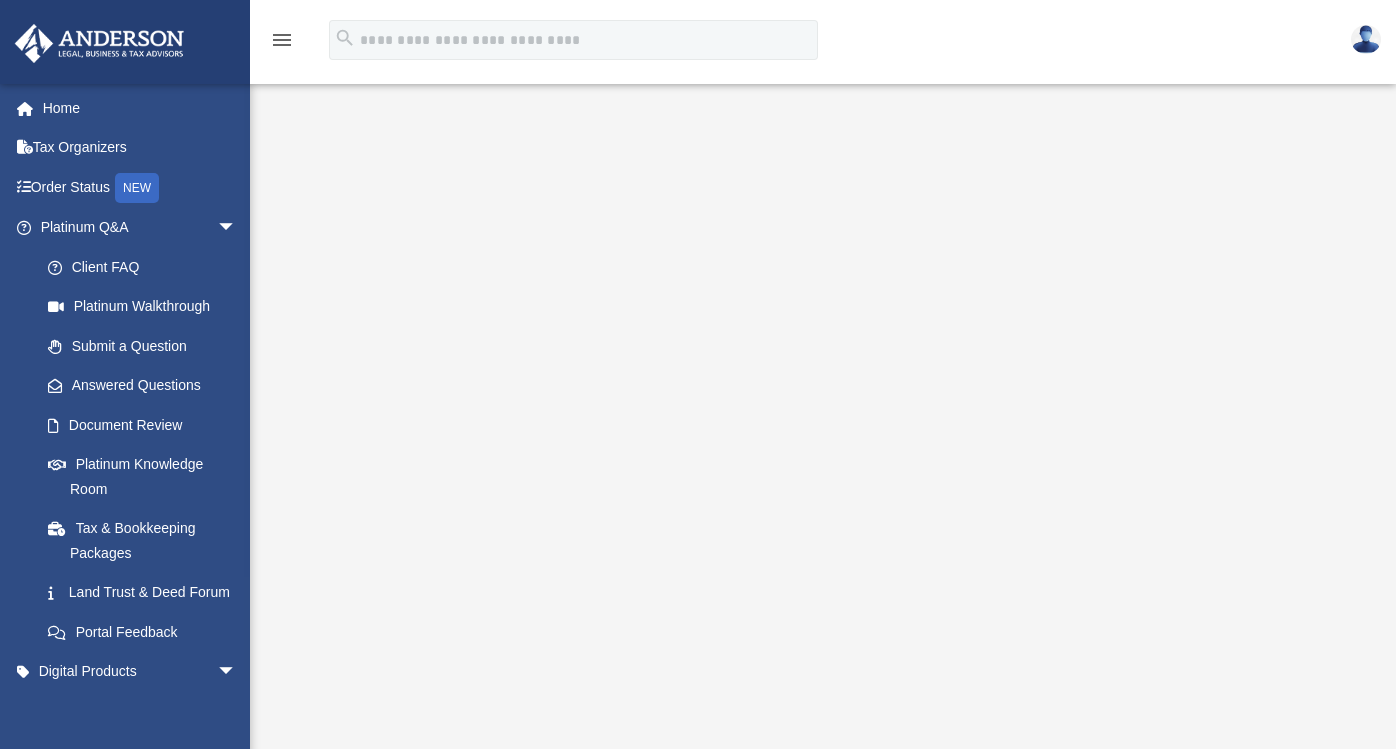 scroll, scrollTop: 0, scrollLeft: 0, axis: both 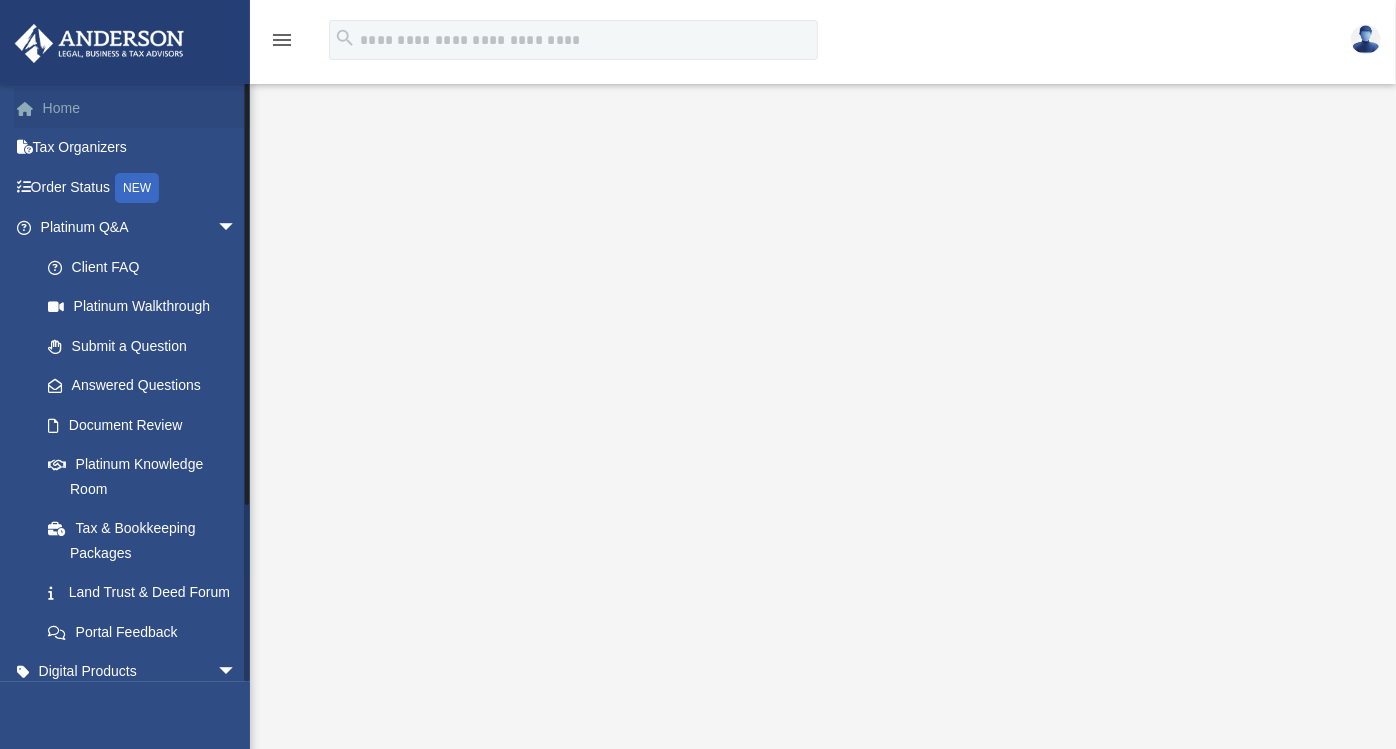click on "Home" at bounding box center (140, 108) 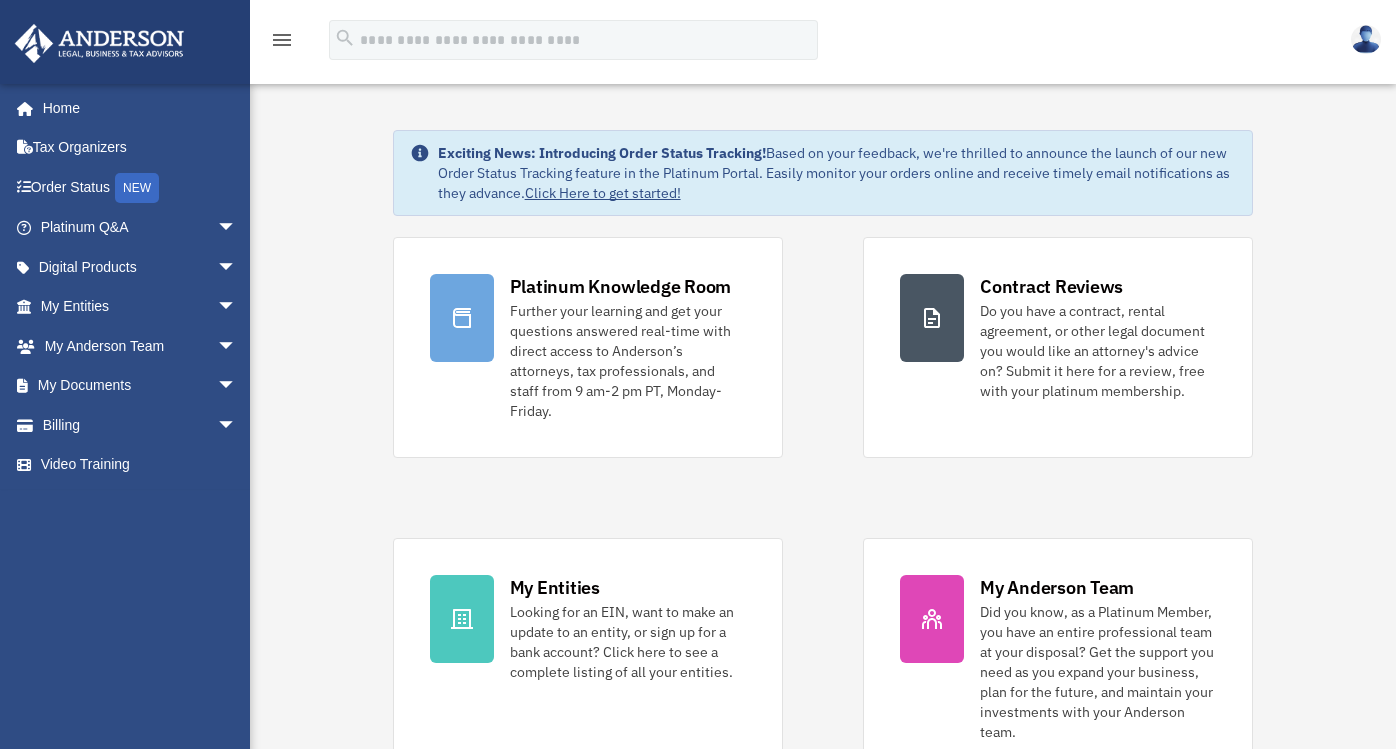 scroll, scrollTop: 0, scrollLeft: 0, axis: both 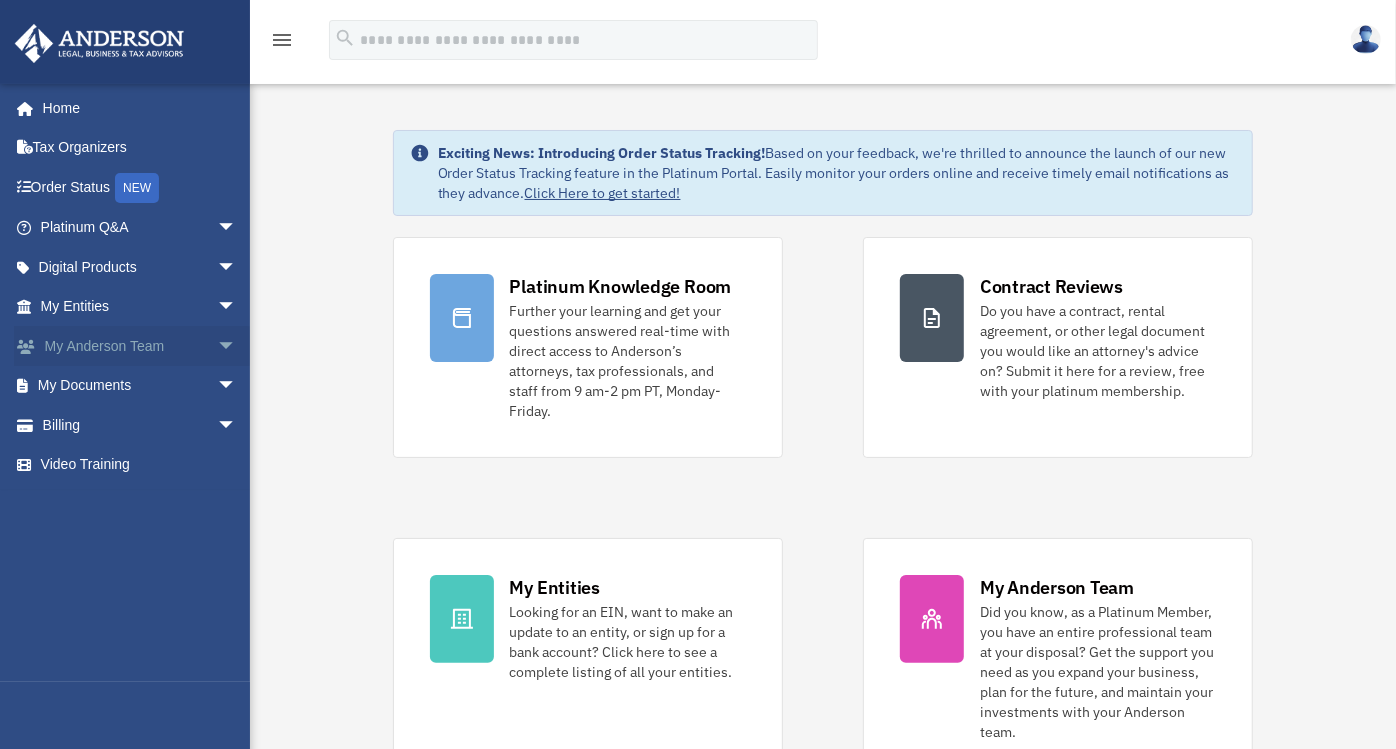 click on "arrow_drop_down" at bounding box center (237, 346) 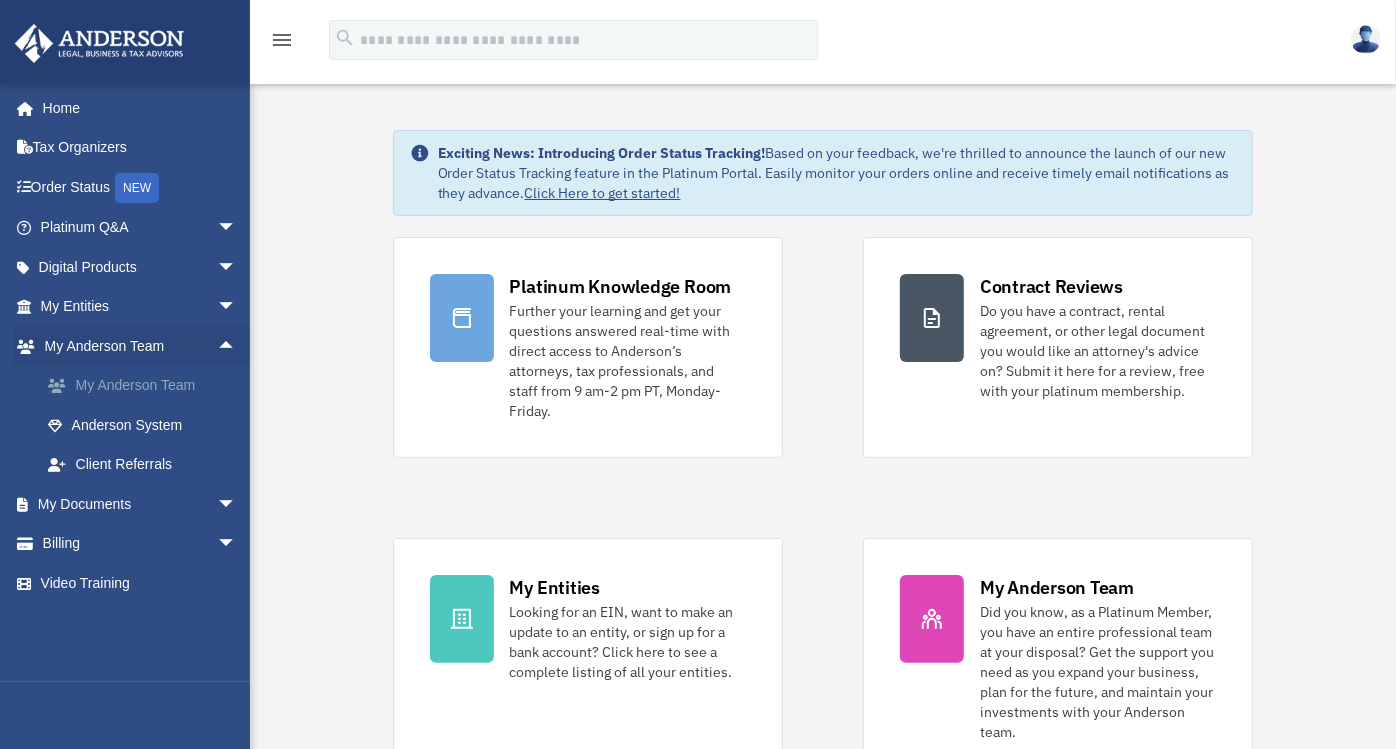 click on "My Anderson Team" at bounding box center [147, 386] 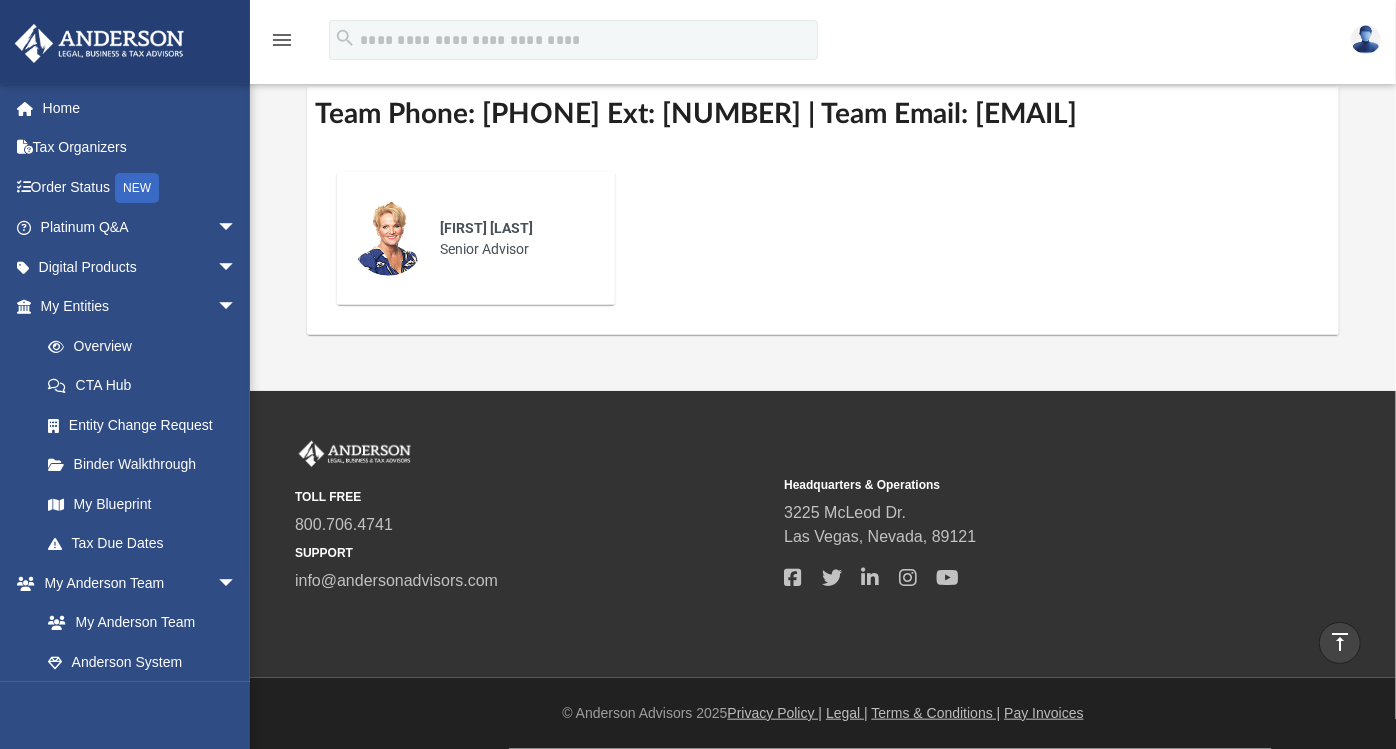 scroll, scrollTop: 842, scrollLeft: 0, axis: vertical 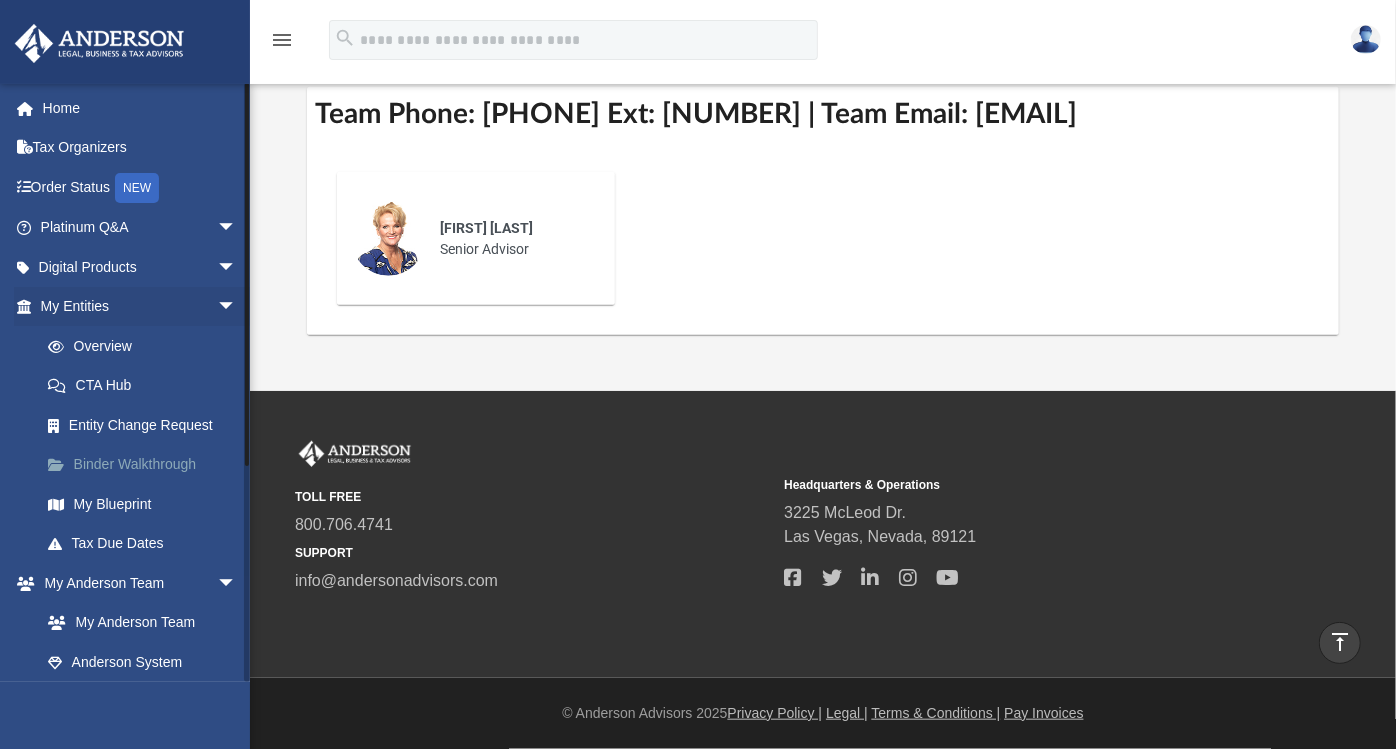 click on "Binder Walkthrough" at bounding box center [147, 465] 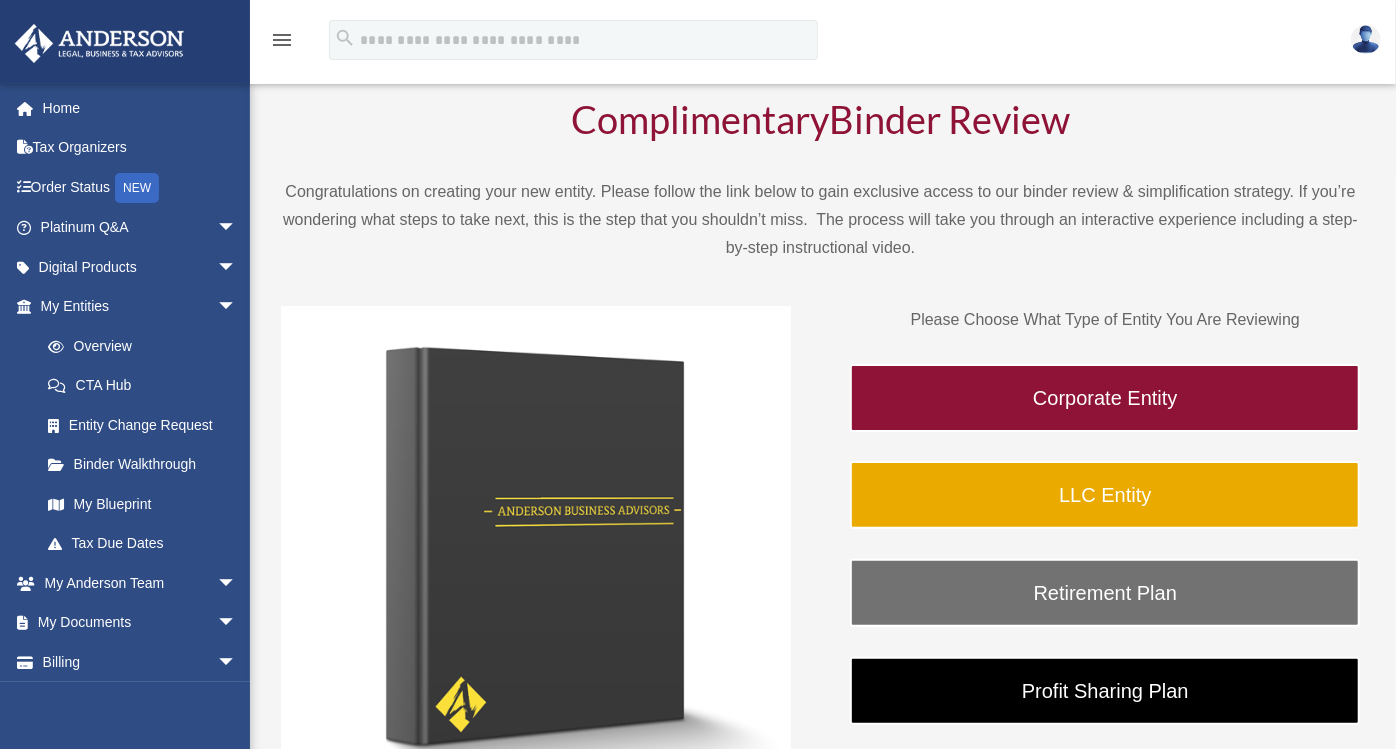 scroll, scrollTop: 80, scrollLeft: 0, axis: vertical 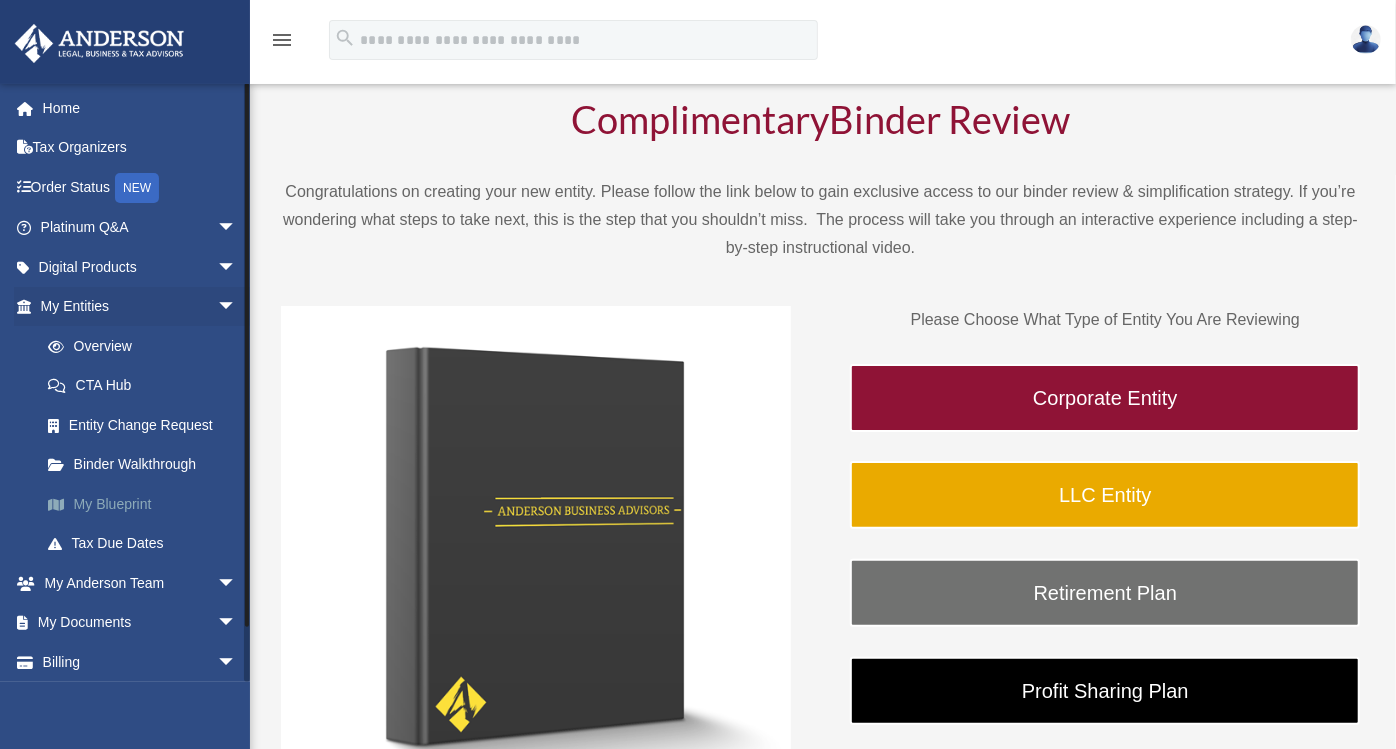 click on "My Blueprint" at bounding box center [147, 504] 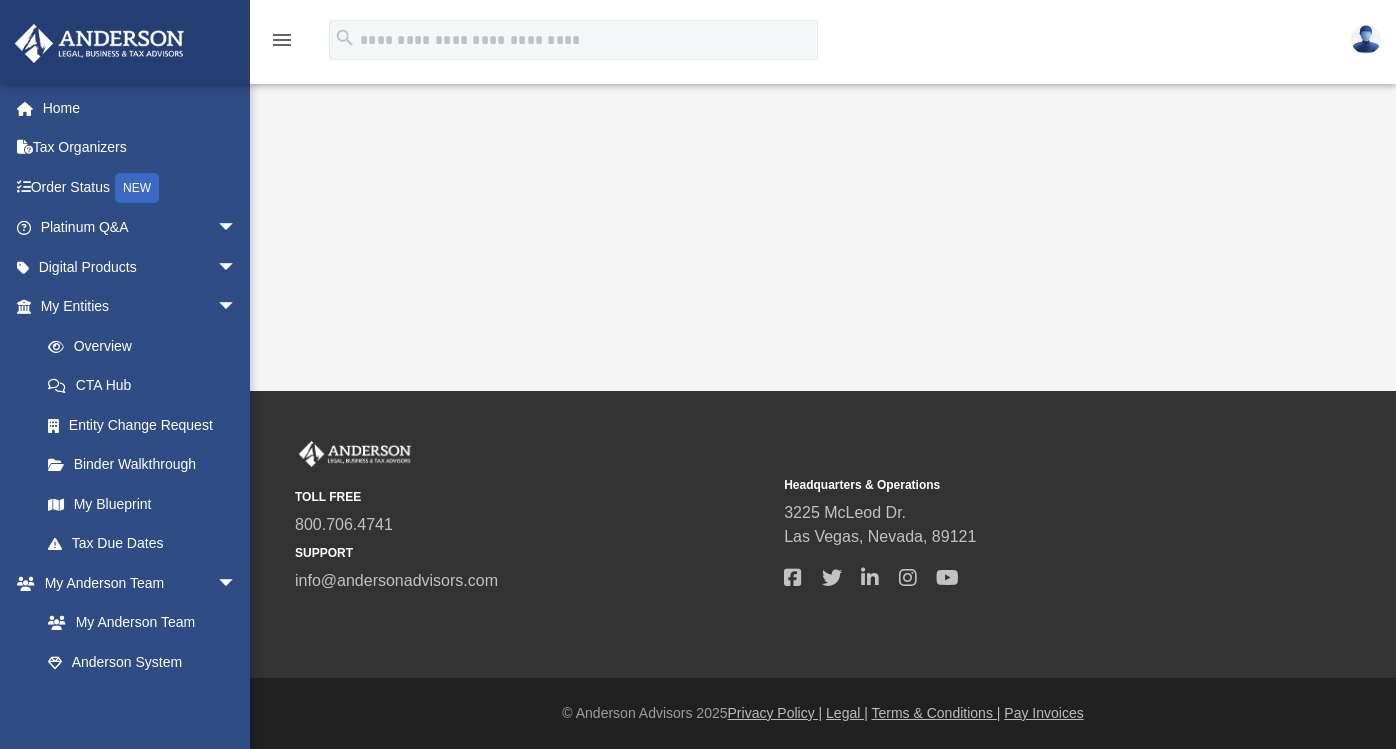scroll, scrollTop: 0, scrollLeft: 0, axis: both 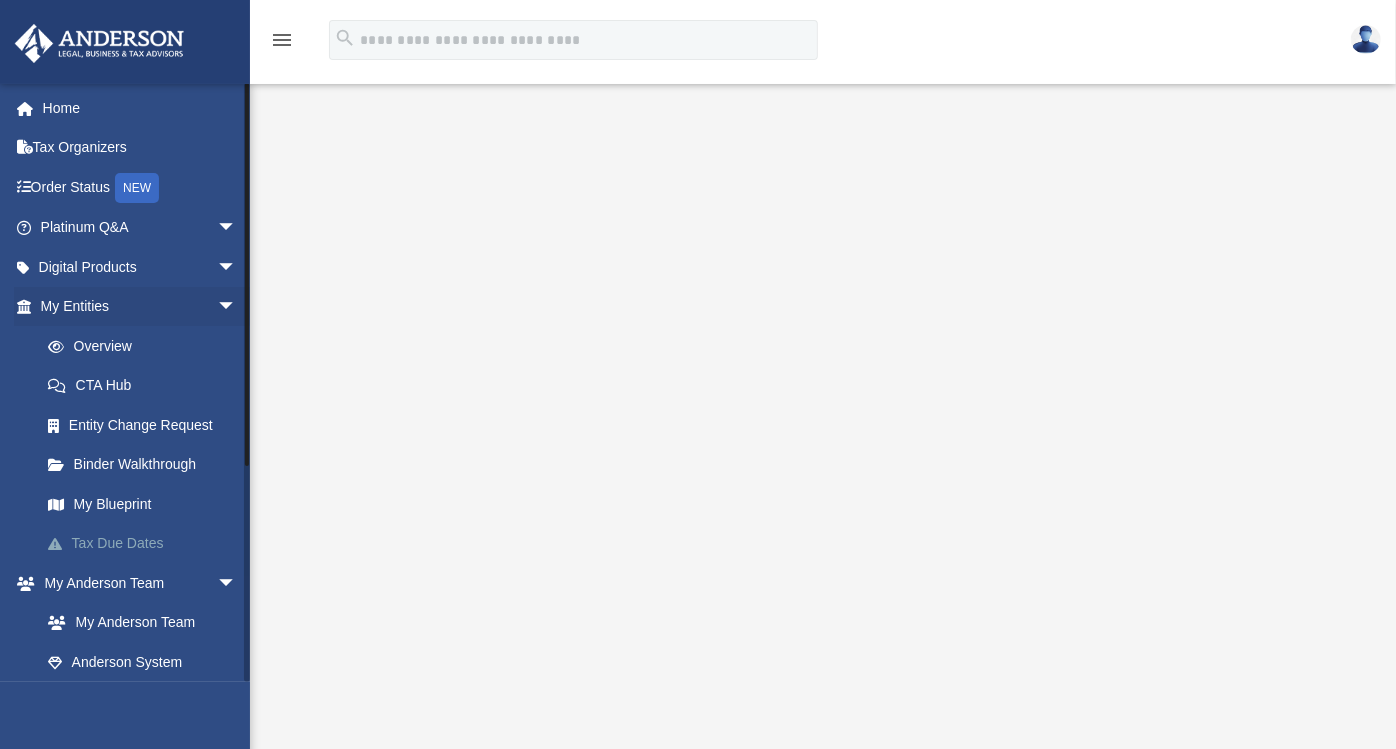 click on "Tax Due Dates" at bounding box center [147, 544] 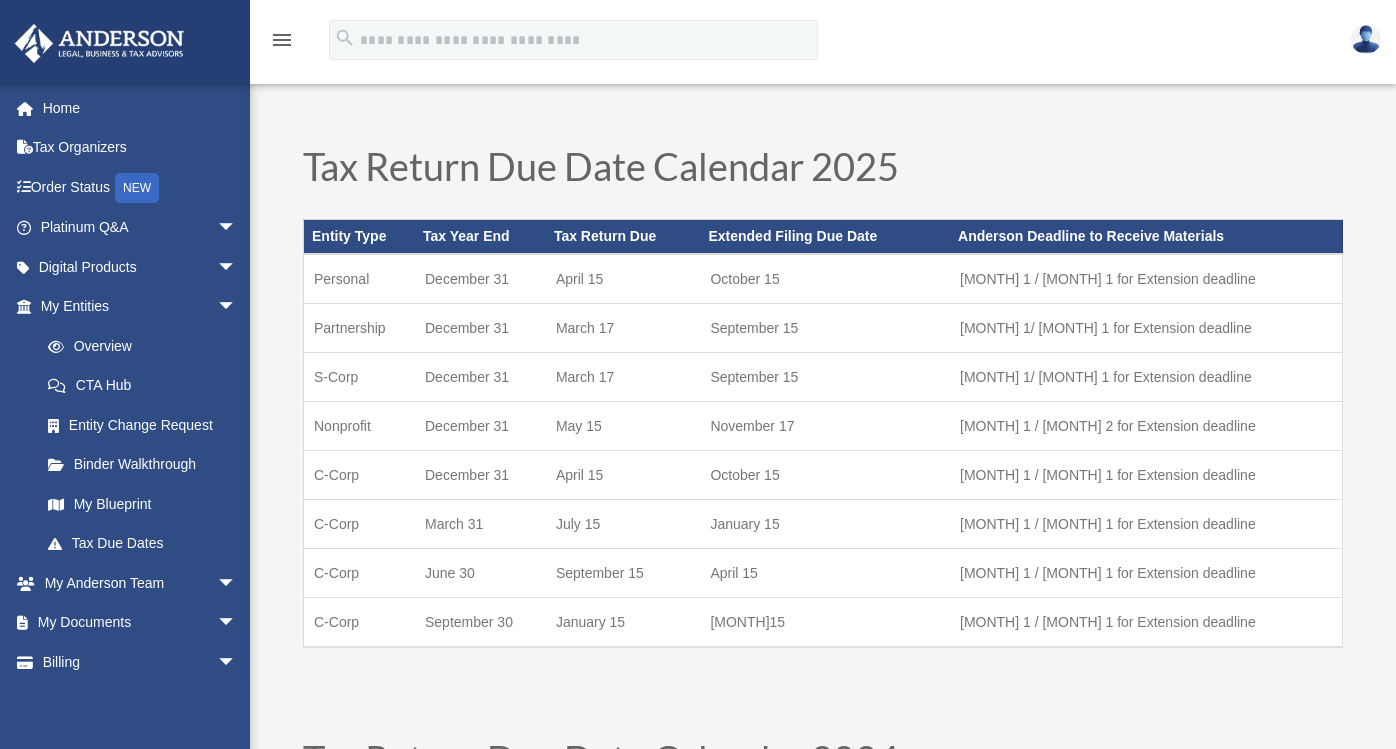 scroll, scrollTop: 0, scrollLeft: 0, axis: both 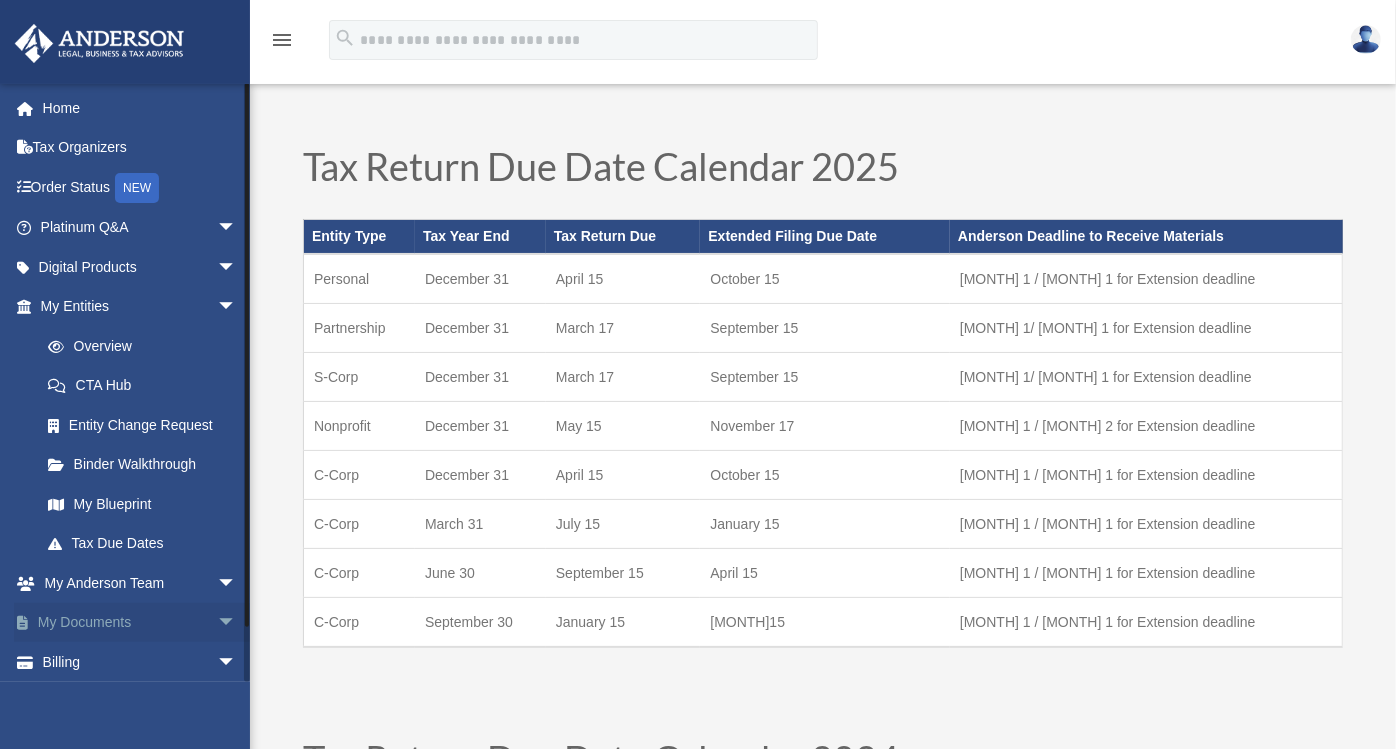 click on "My Documents arrow_drop_down" at bounding box center [140, 623] 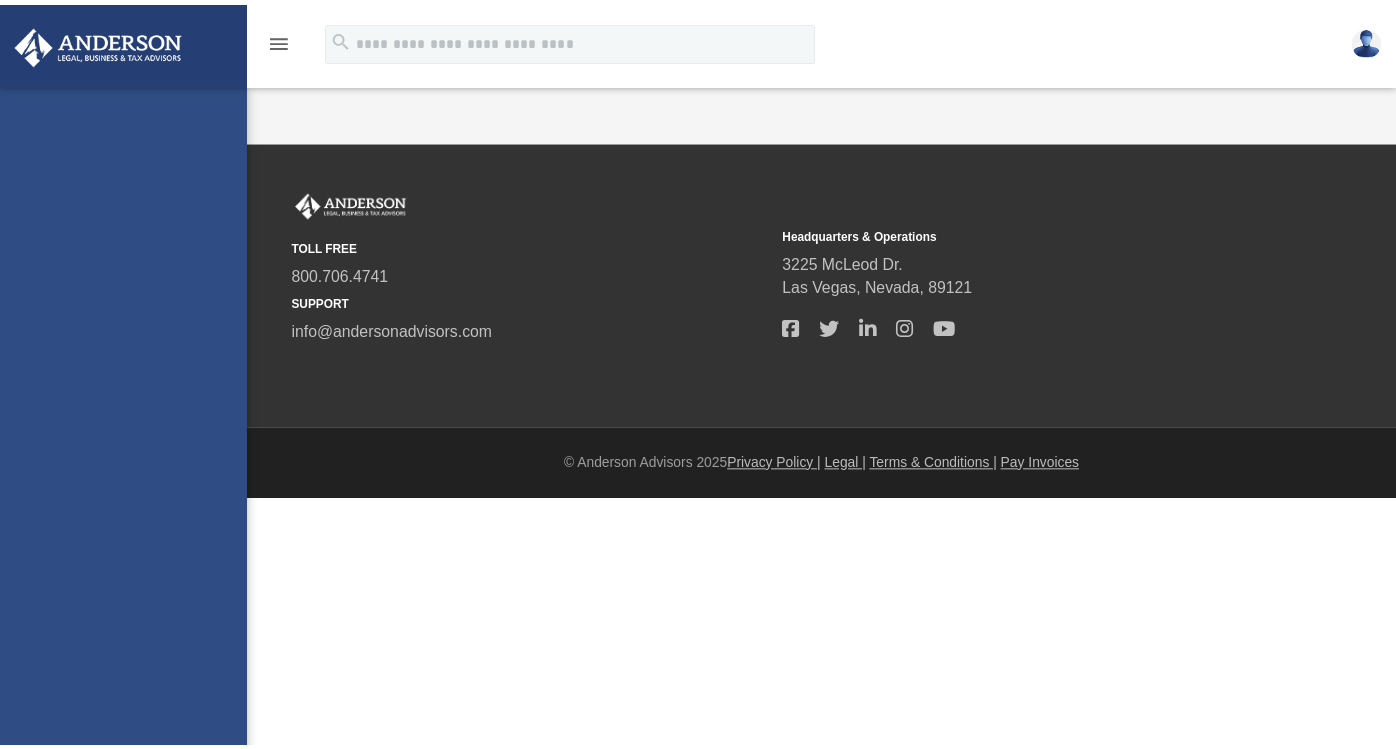 scroll, scrollTop: 0, scrollLeft: 0, axis: both 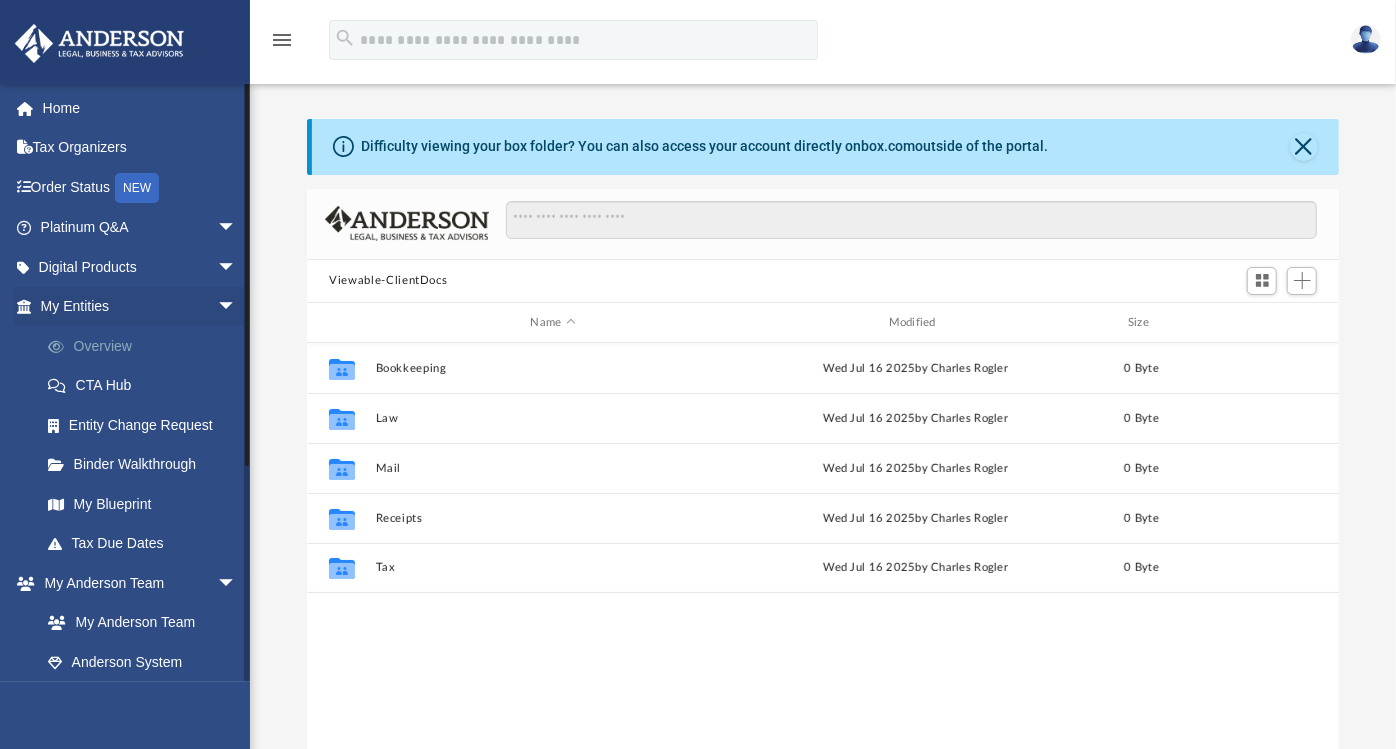 click on "Overview" at bounding box center (147, 346) 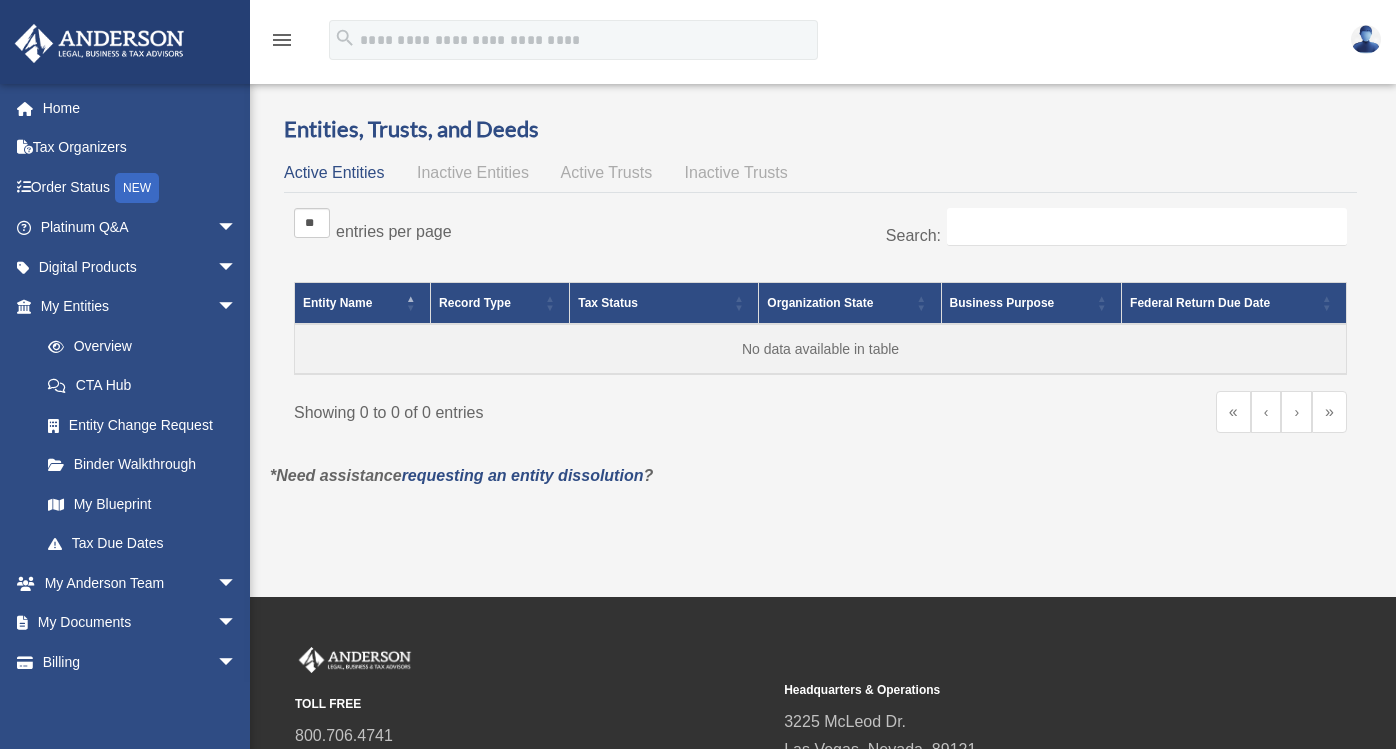 scroll, scrollTop: 0, scrollLeft: 0, axis: both 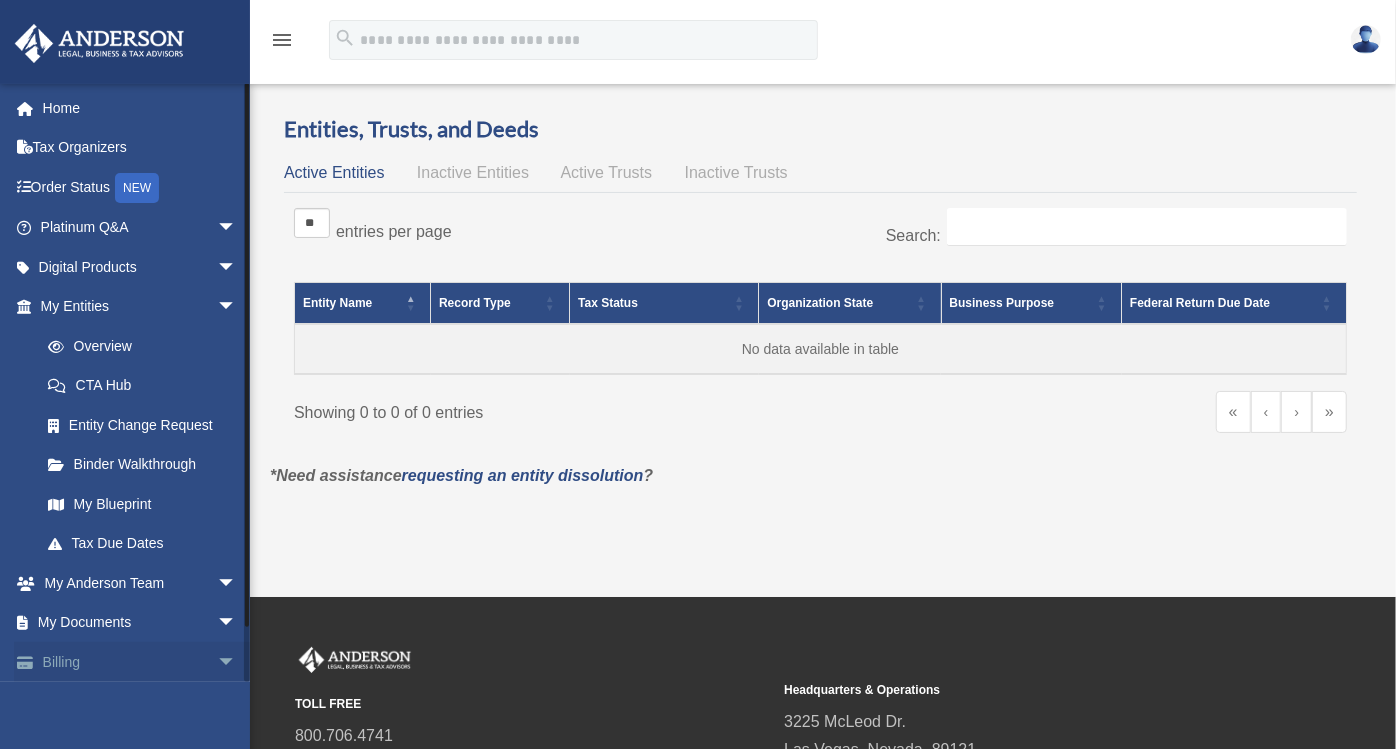 click on "Billing arrow_drop_down" at bounding box center (140, 662) 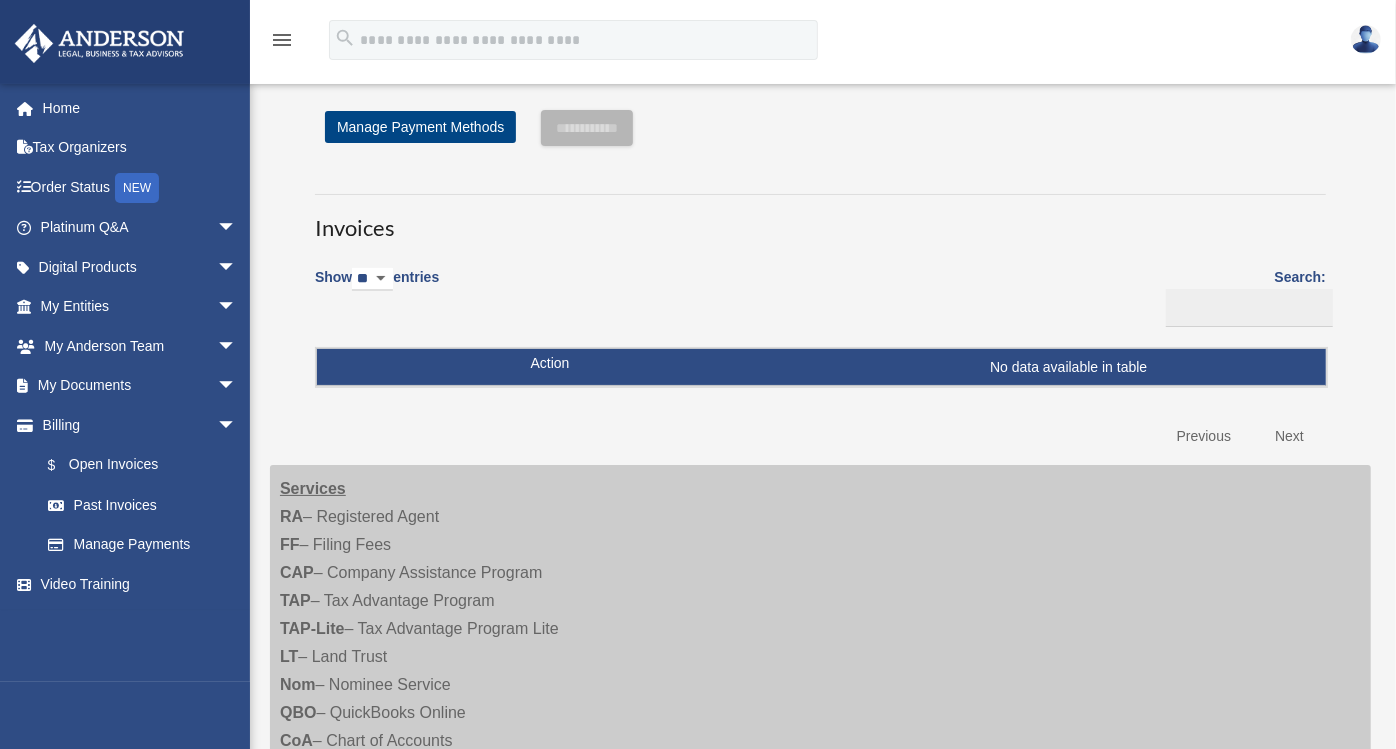 scroll, scrollTop: 0, scrollLeft: 0, axis: both 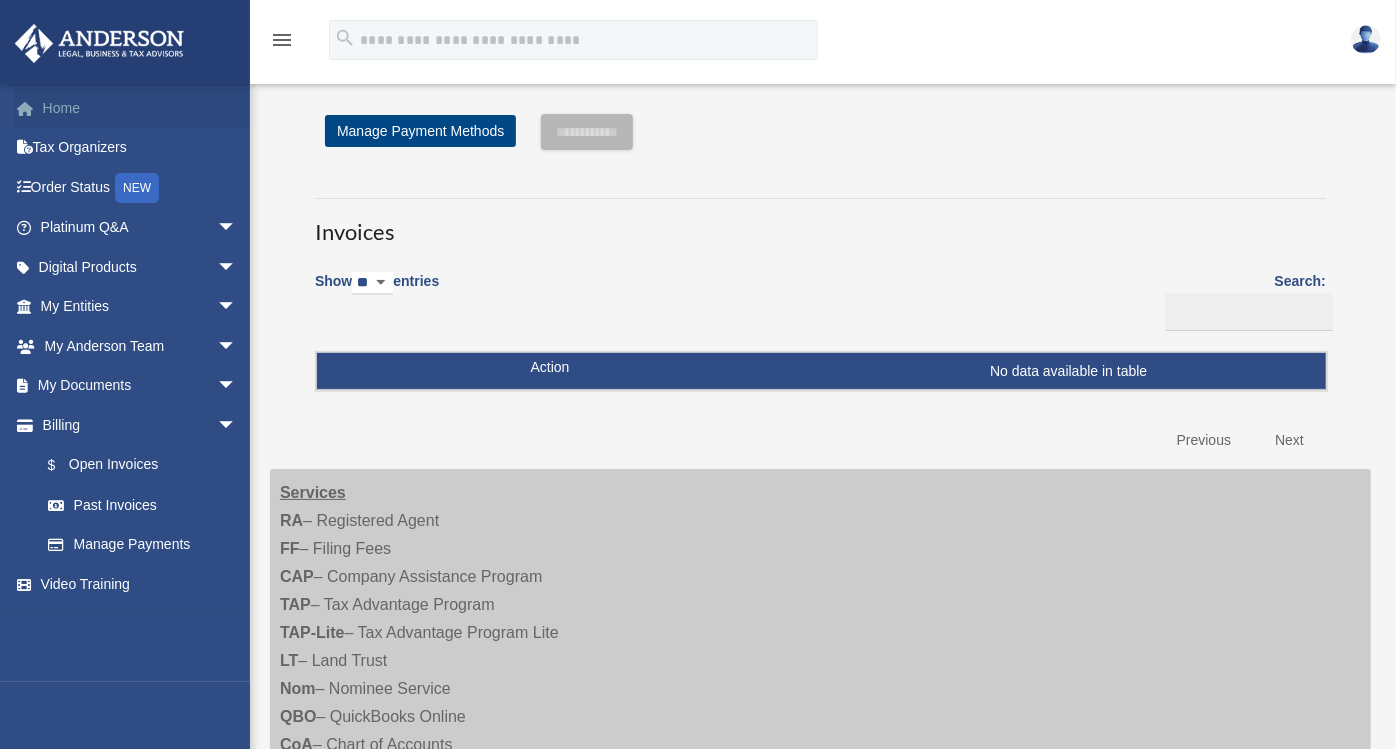 click on "Home" at bounding box center (140, 108) 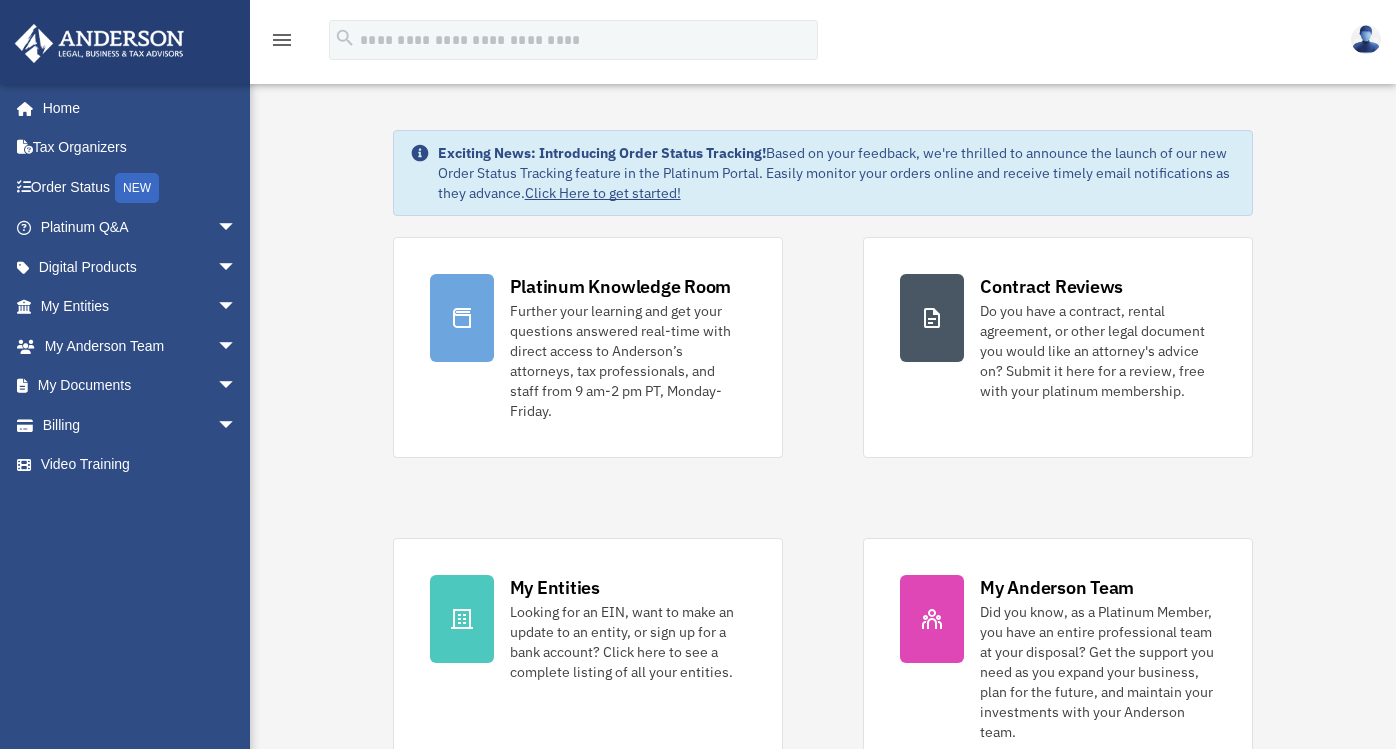 scroll, scrollTop: 0, scrollLeft: 0, axis: both 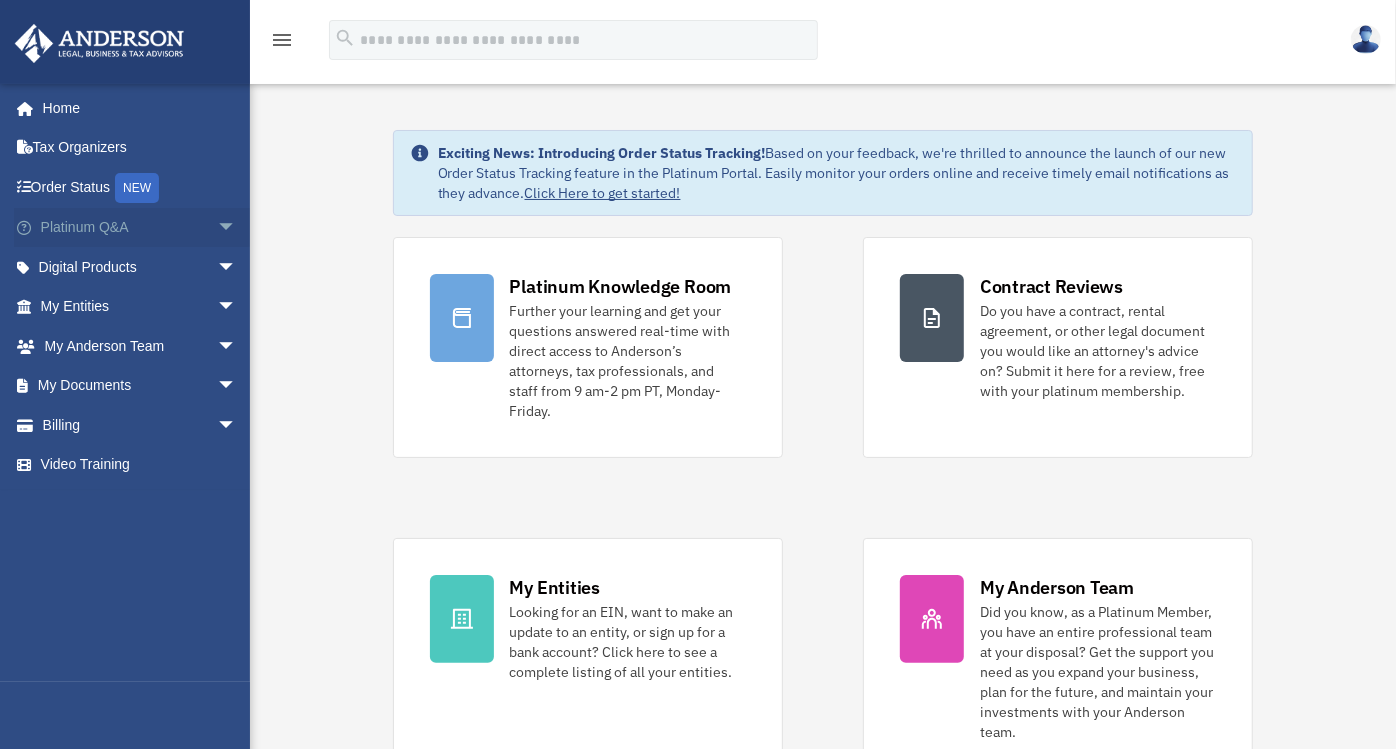 click on "arrow_drop_down" at bounding box center [237, 228] 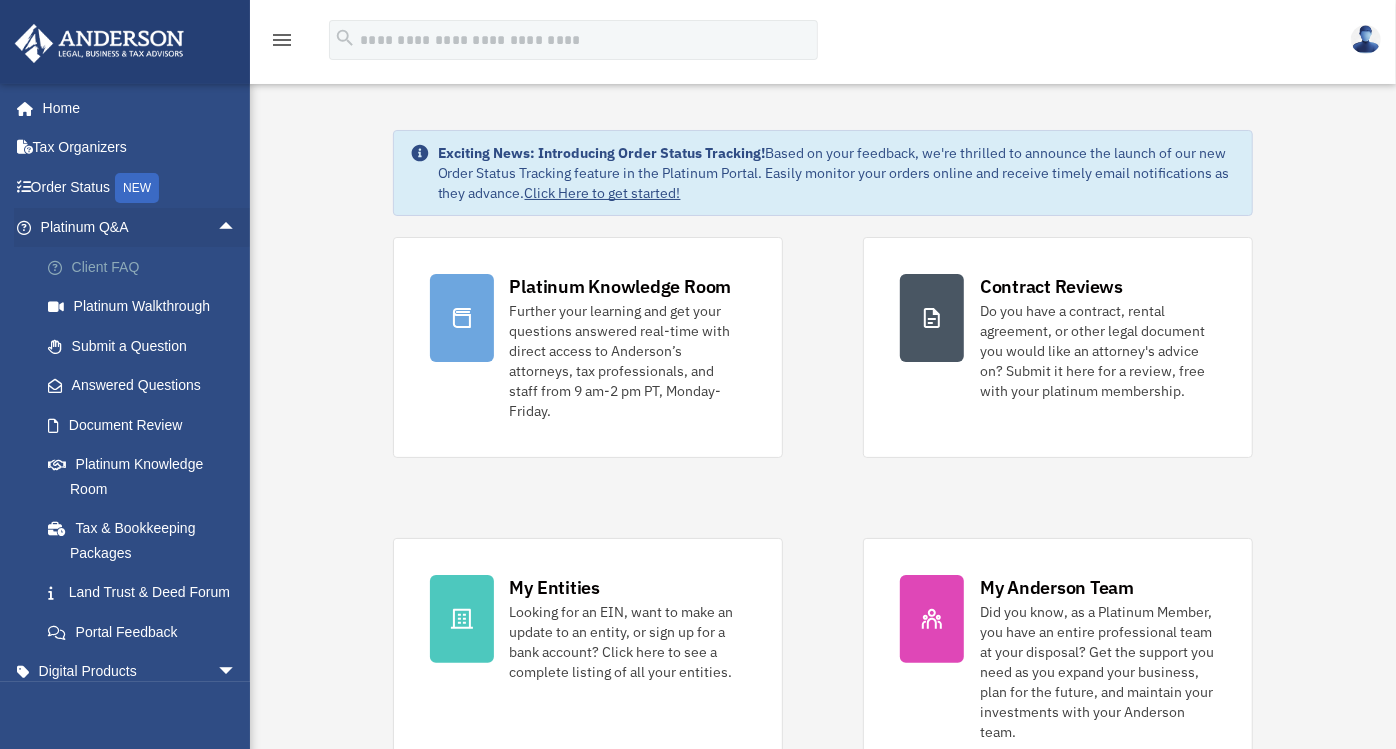 click on "Client FAQ" at bounding box center (147, 267) 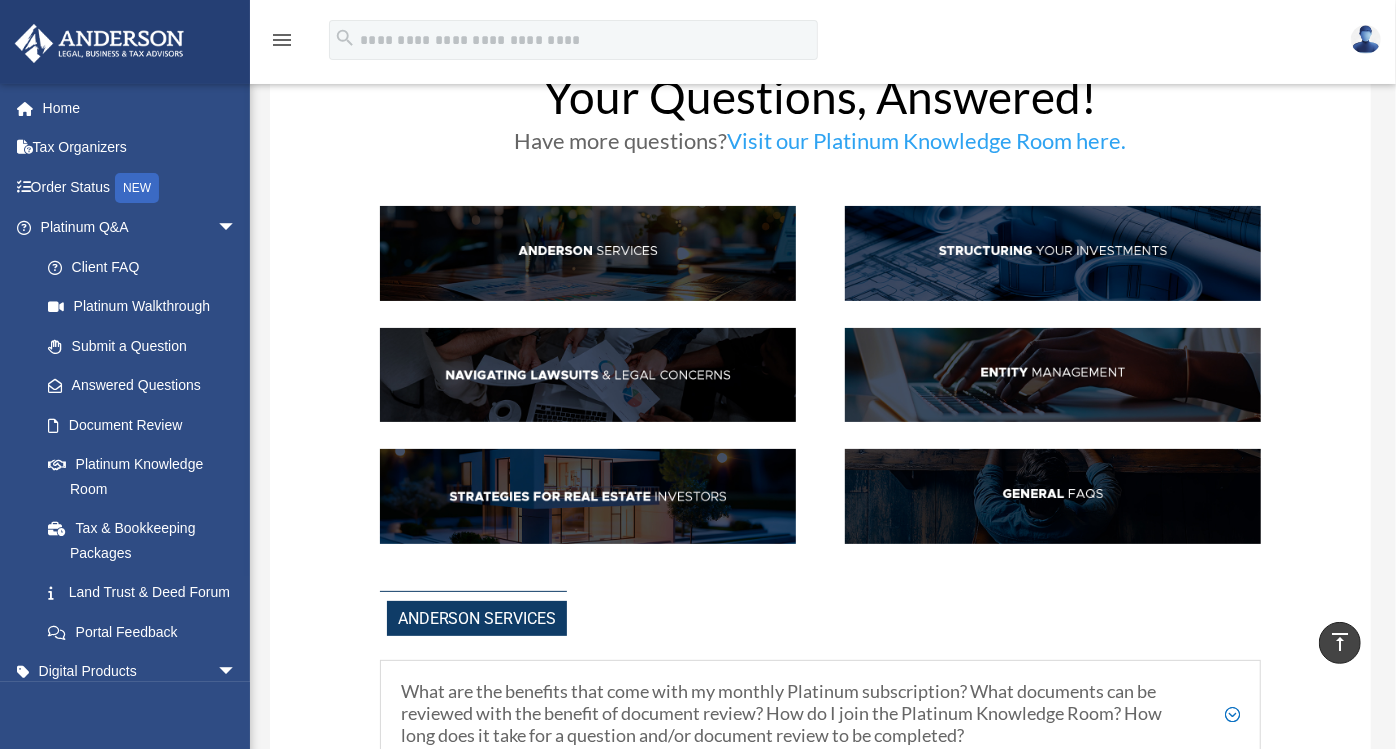 scroll, scrollTop: 0, scrollLeft: 0, axis: both 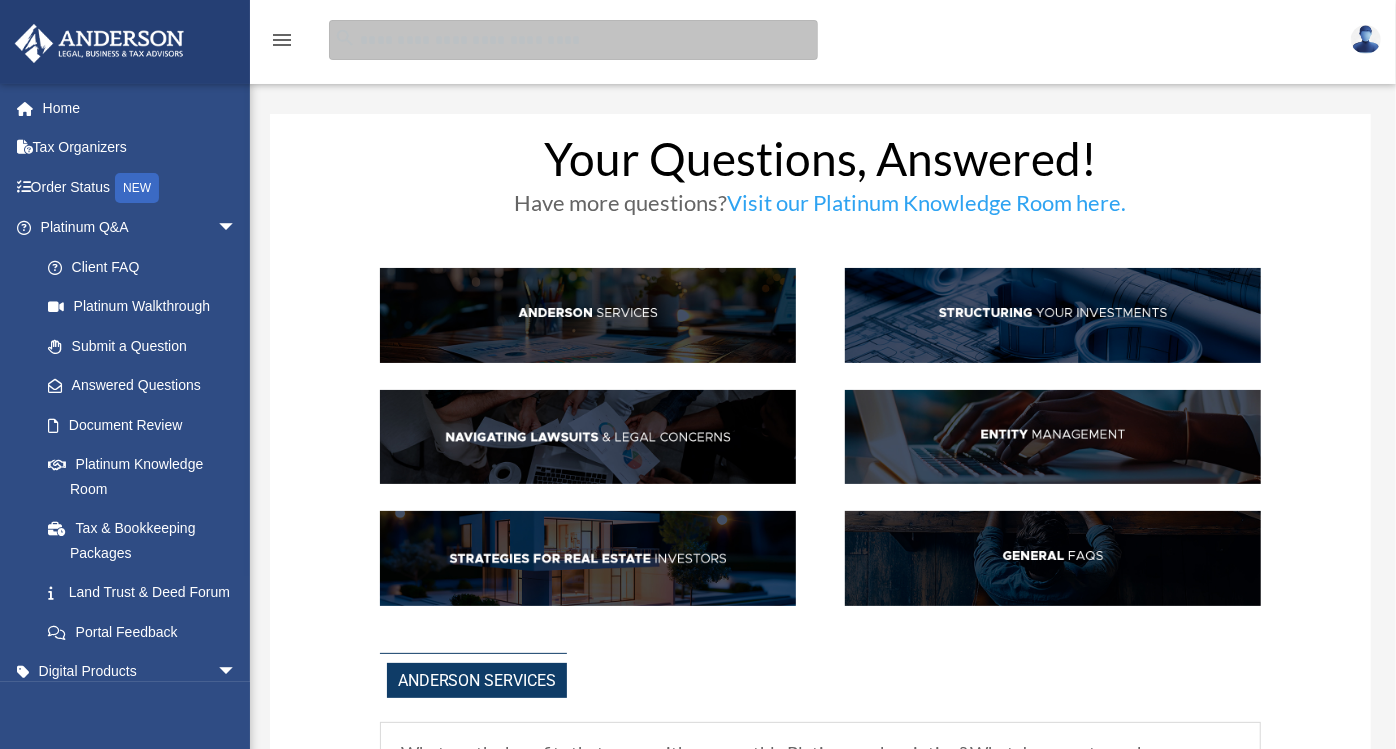 click at bounding box center [573, 40] 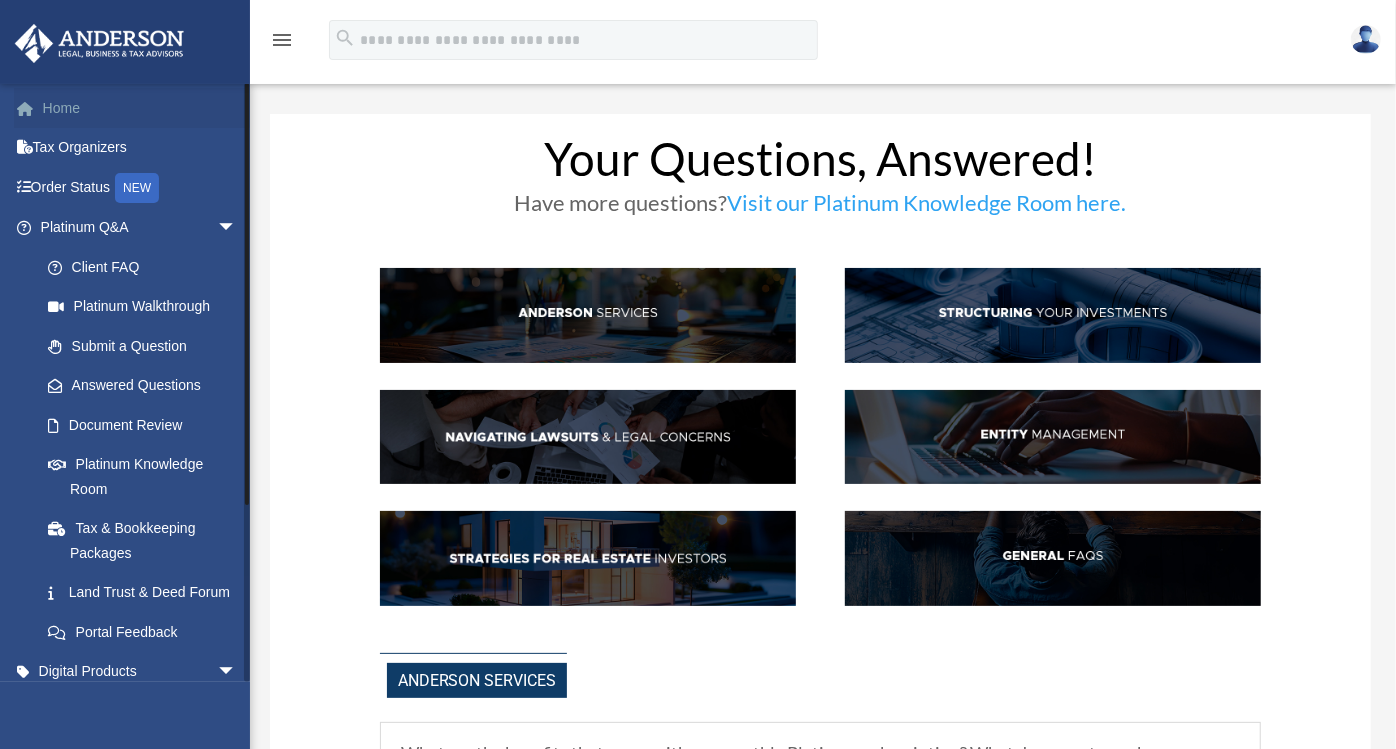 click on "Home" at bounding box center (140, 108) 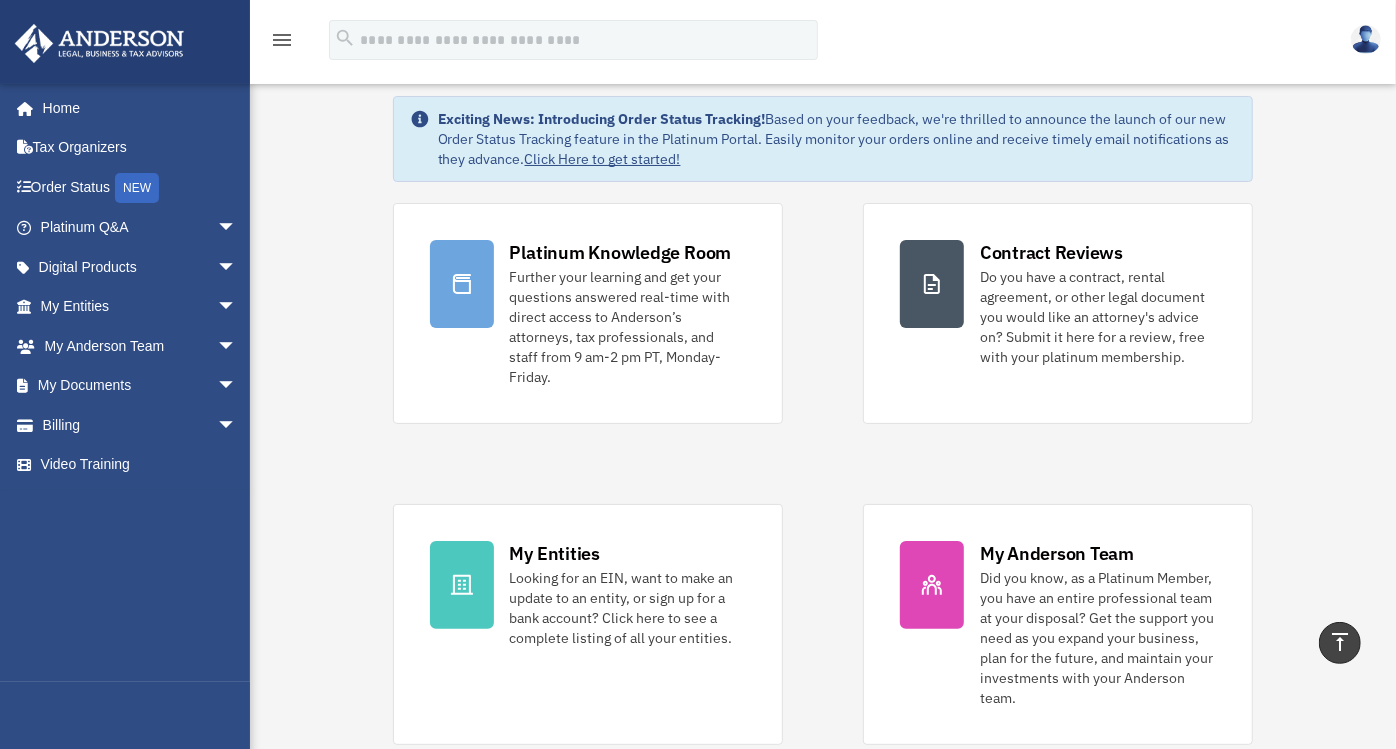 scroll, scrollTop: 0, scrollLeft: 0, axis: both 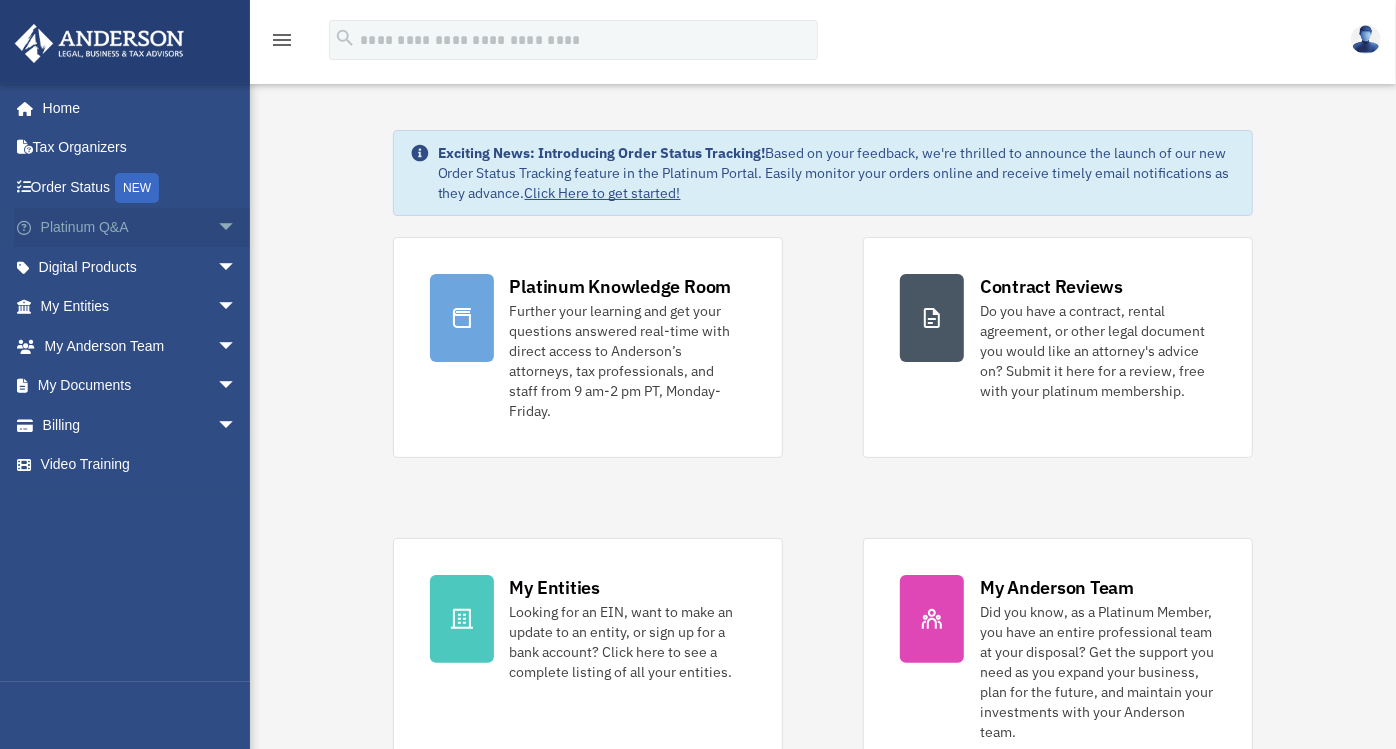 click on "Platinum Q&A arrow_drop_down" at bounding box center (140, 228) 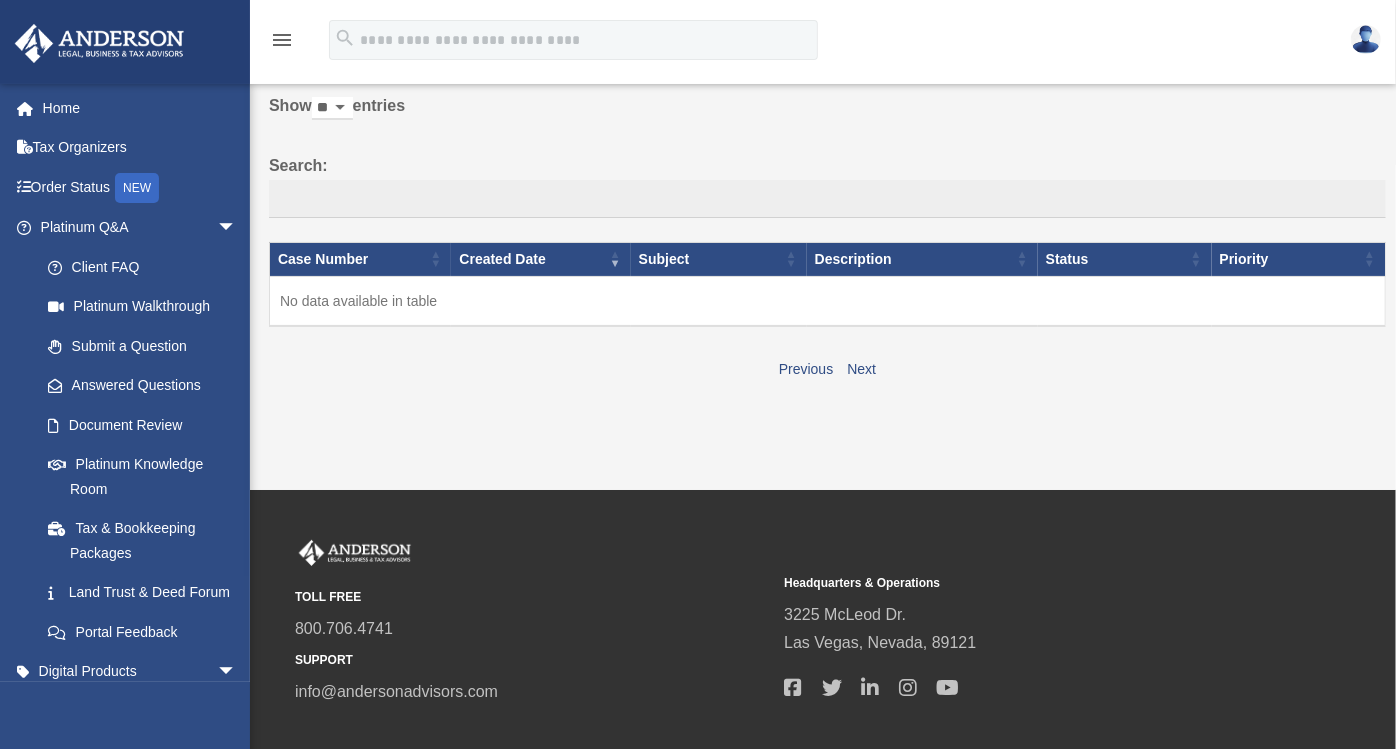 scroll, scrollTop: 0, scrollLeft: 0, axis: both 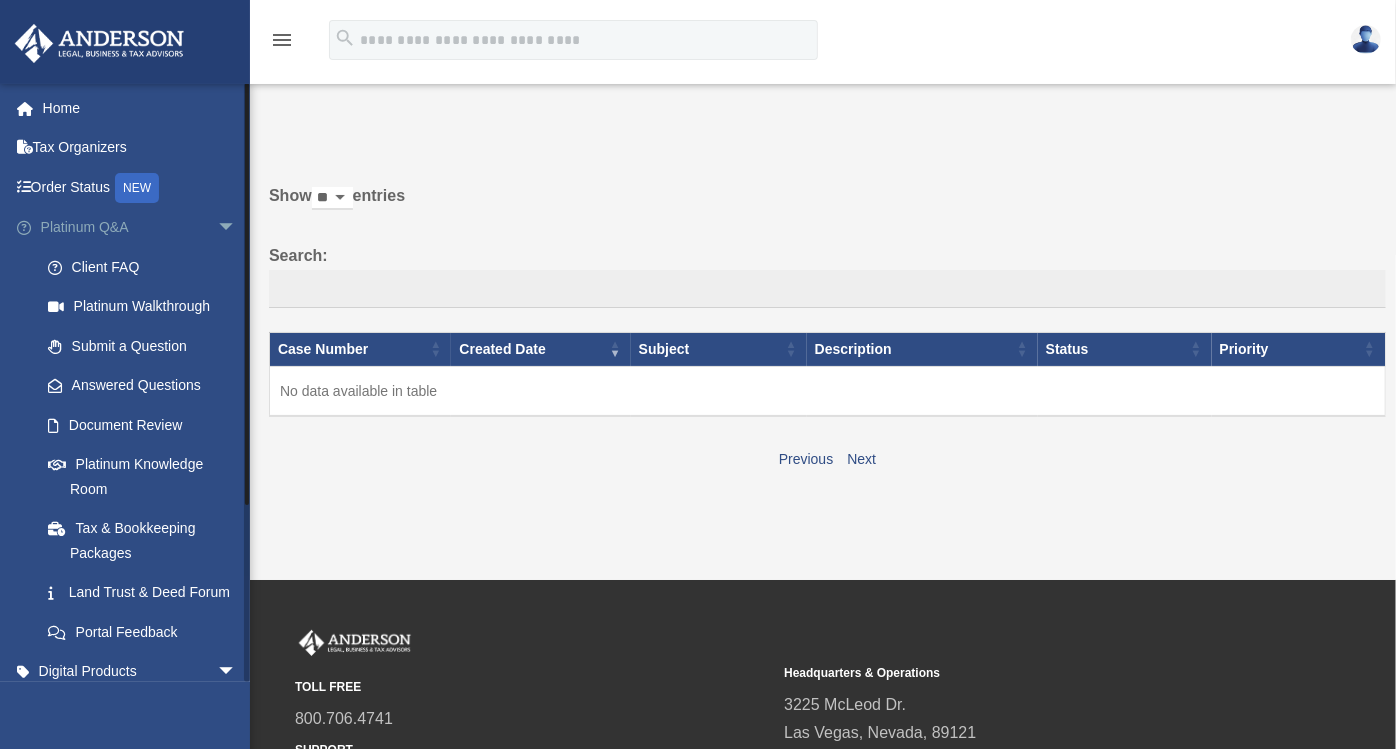 click on "arrow_drop_down" at bounding box center (237, 228) 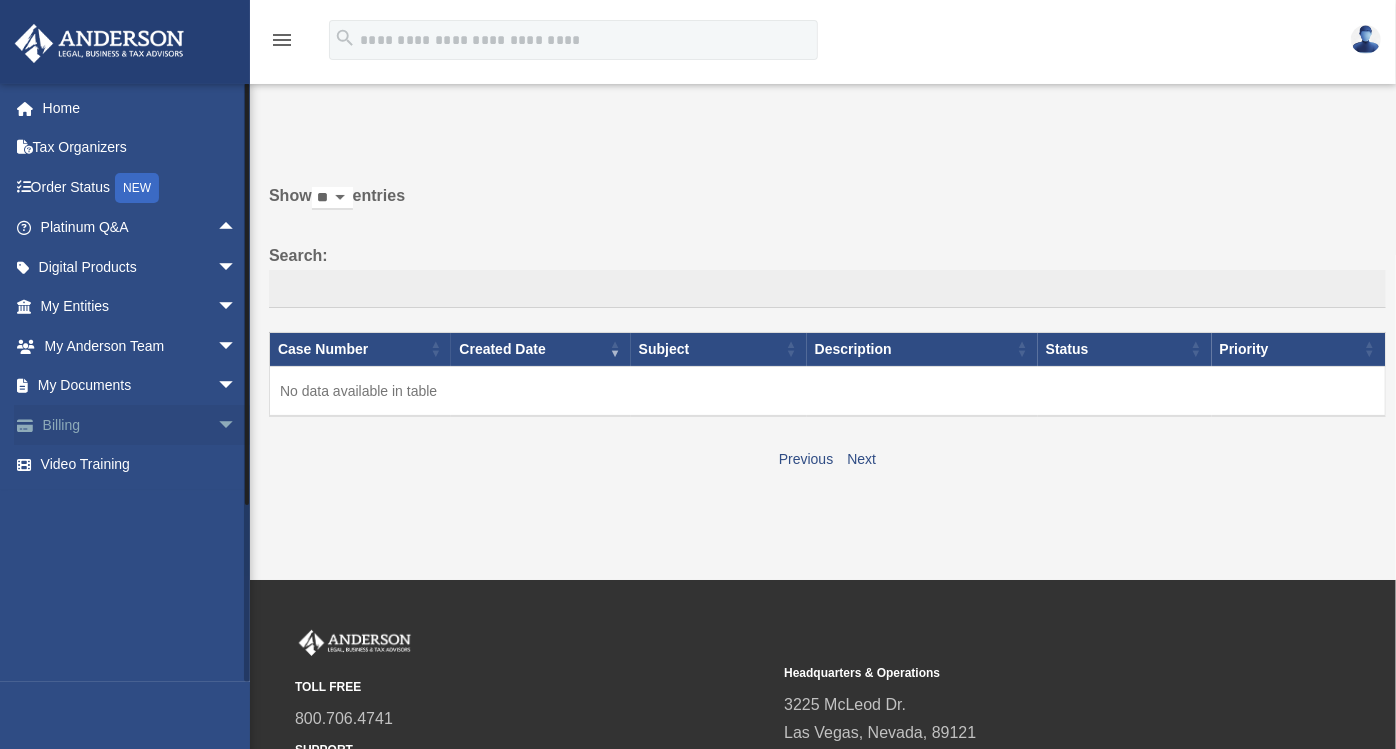 click on "Billing arrow_drop_down" at bounding box center [140, 425] 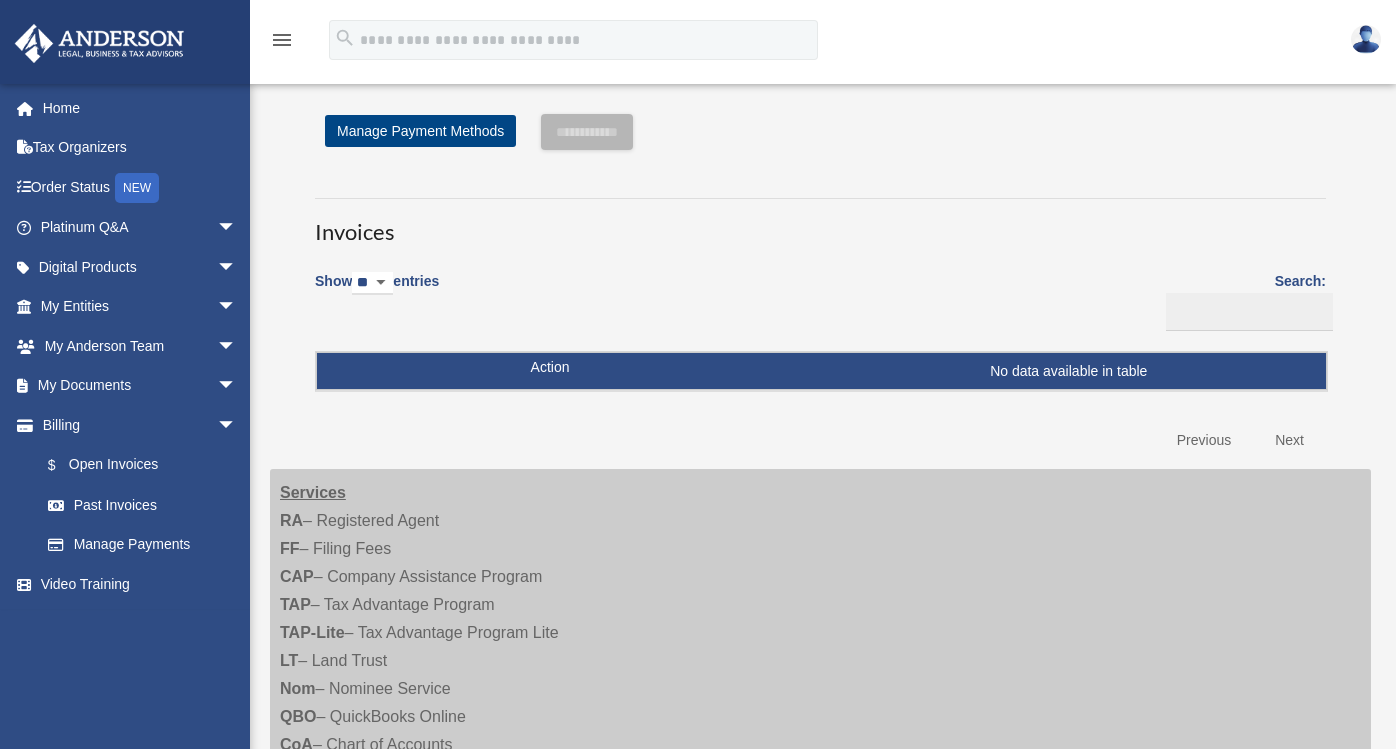 scroll, scrollTop: 0, scrollLeft: 0, axis: both 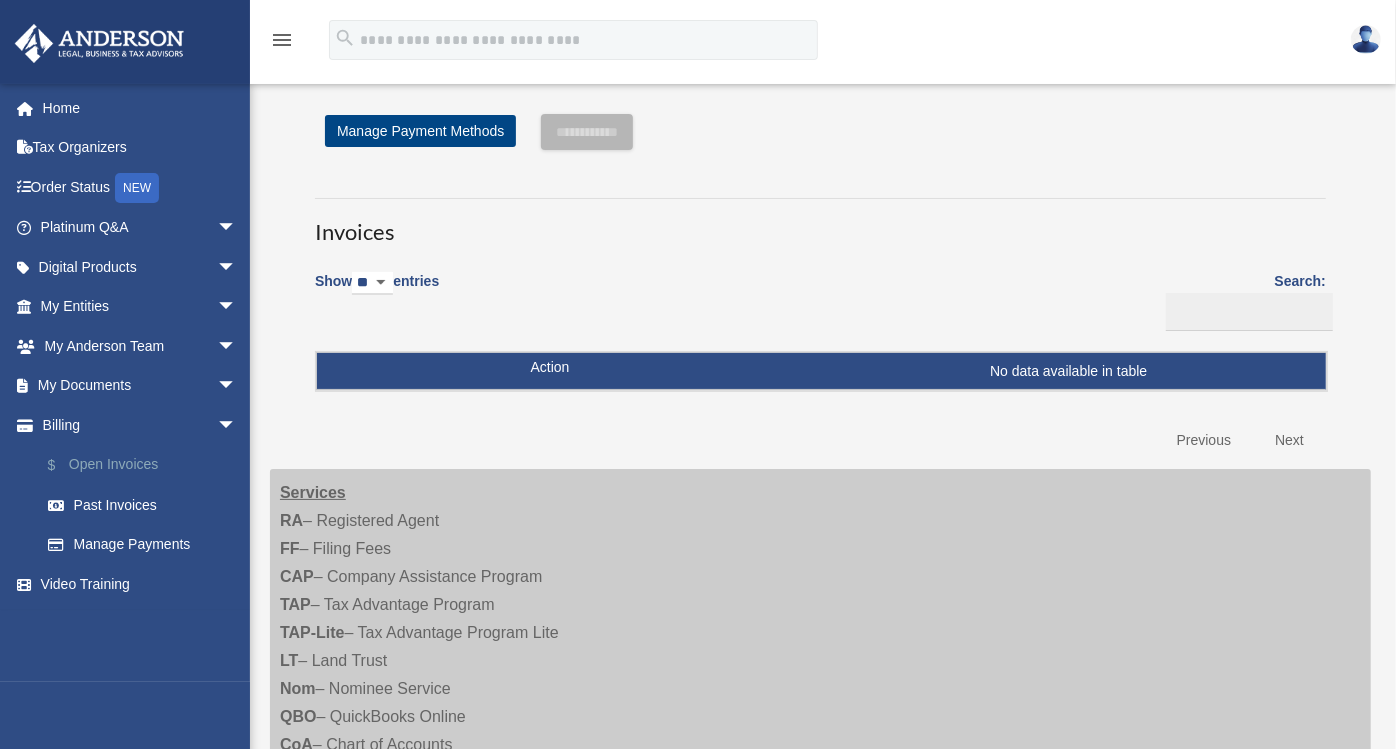click on "$ Open Invoices" at bounding box center [147, 465] 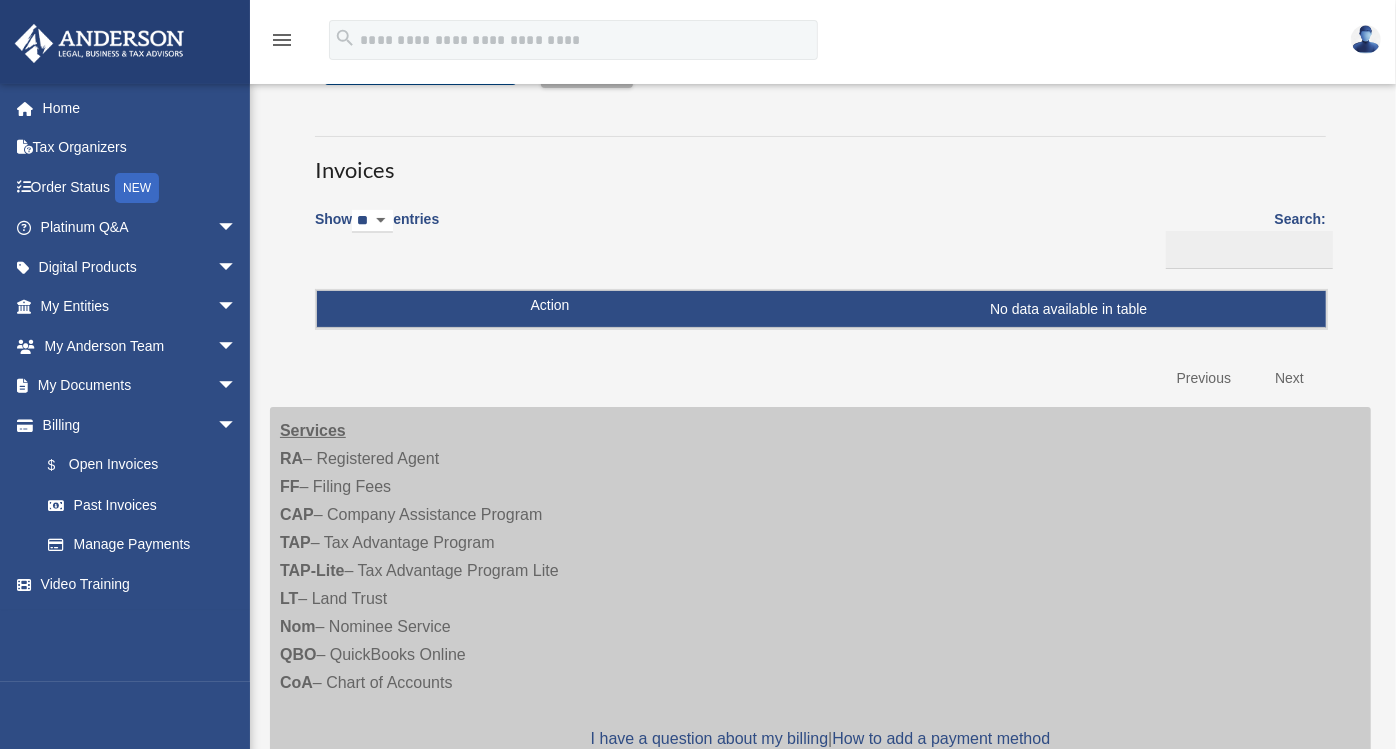 scroll, scrollTop: 0, scrollLeft: 0, axis: both 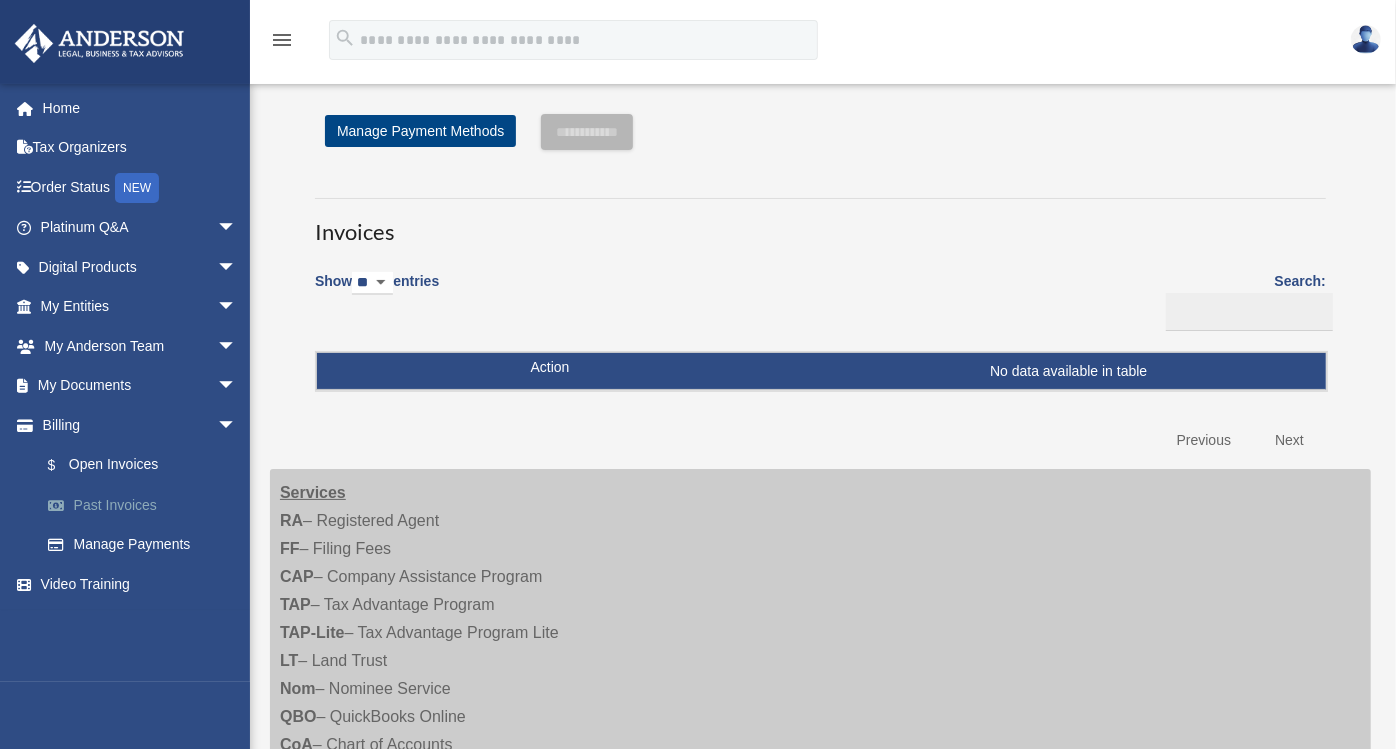 click on "Past Invoices" at bounding box center [147, 505] 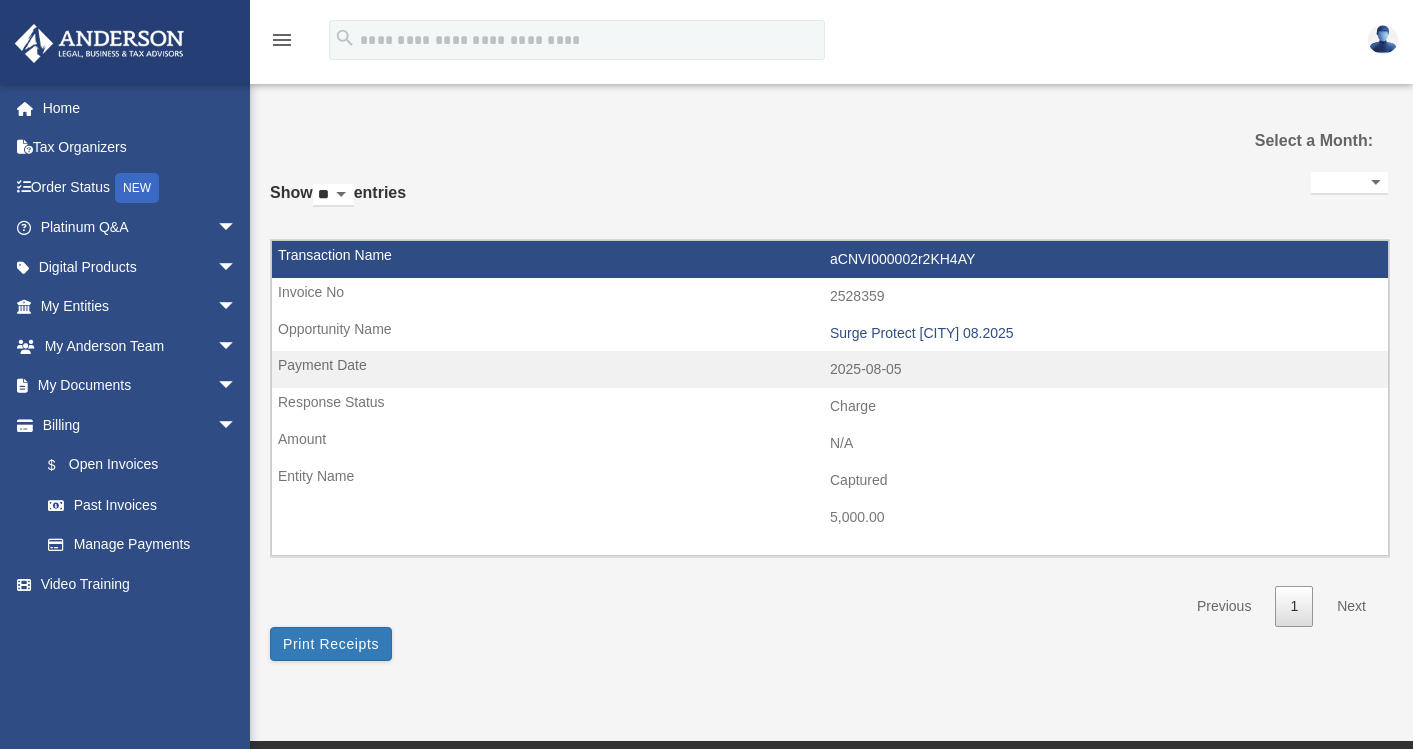 select 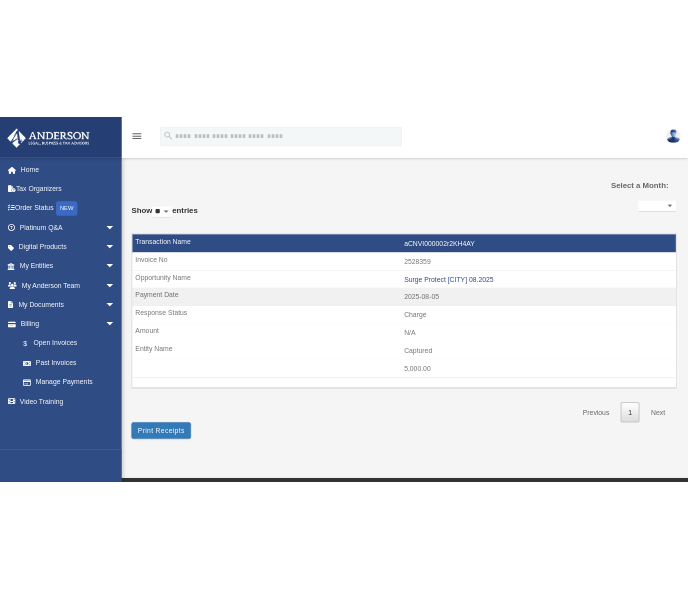 scroll, scrollTop: 0, scrollLeft: 0, axis: both 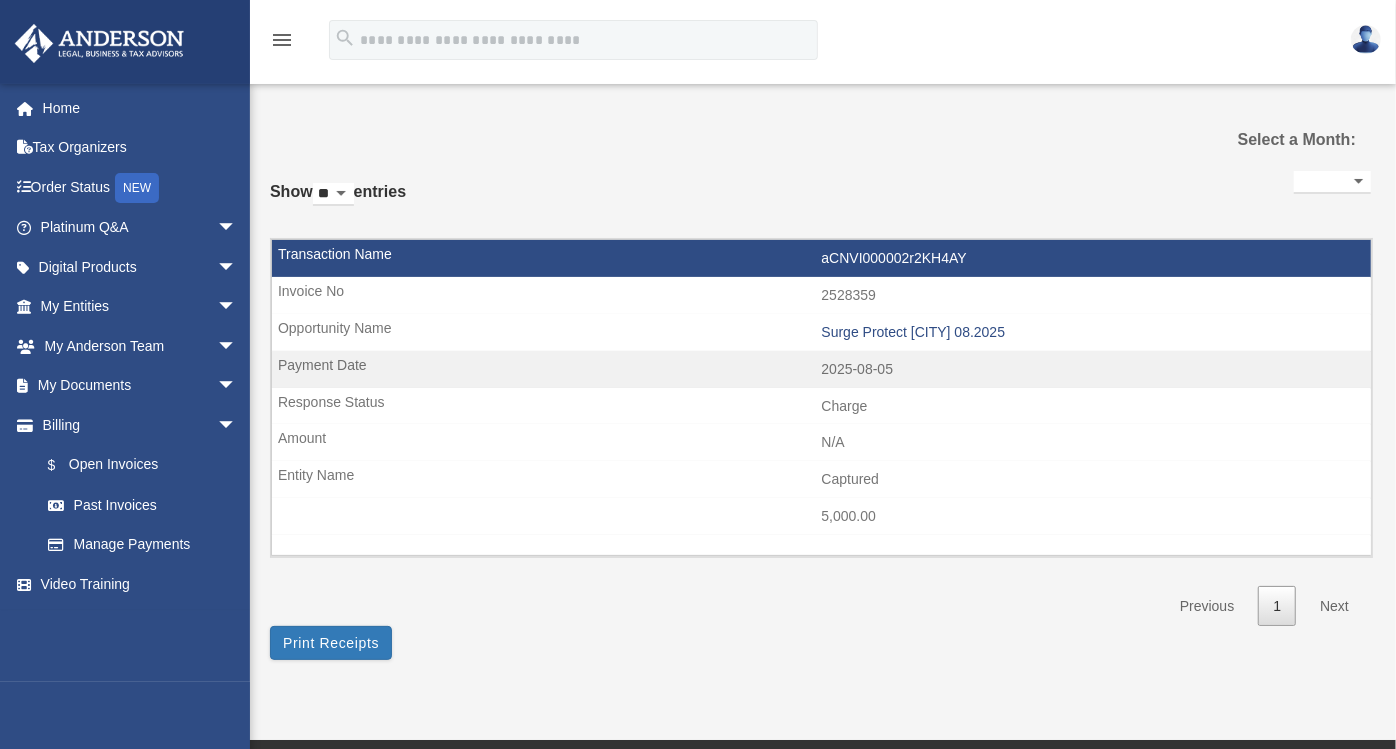click on "**********" at bounding box center [820, 387] 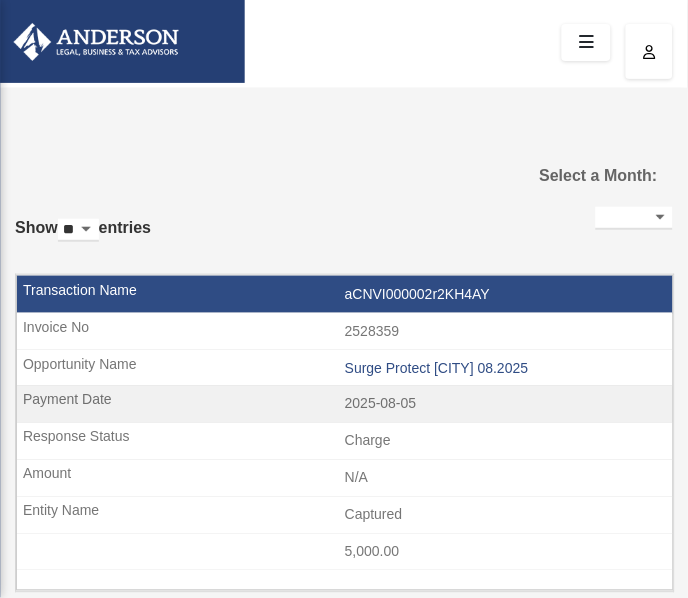 scroll, scrollTop: 0, scrollLeft: 0, axis: both 